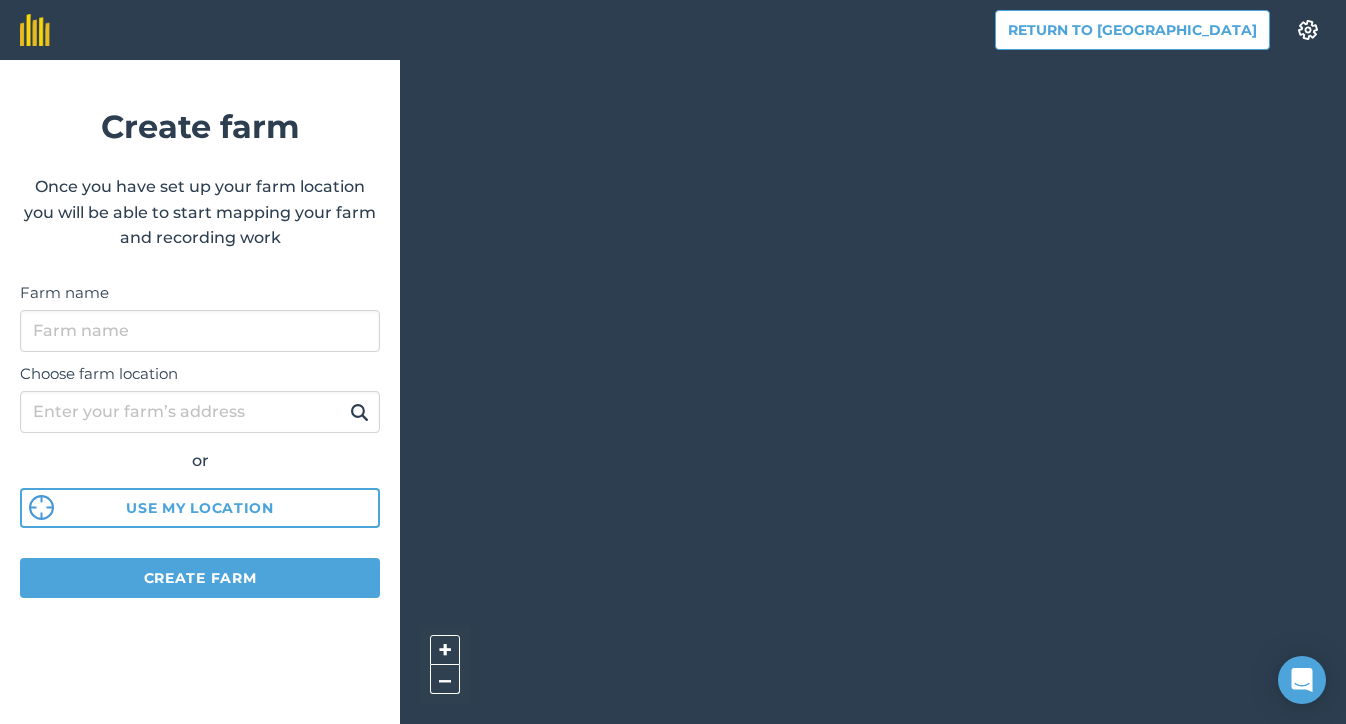 scroll, scrollTop: 0, scrollLeft: 0, axis: both 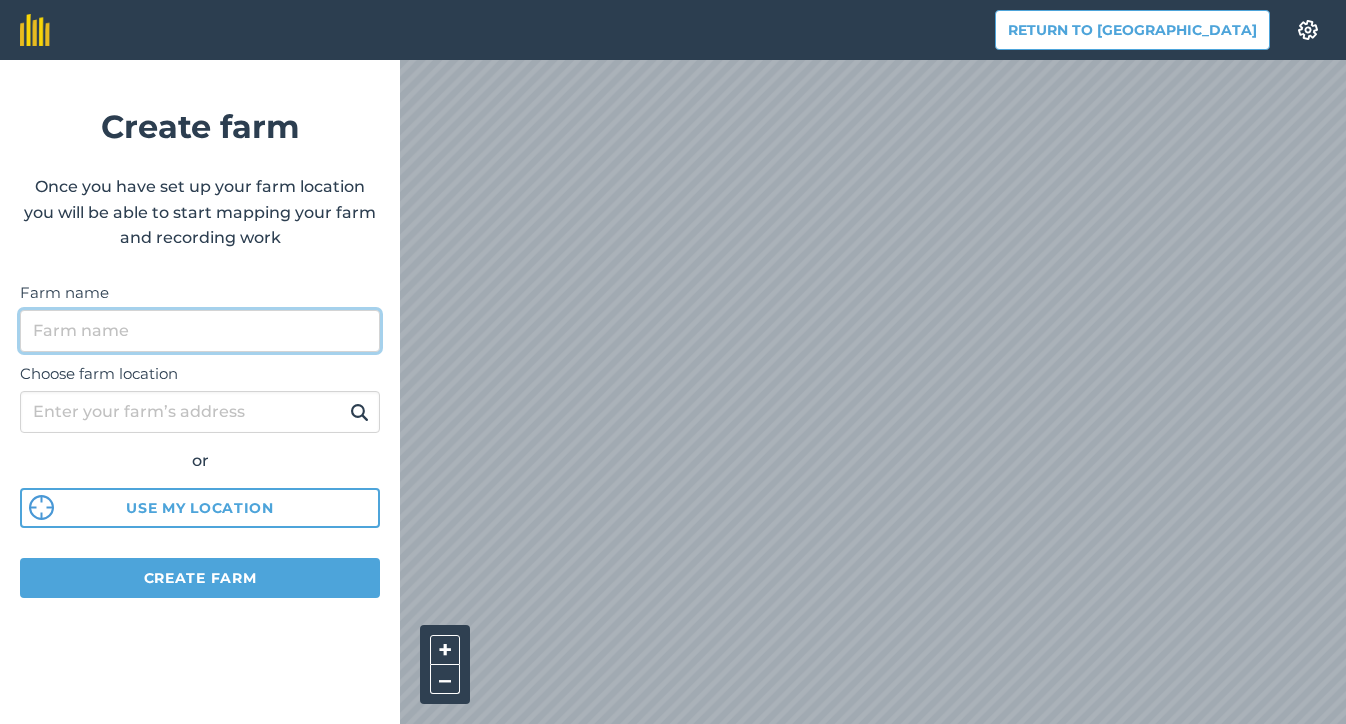 click on "Farm name" at bounding box center (200, 331) 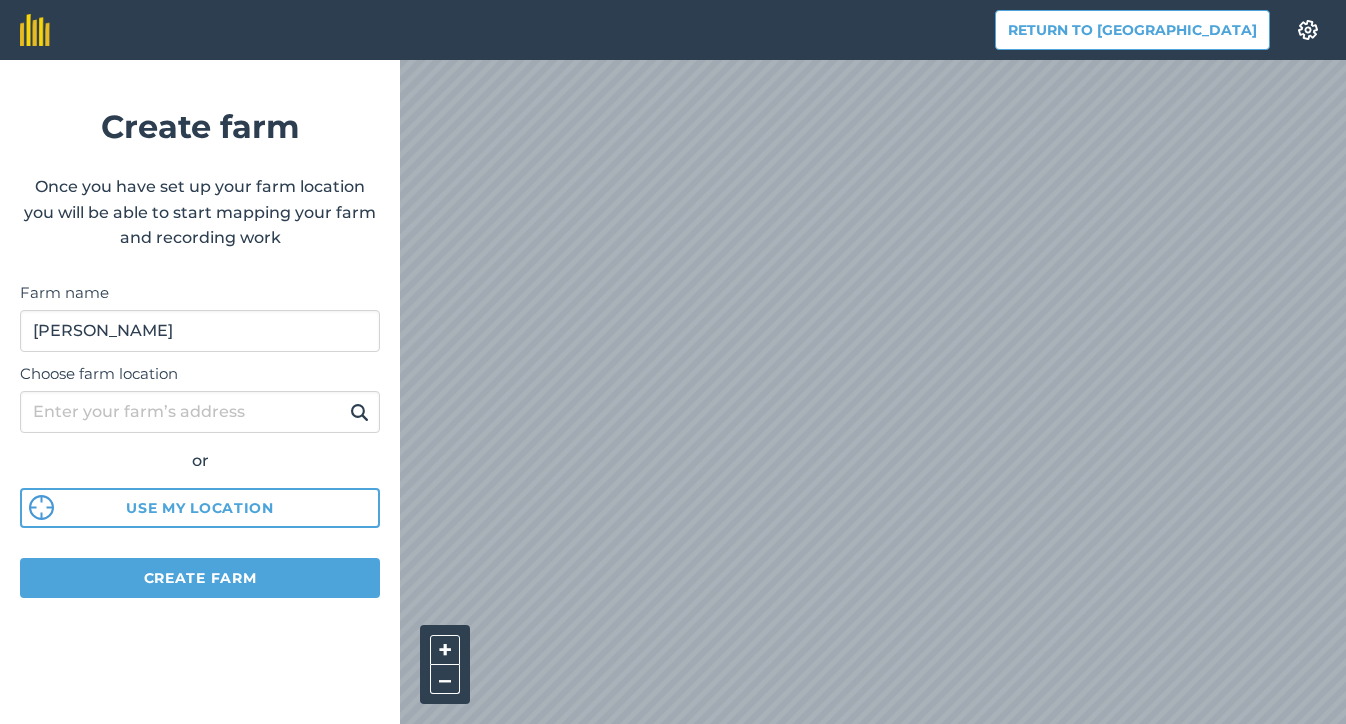 click on "[PERSON_NAME]" at bounding box center [200, 331] 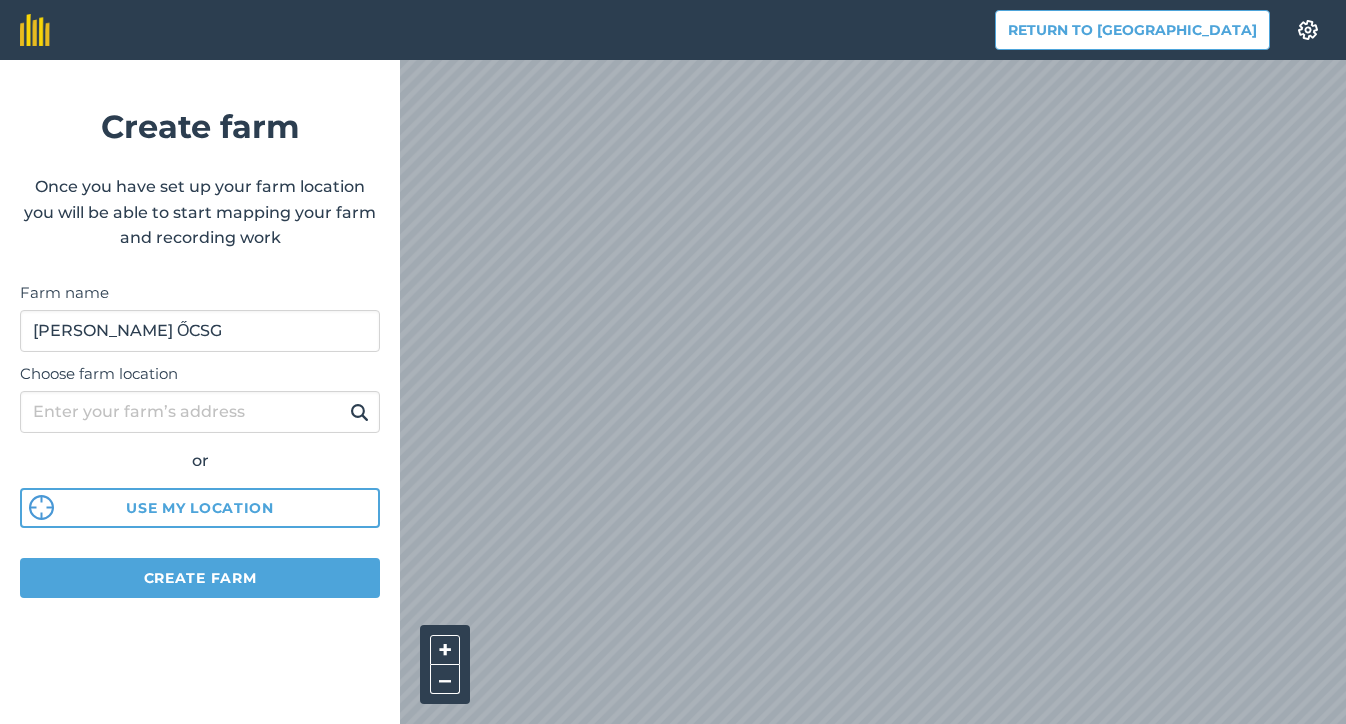 type on "[PERSON_NAME] ŐCSG" 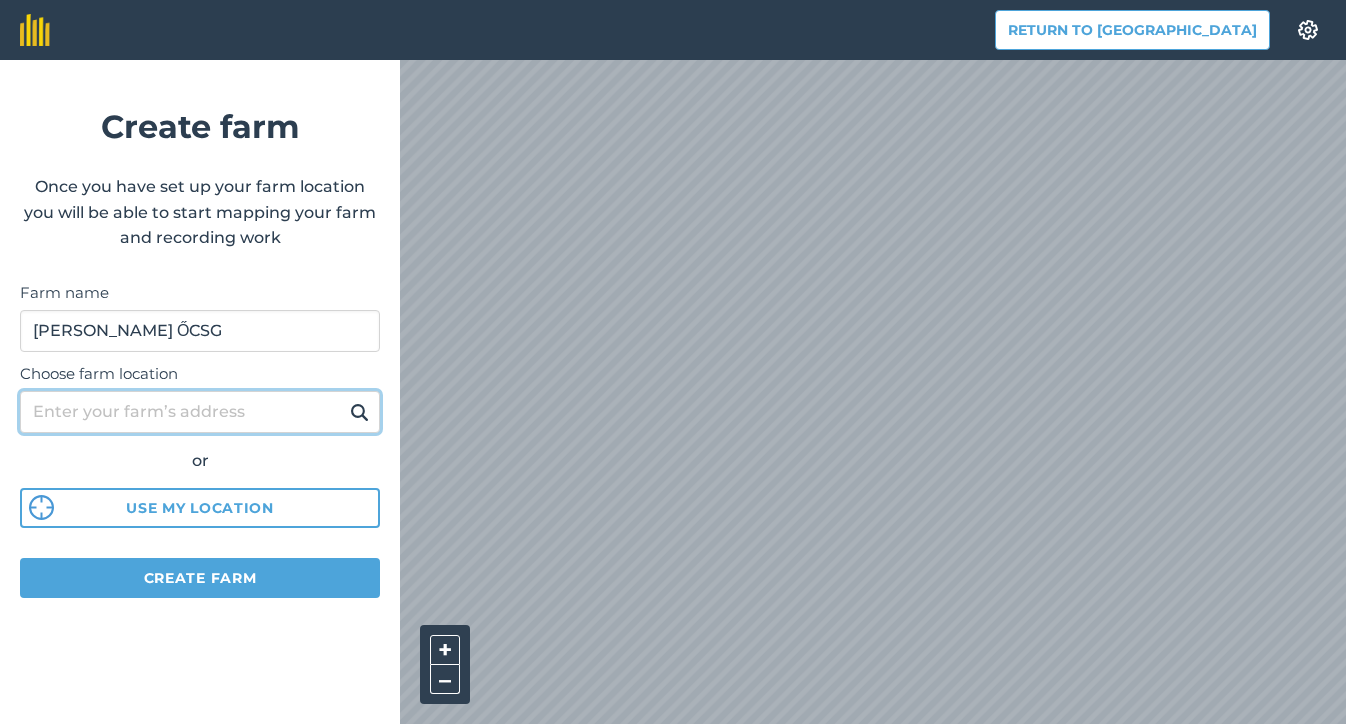 click on "Choose farm location" at bounding box center [200, 412] 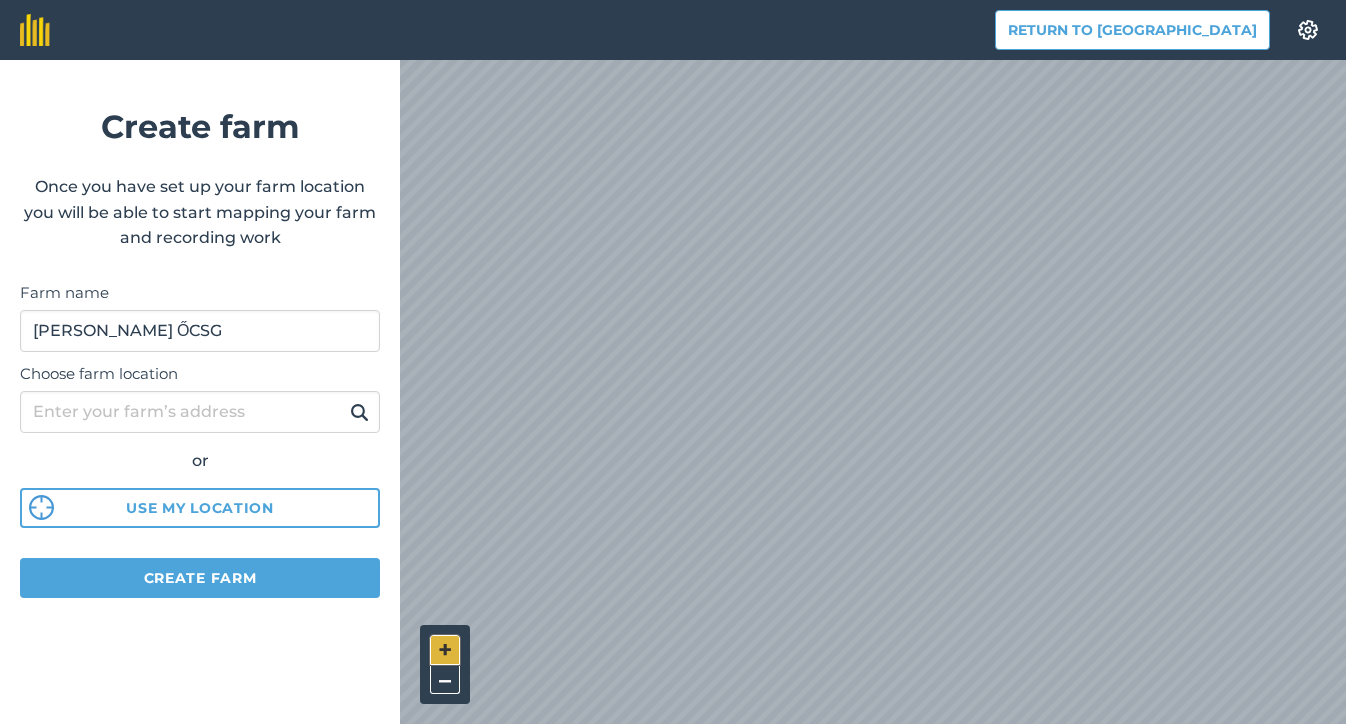 click on "+" at bounding box center (445, 650) 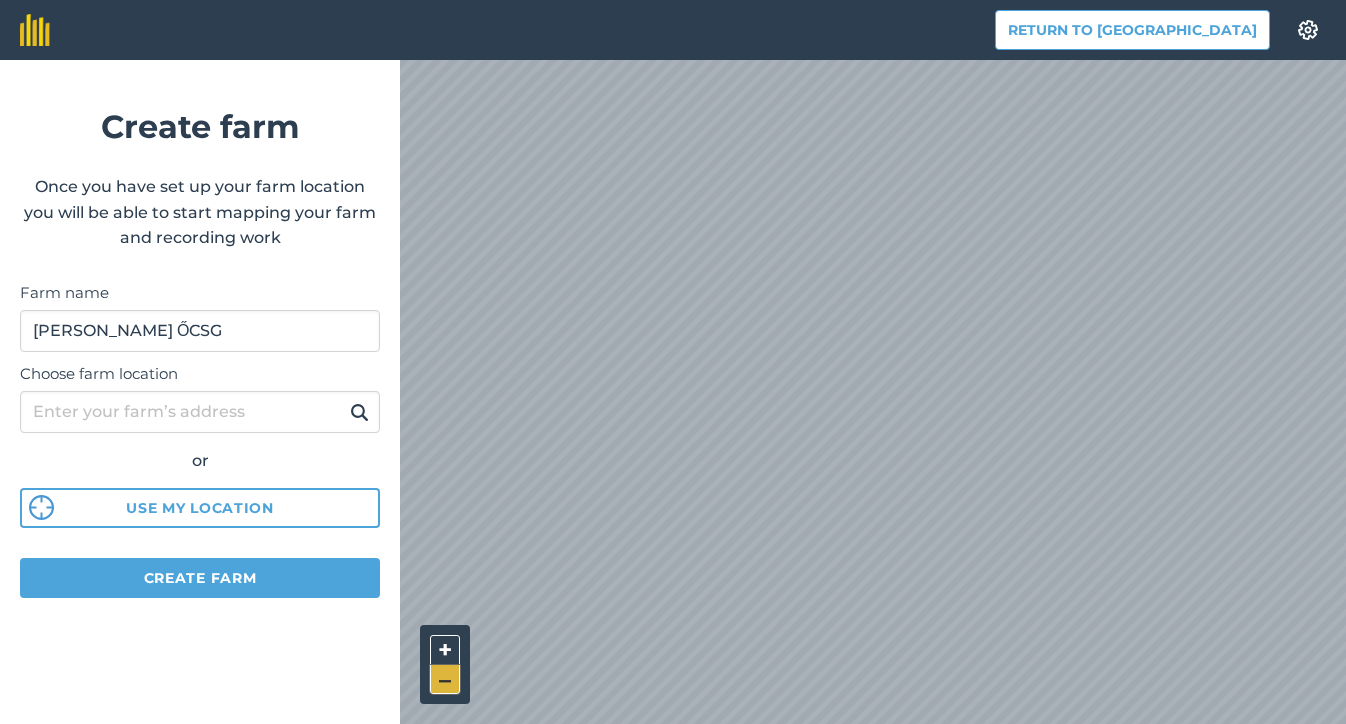 click on "–" at bounding box center (445, 679) 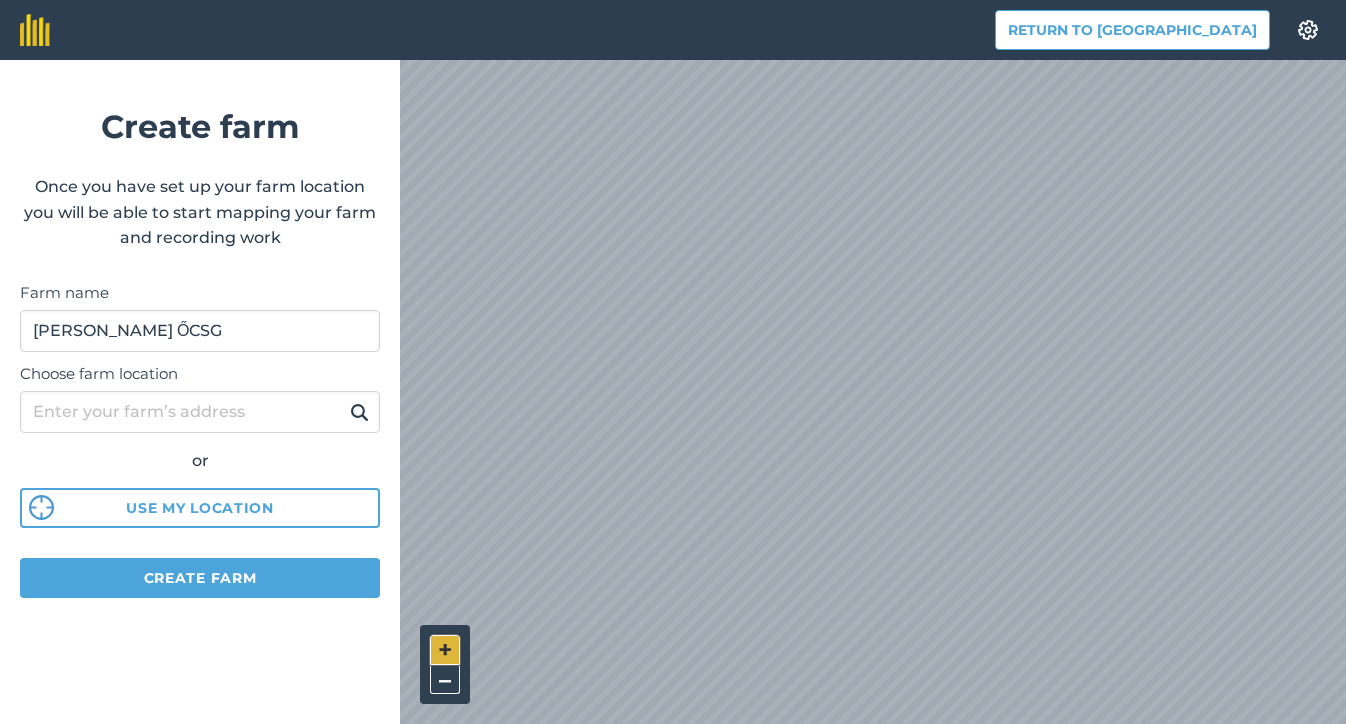 click on "+" at bounding box center (445, 650) 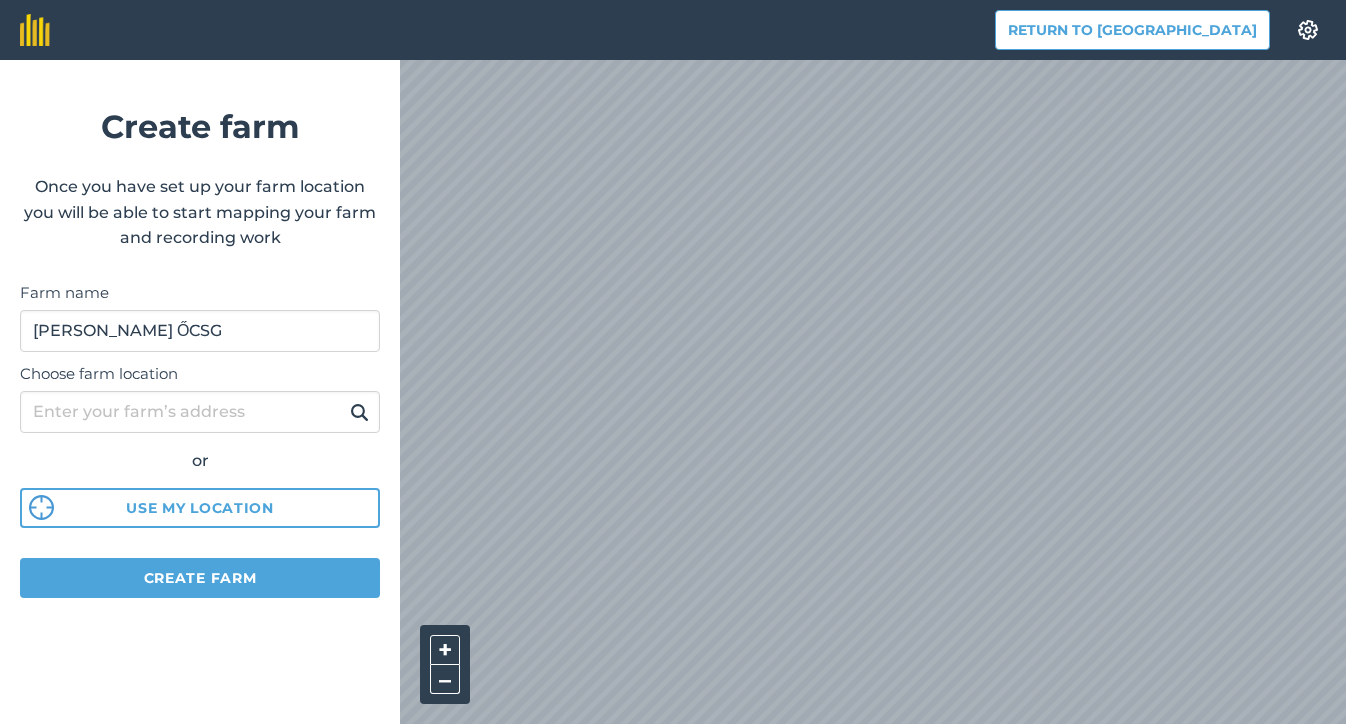 click at bounding box center (1308, 30) 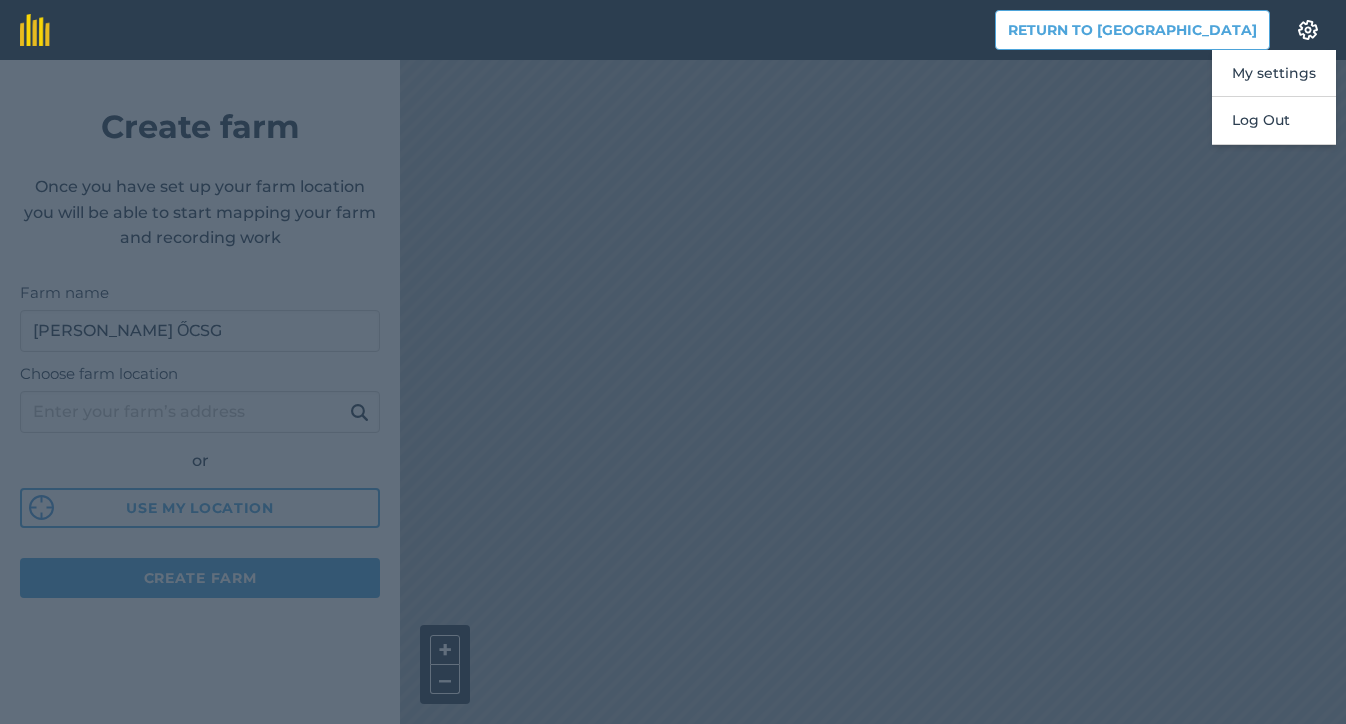click at bounding box center (1308, 30) 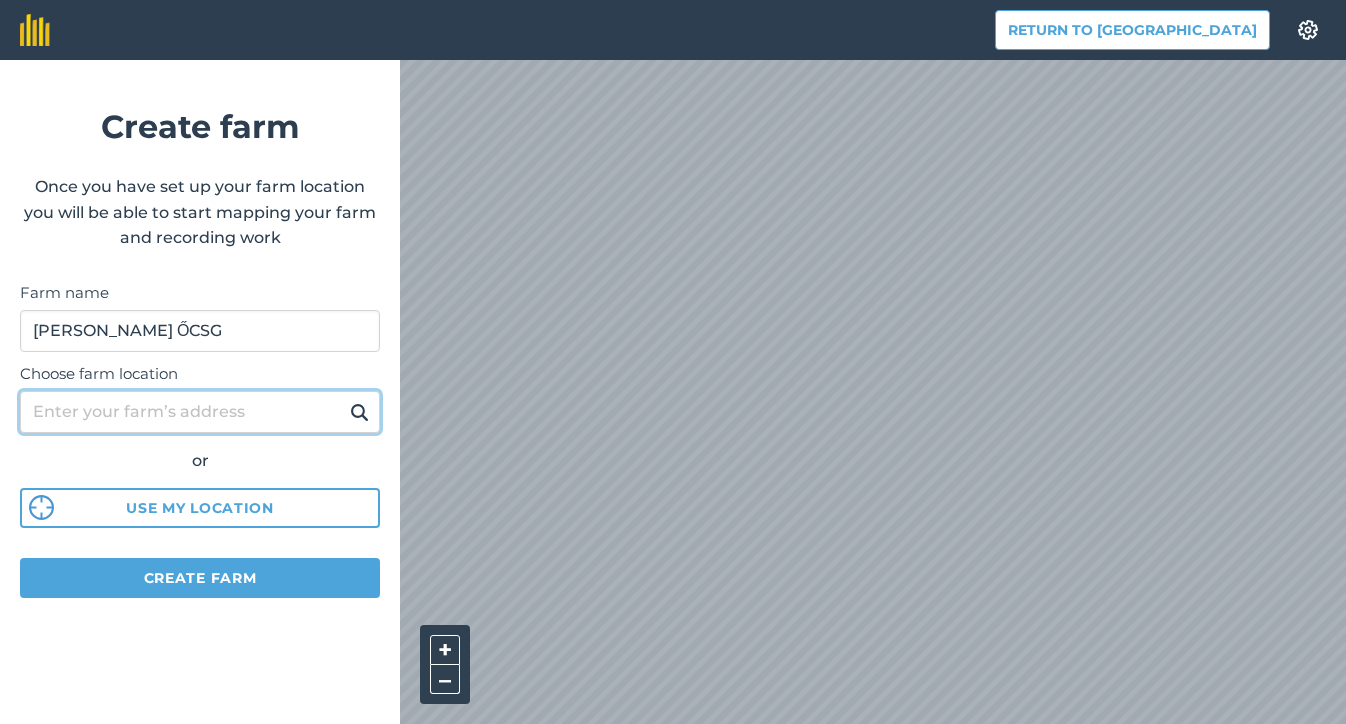 click on "Choose farm location" at bounding box center [200, 412] 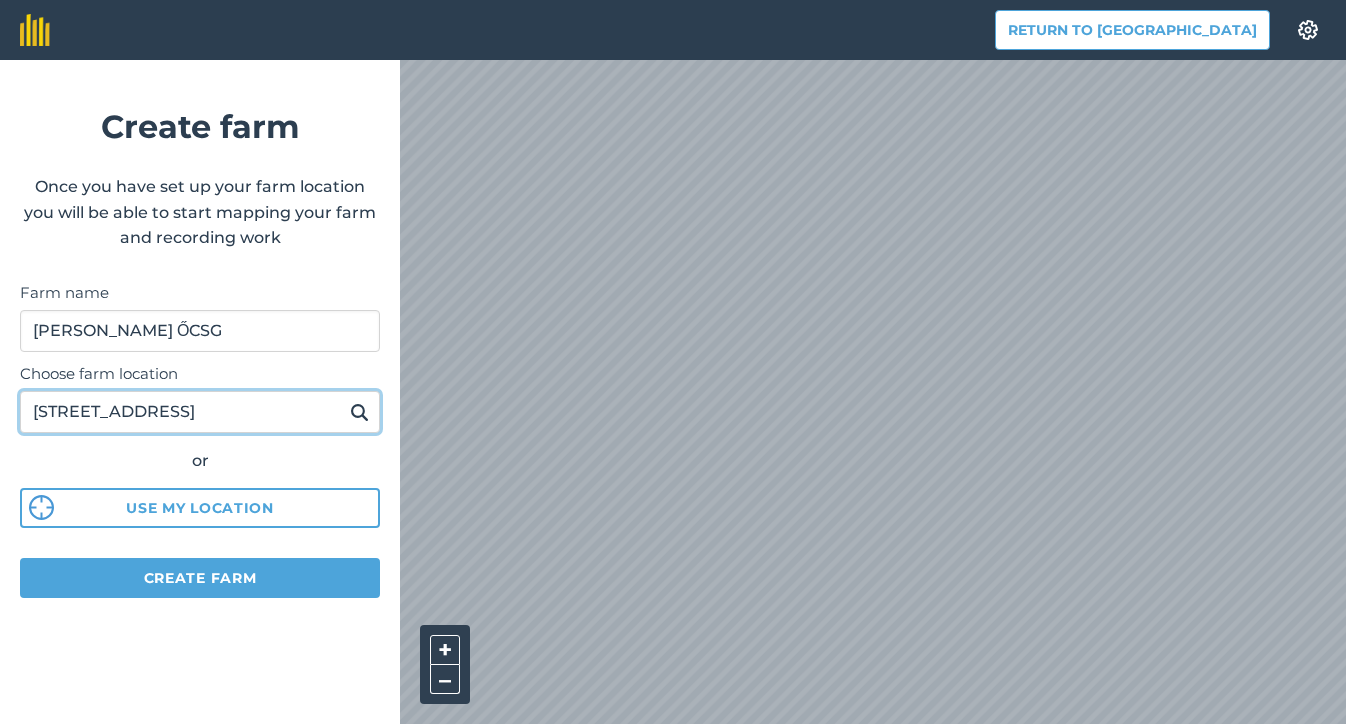 type on "[STREET_ADDRESS]" 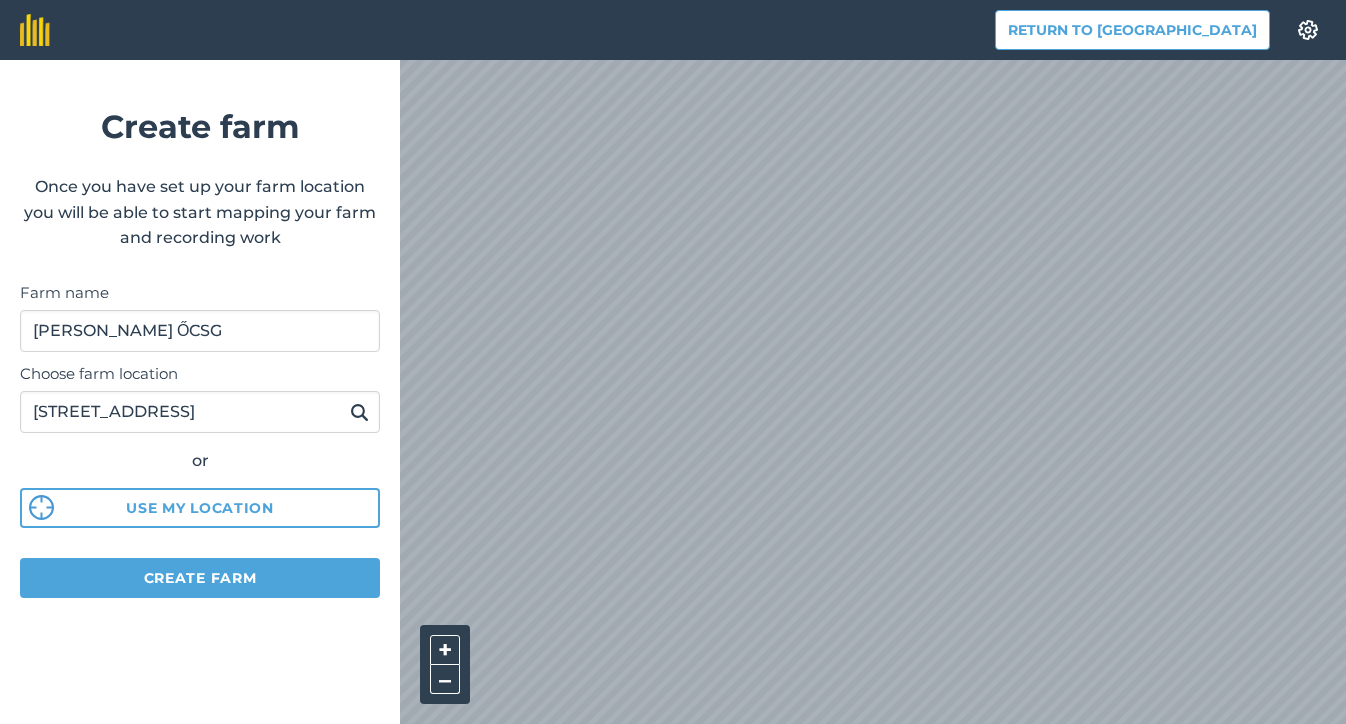 click on "Use my location" at bounding box center (200, 508) 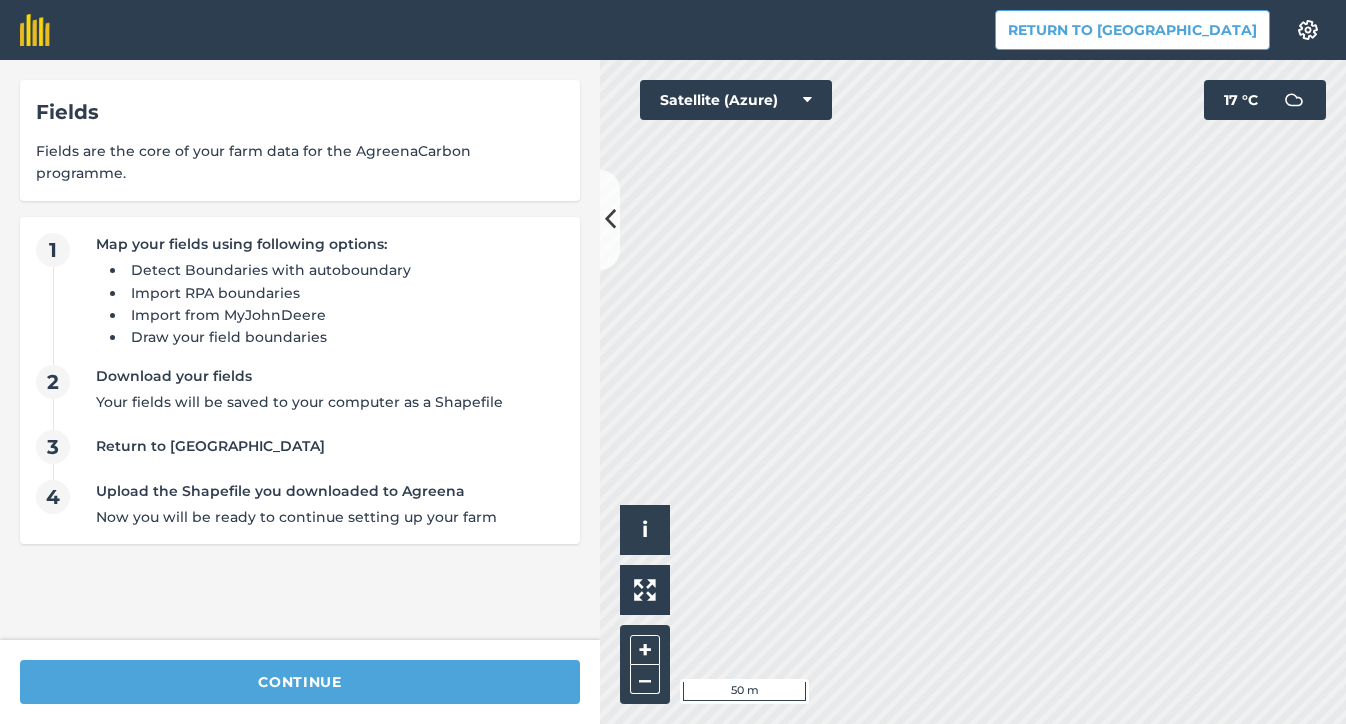 click at bounding box center (807, 100) 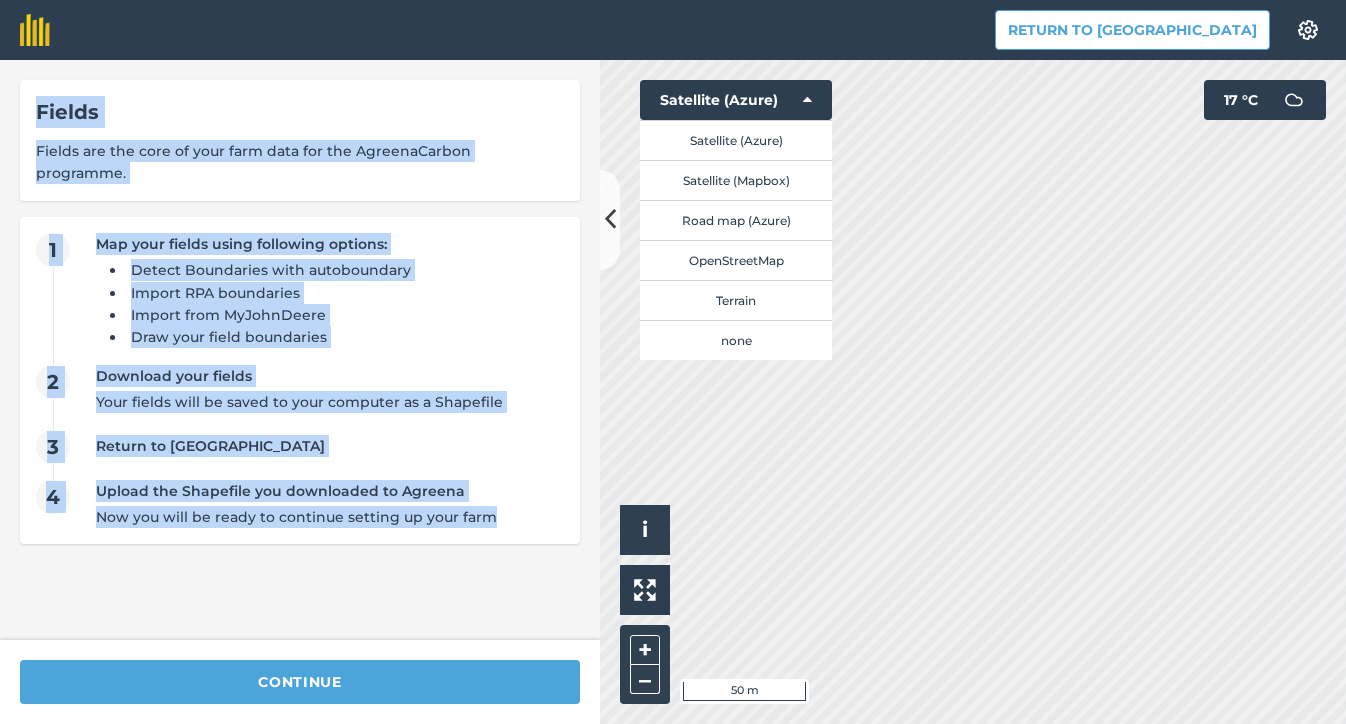 drag, startPoint x: 33, startPoint y: 100, endPoint x: 325, endPoint y: 538, distance: 526.41046 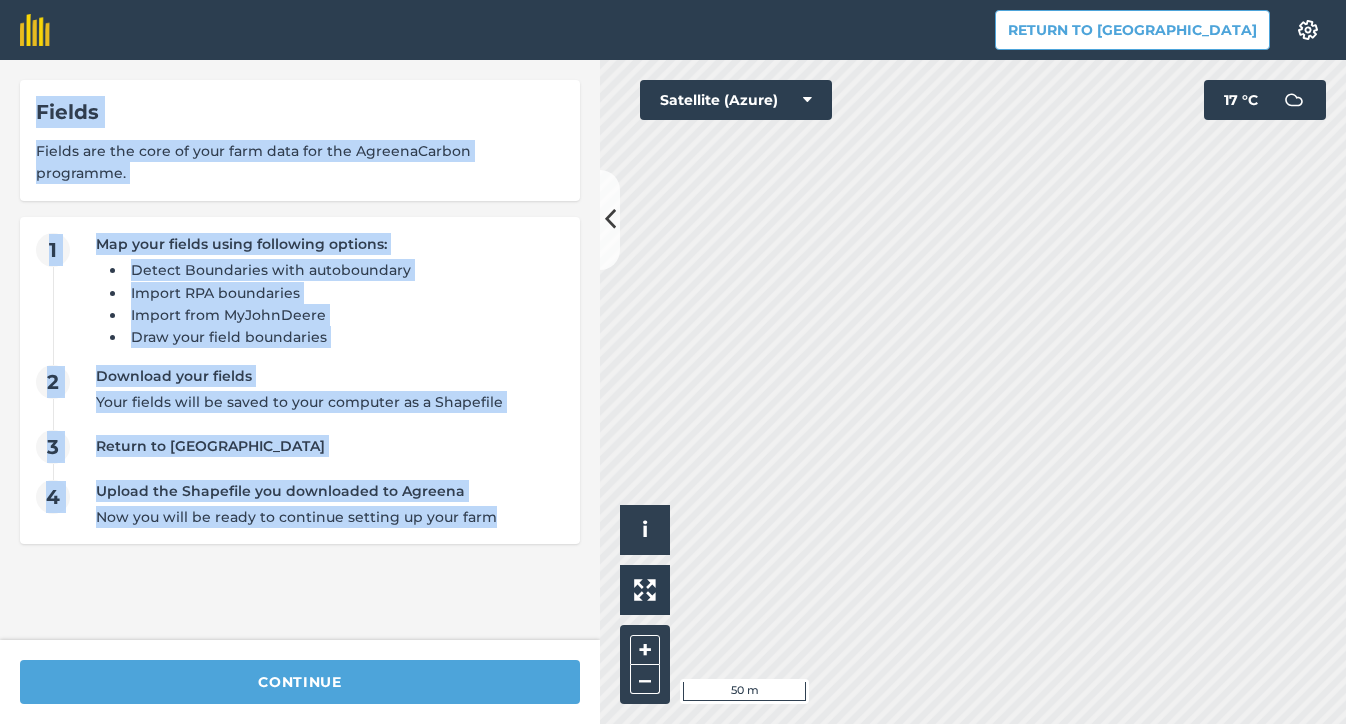 click at bounding box center [807, 100] 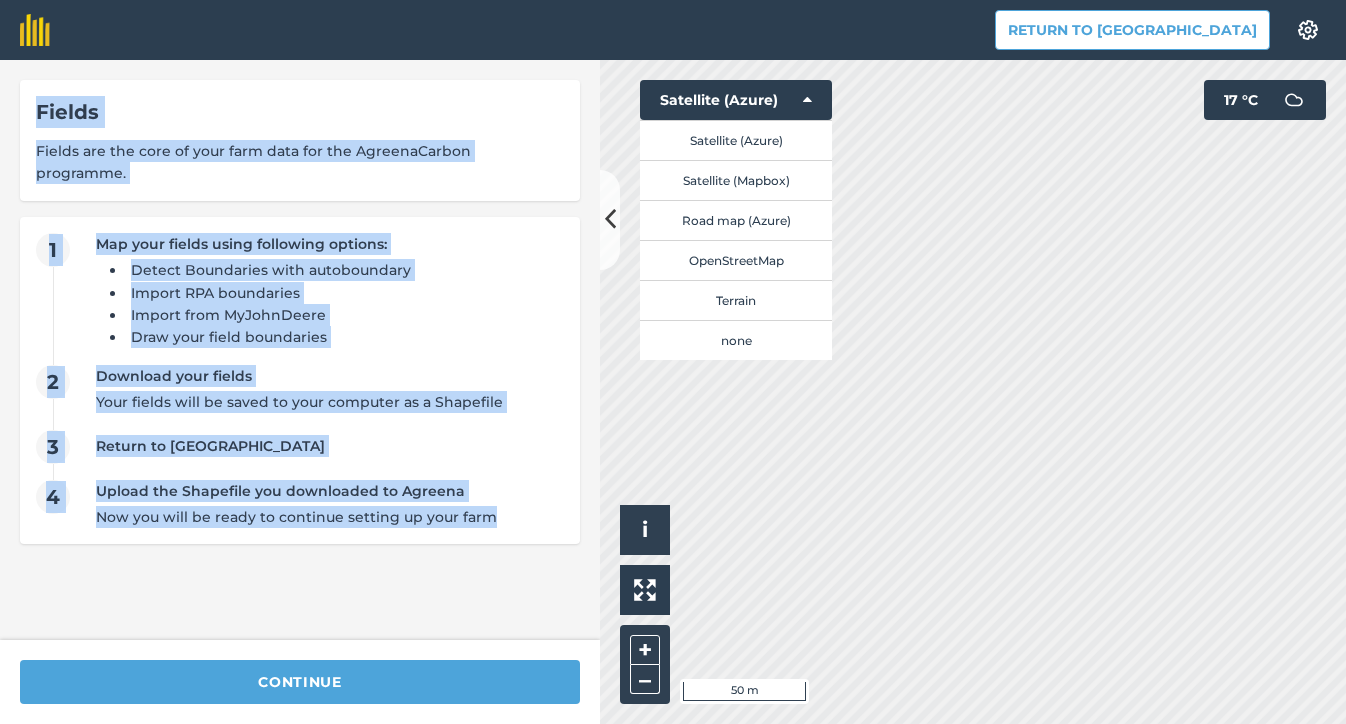 click on "Satellite (Mapbox)" at bounding box center (736, 180) 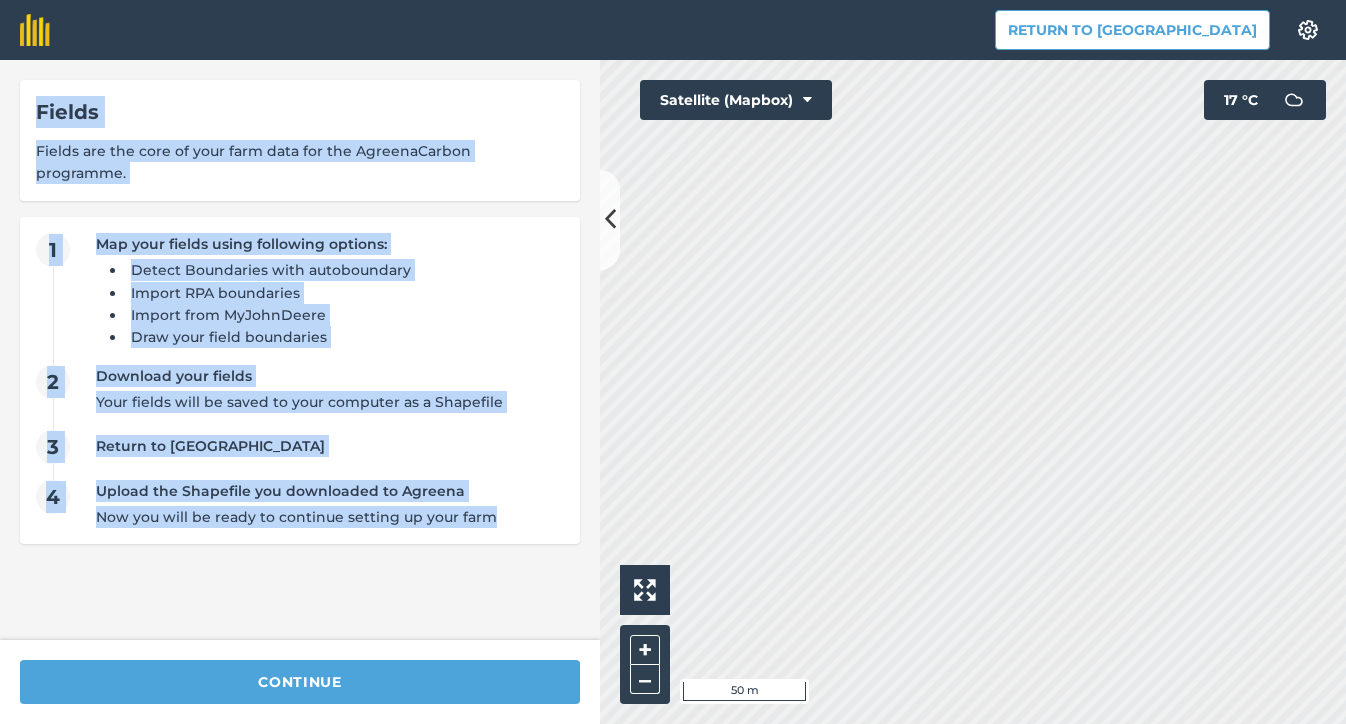 click on "Satellite (Mapbox)" at bounding box center [736, 100] 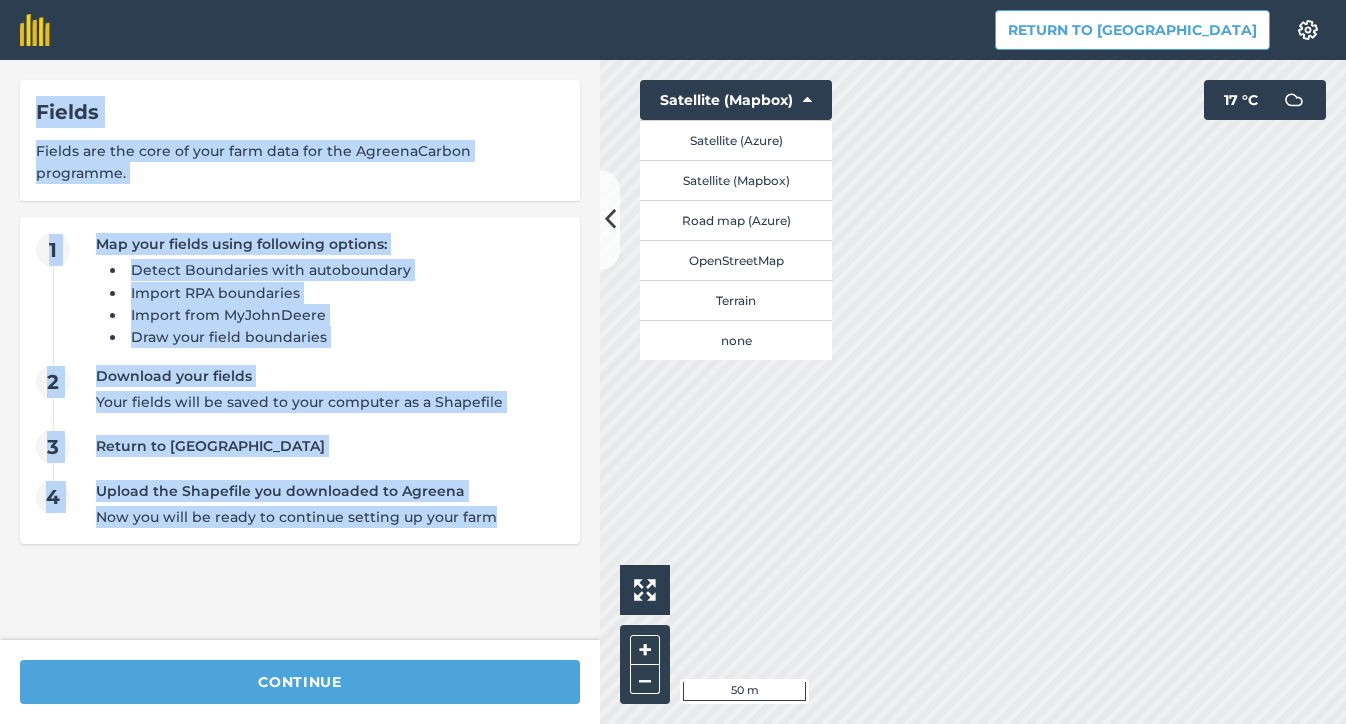 click on "Road map (Azure)" at bounding box center [736, 220] 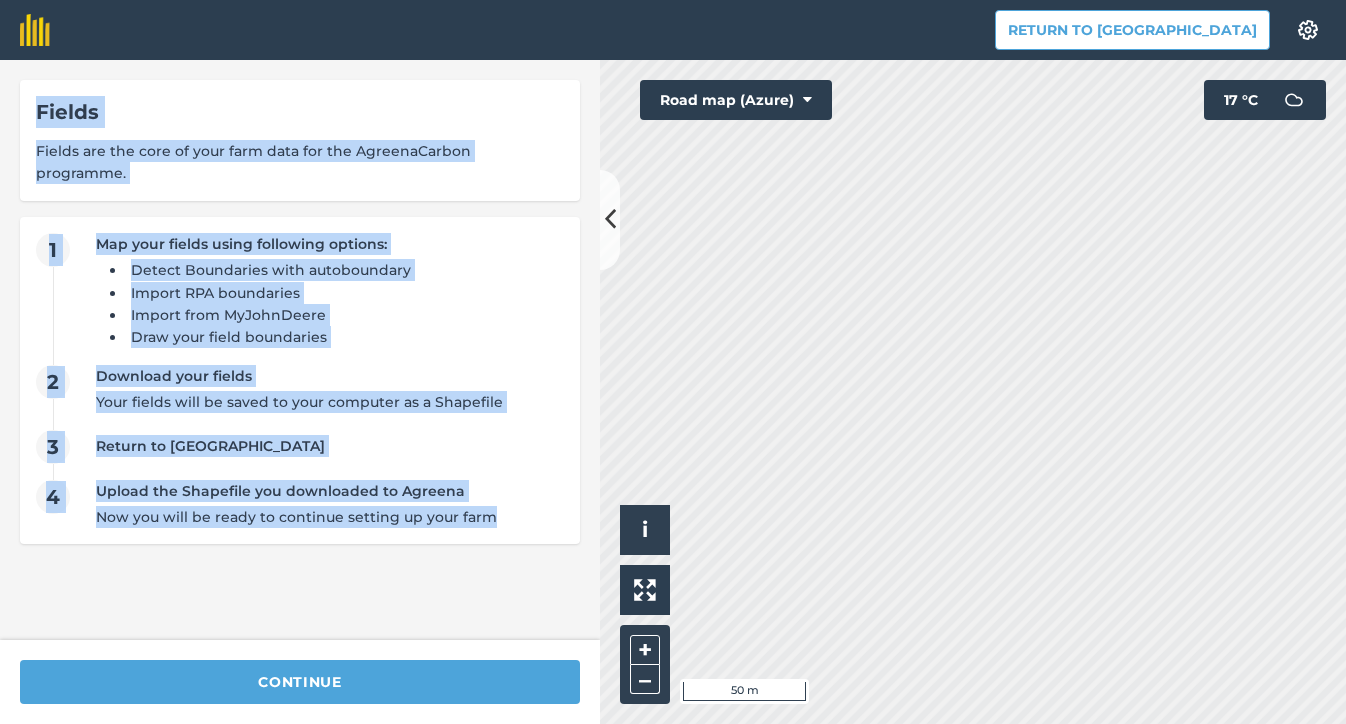 click at bounding box center [807, 100] 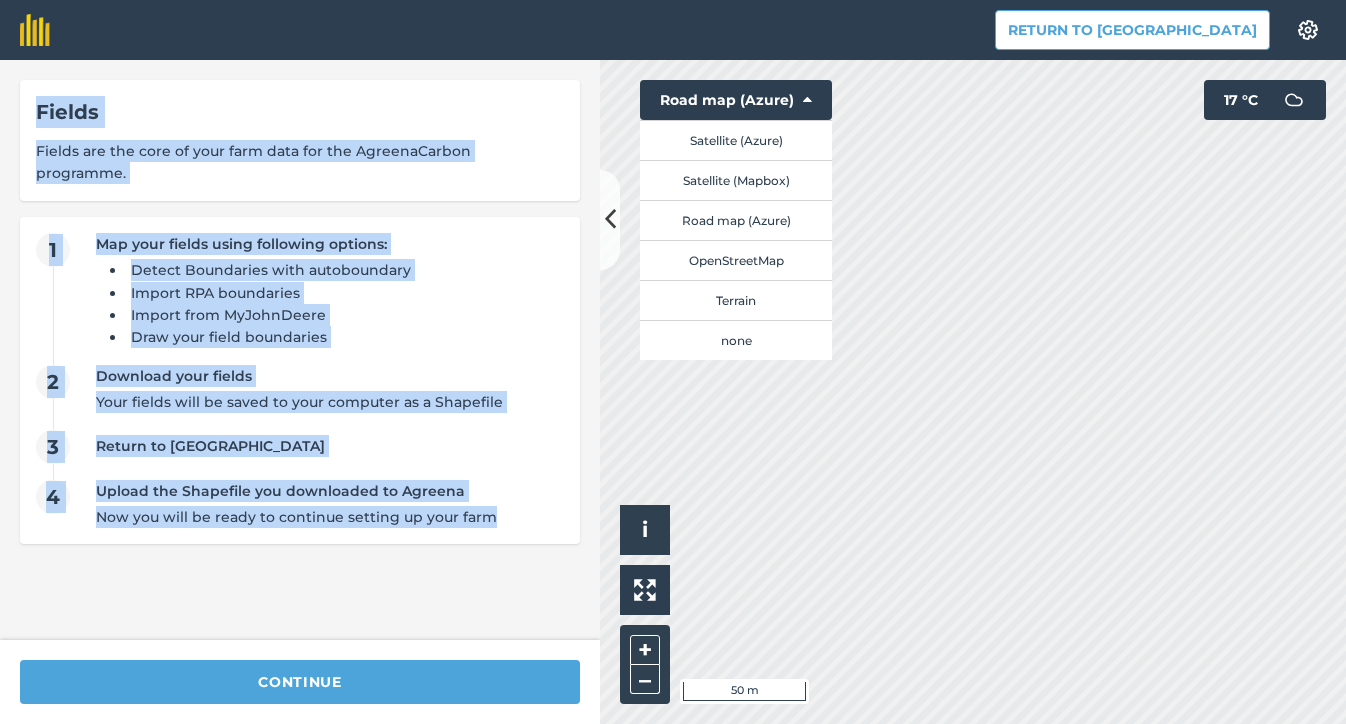 click on "OpenStreetMap" at bounding box center (736, 260) 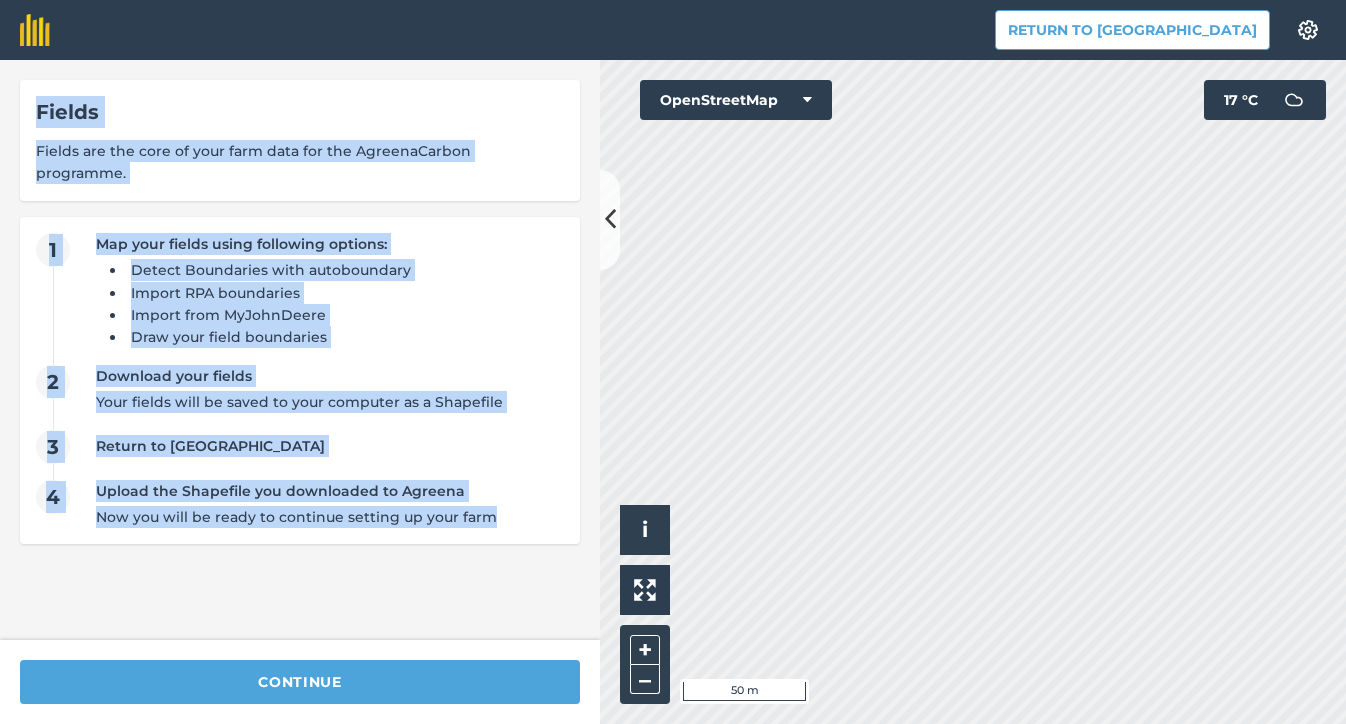 click on "OpenStreetMap" at bounding box center (736, 100) 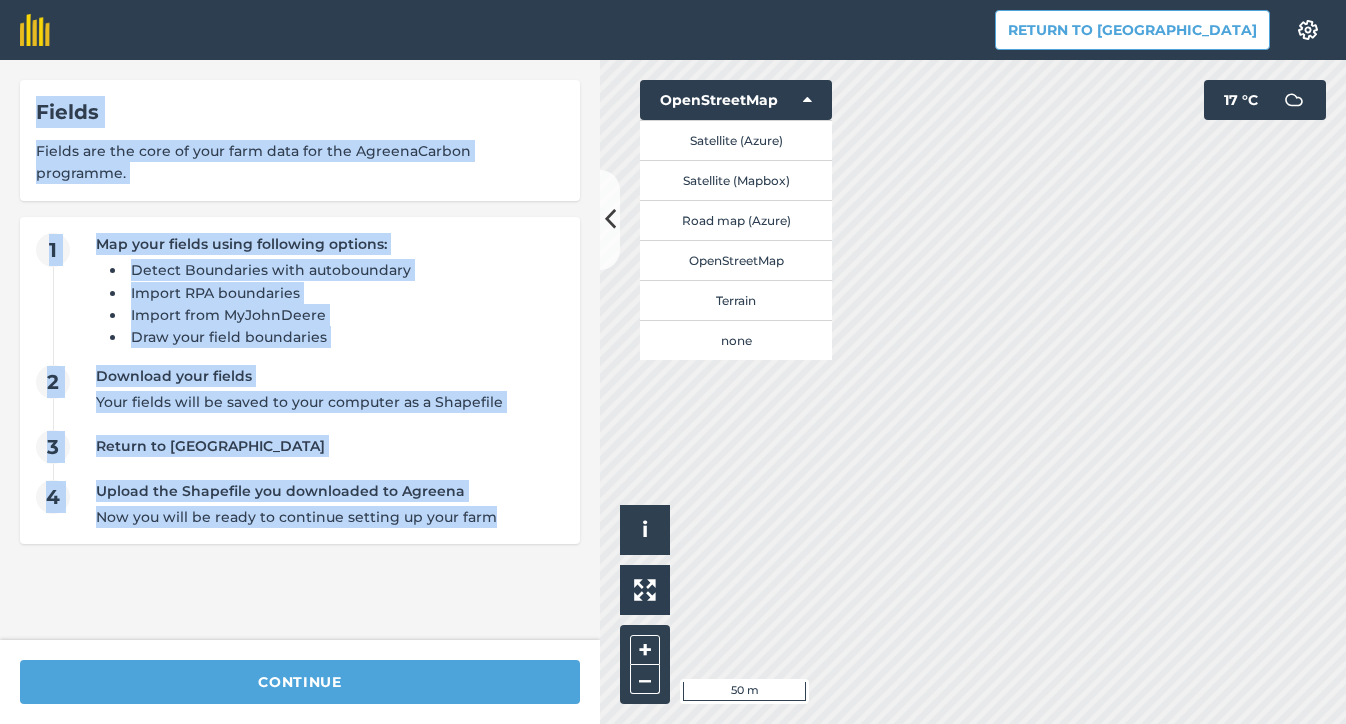 click on "Terrain" at bounding box center [736, 300] 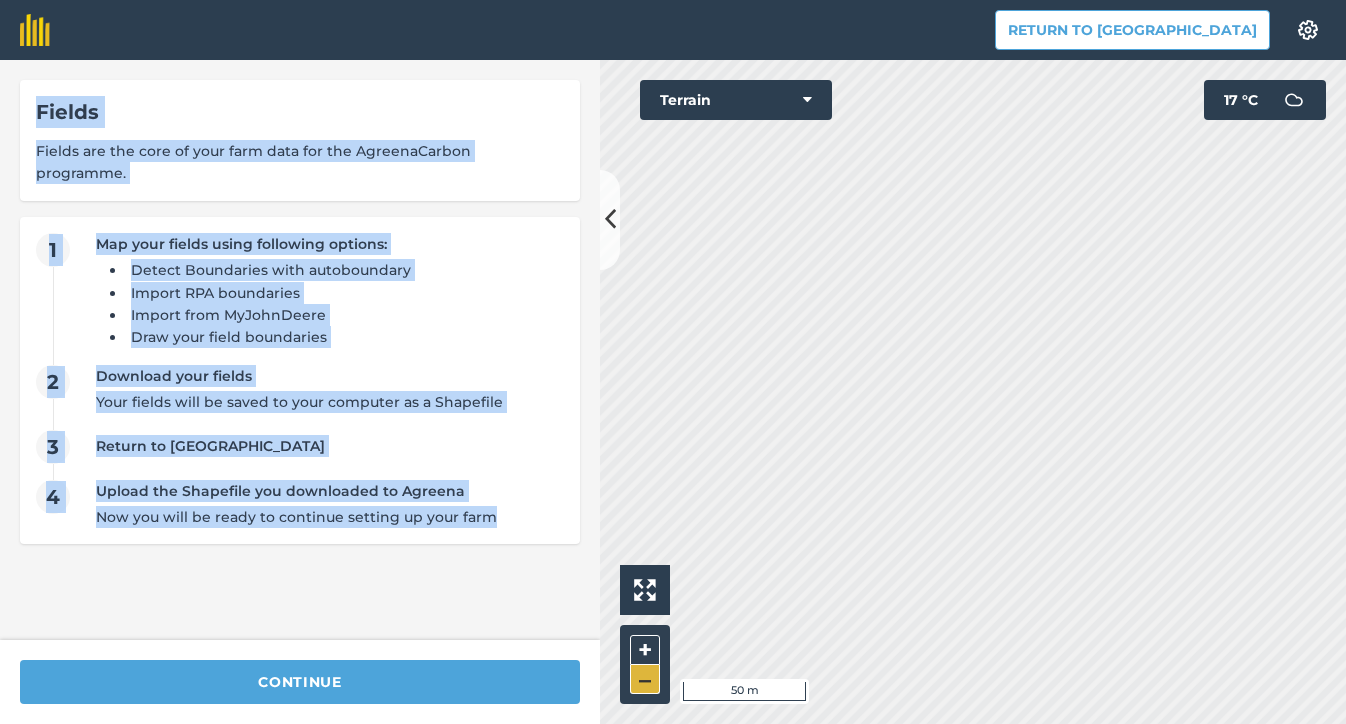 click on "–" at bounding box center (645, 679) 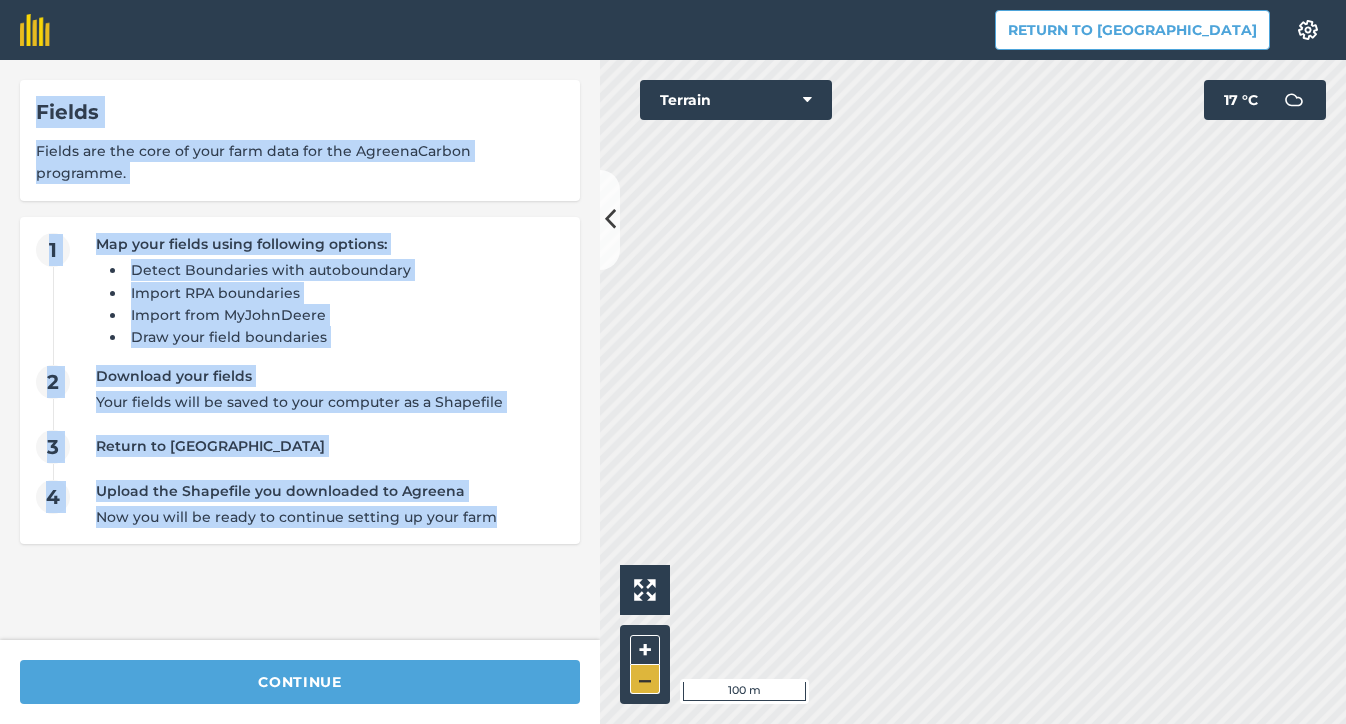 click on "–" at bounding box center (645, 679) 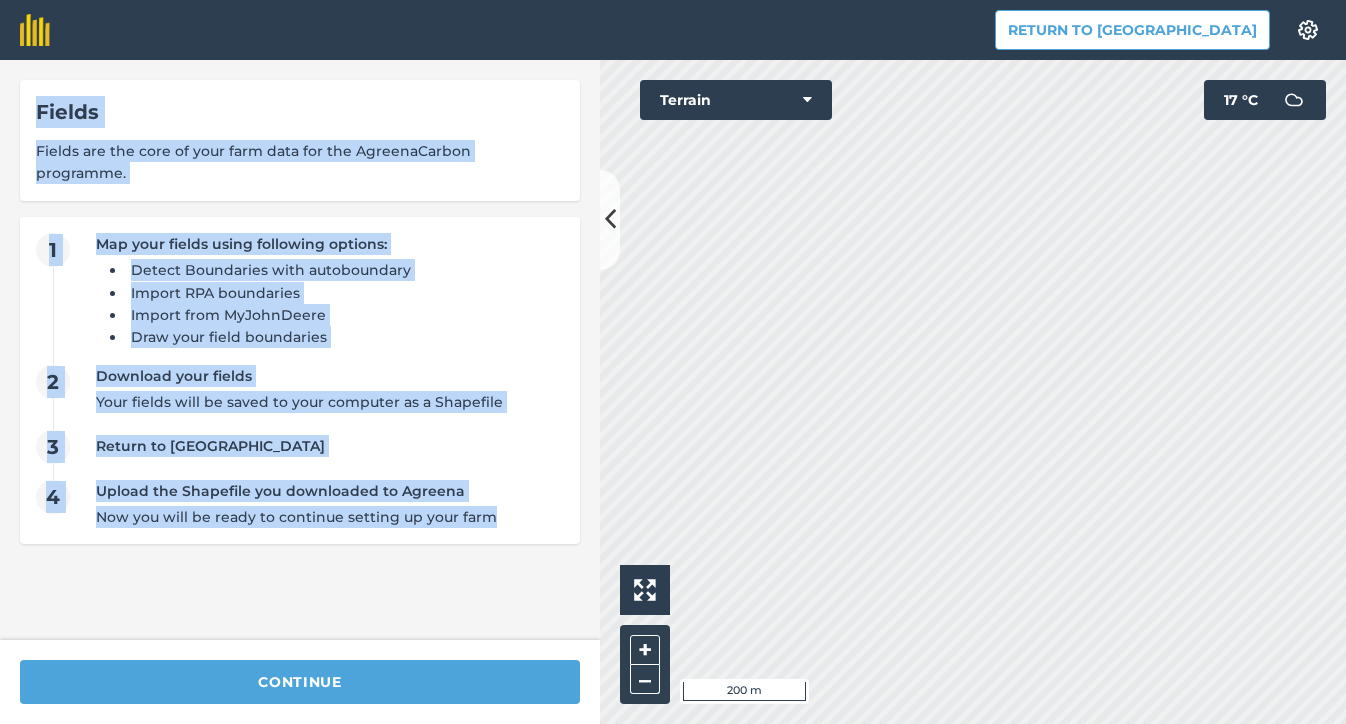 click at bounding box center (807, 100) 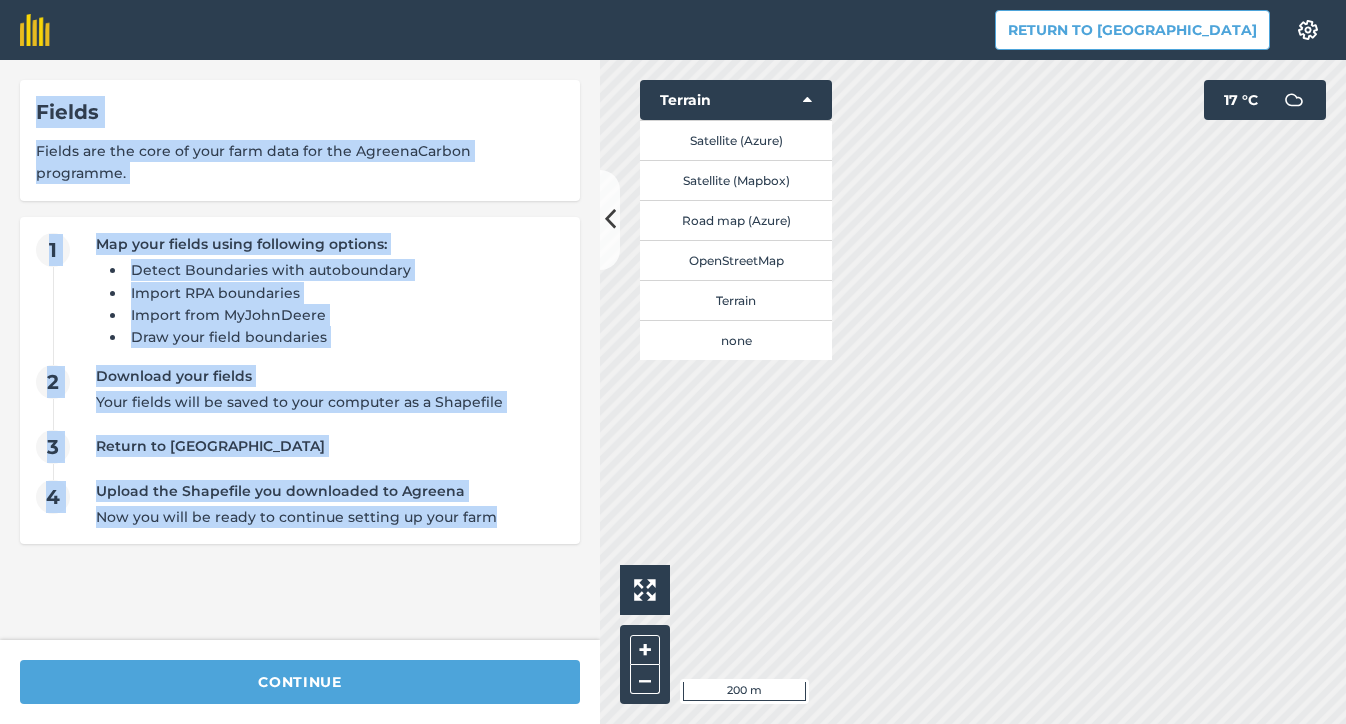 click on "none" at bounding box center (736, 340) 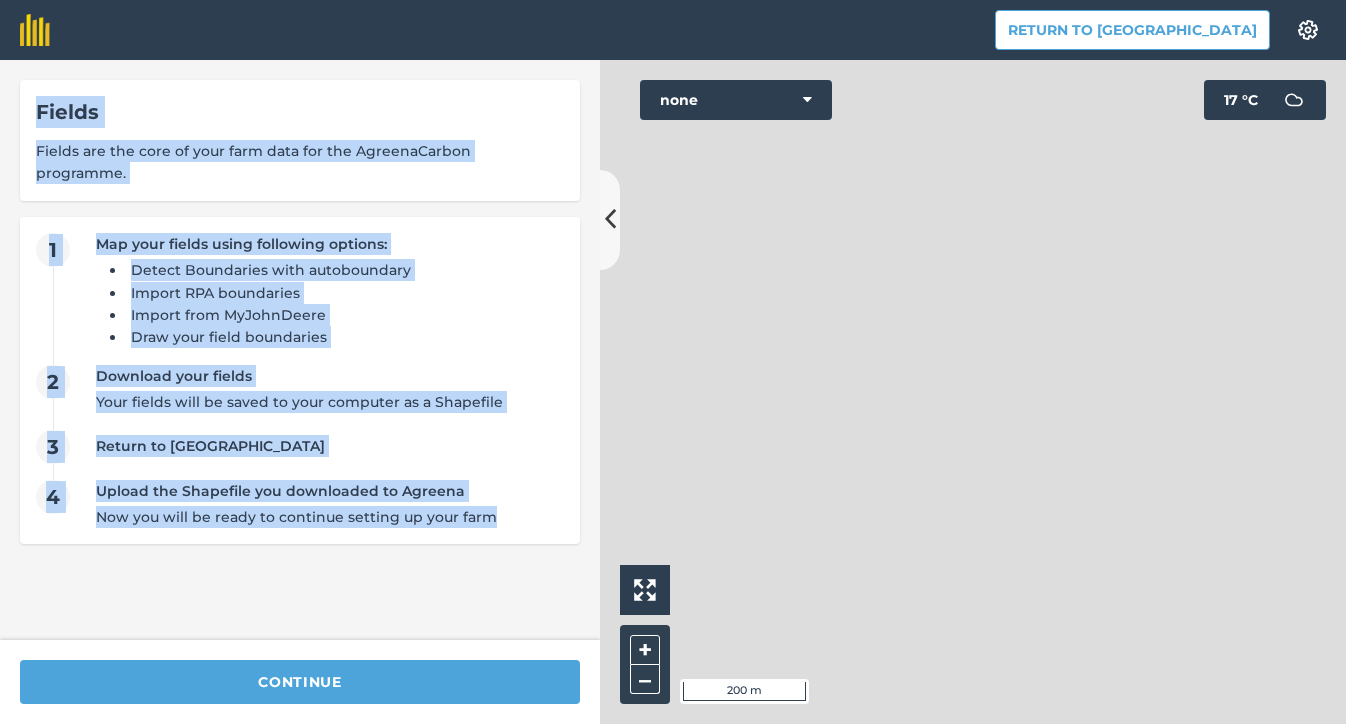 click on "none" at bounding box center [736, 100] 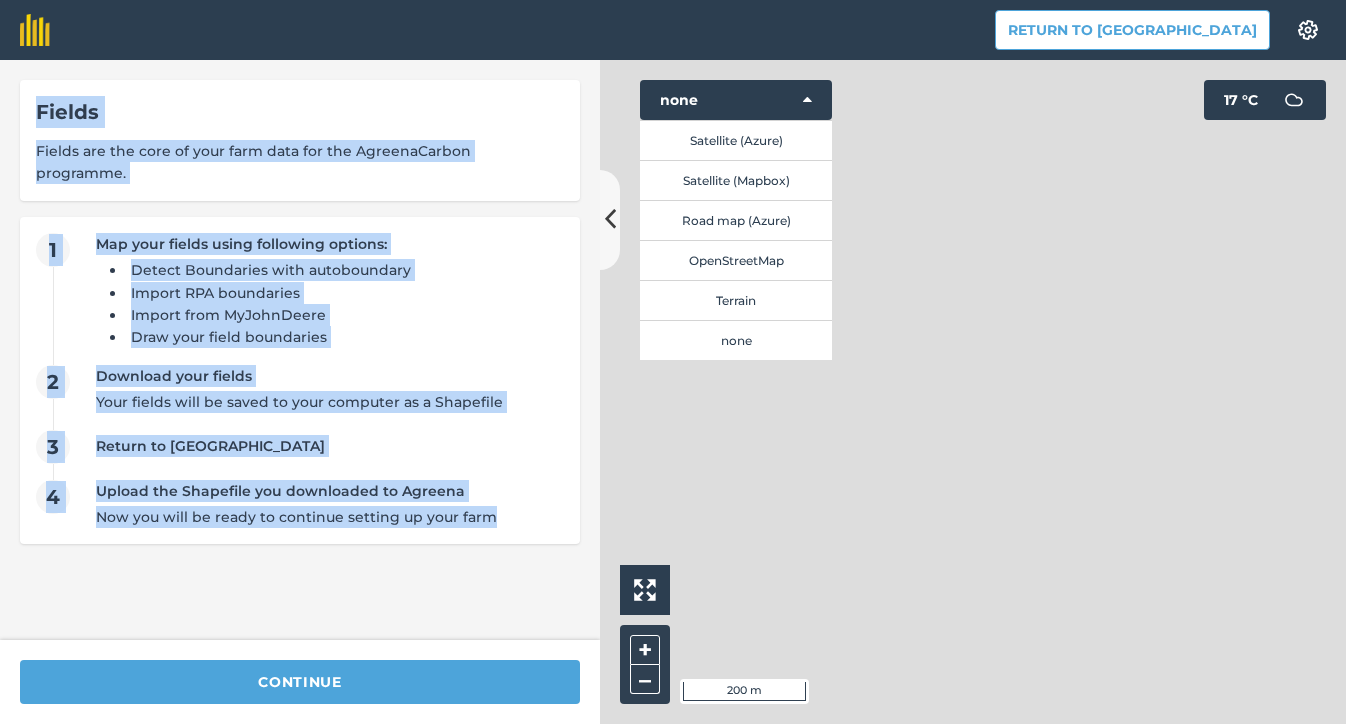 click on "Satellite (Azure)" at bounding box center [736, 140] 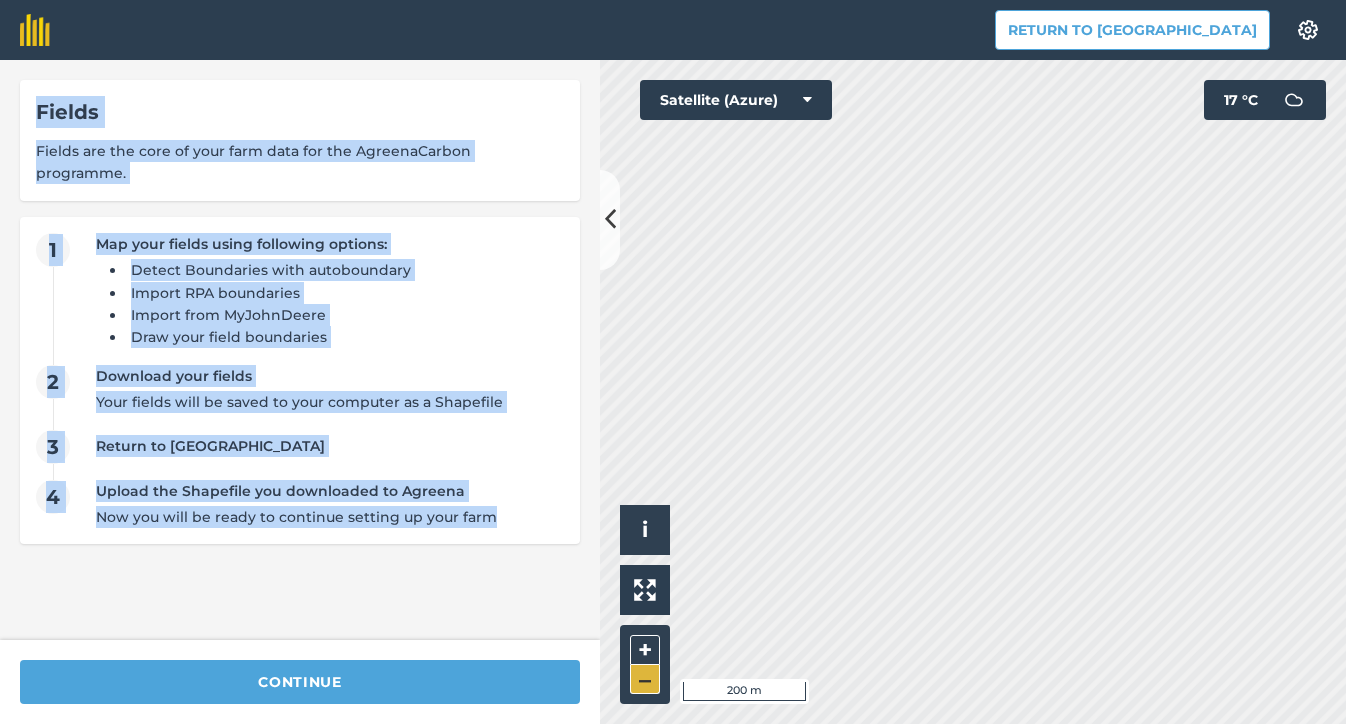 click on "–" at bounding box center [645, 679] 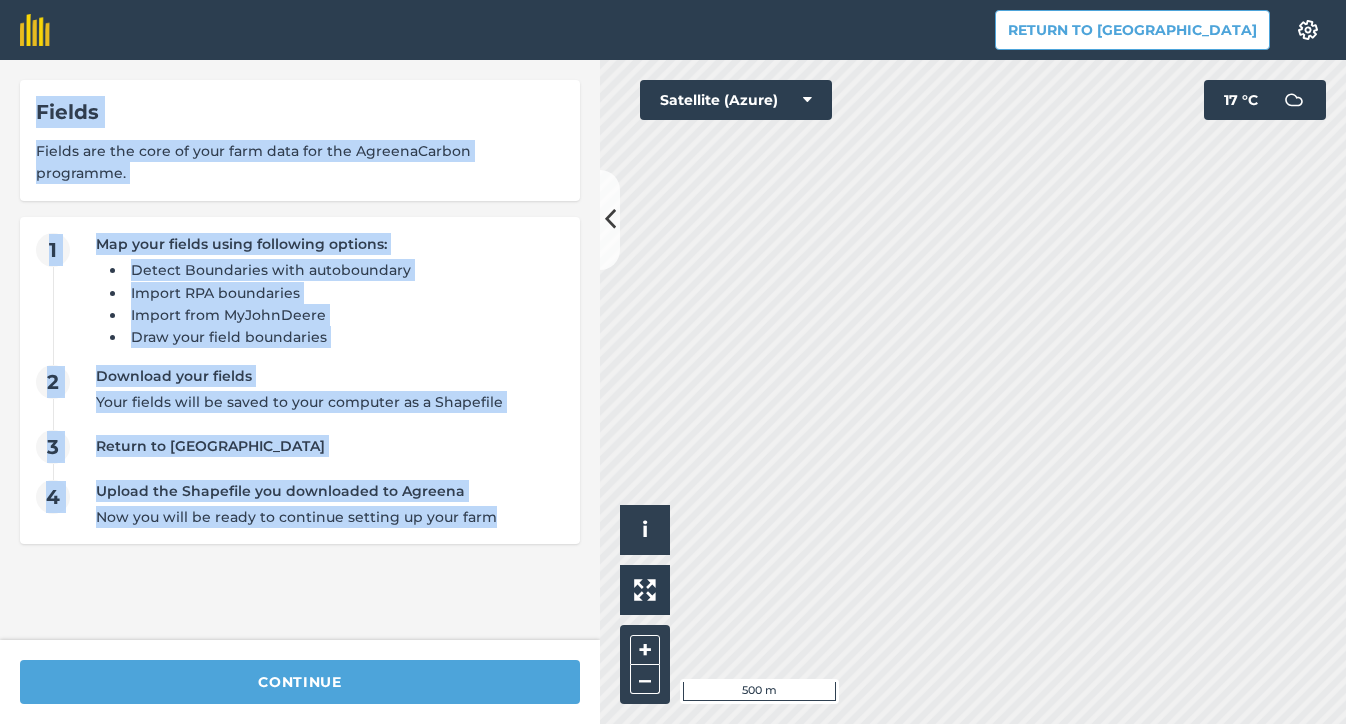click on "Return to Agreena Settings Map printing is not available on our free plan Please upgrade to our Essentials, Plus or Pro plan to access this feature. Fields Fields are the core of your farm data for the AgreenaCarbon programme. 1 Map your fields using following options: Detect Boundaries with autoboundary Import RPA boundaries Import from MyJohnDeere Draw your field boundaries 2 Download your fields Your fields will be saved to your computer as a Shapefile 3 Return to Agreena 4 Upload the Shapefile you downloaded to Agreena Now you will be ready to continue setting up your farm continue Hello i © 2025 TomTom, Microsoft 500 m + – Satellite (Azure) 17   ° C" at bounding box center (673, 362) 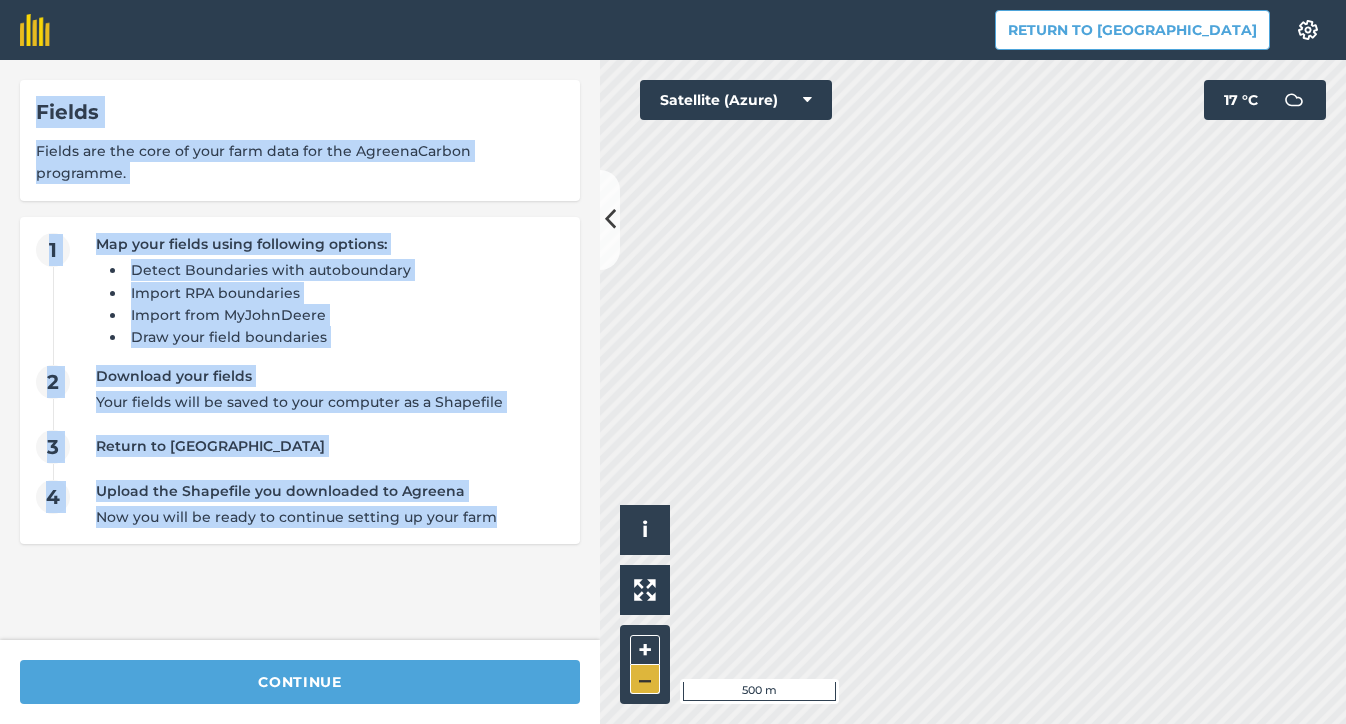 click on "–" at bounding box center [645, 679] 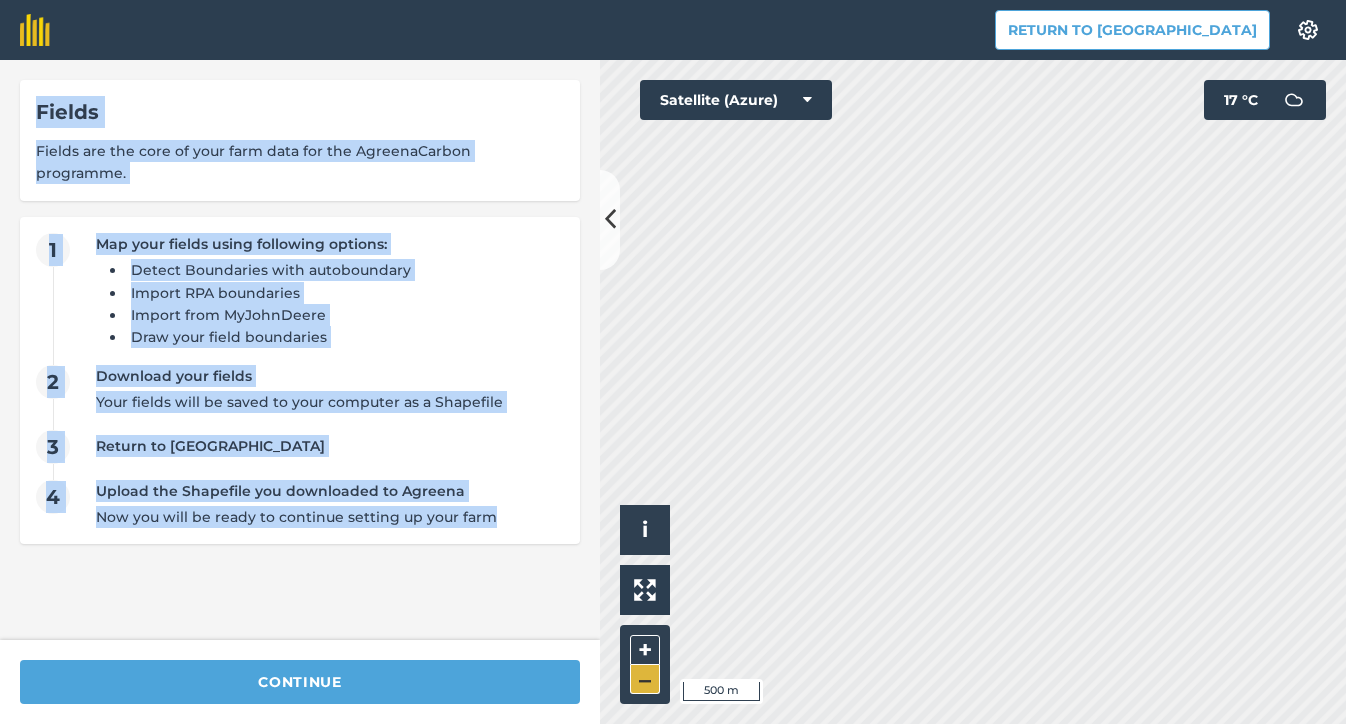 click on "–" at bounding box center [645, 679] 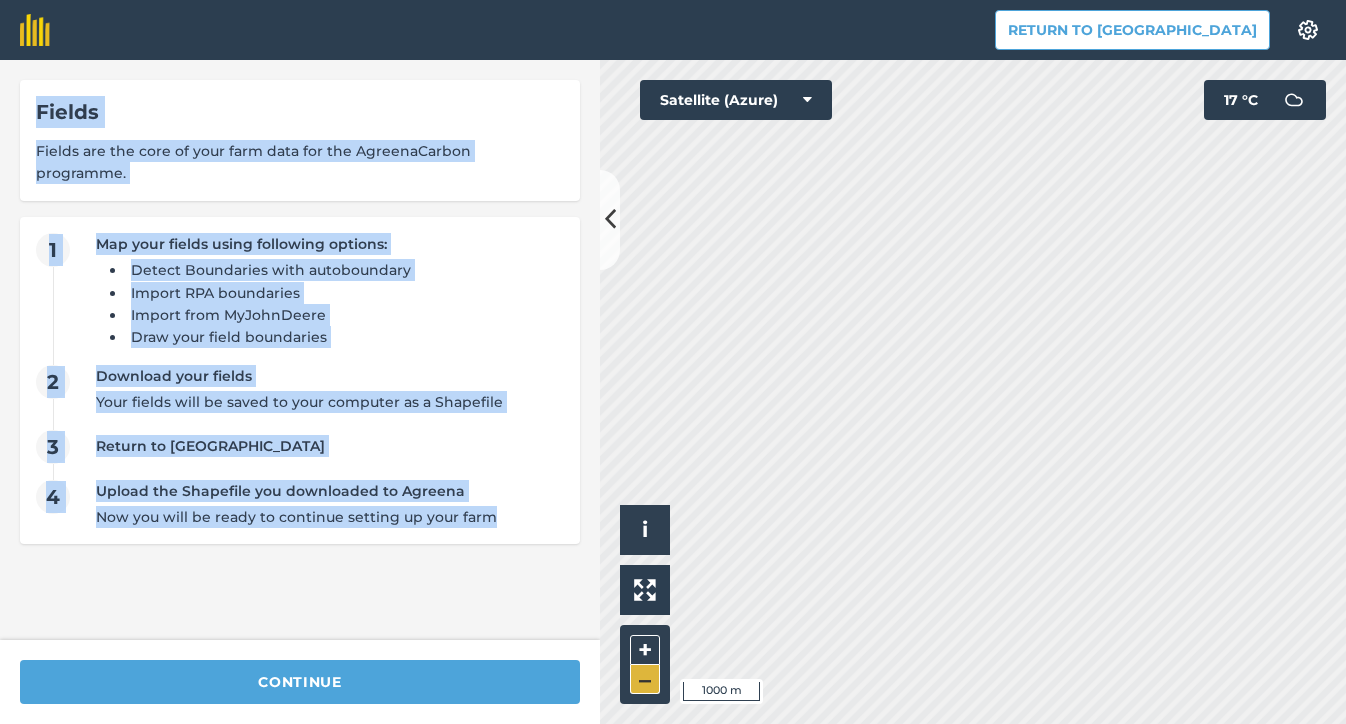 click on "–" at bounding box center (645, 679) 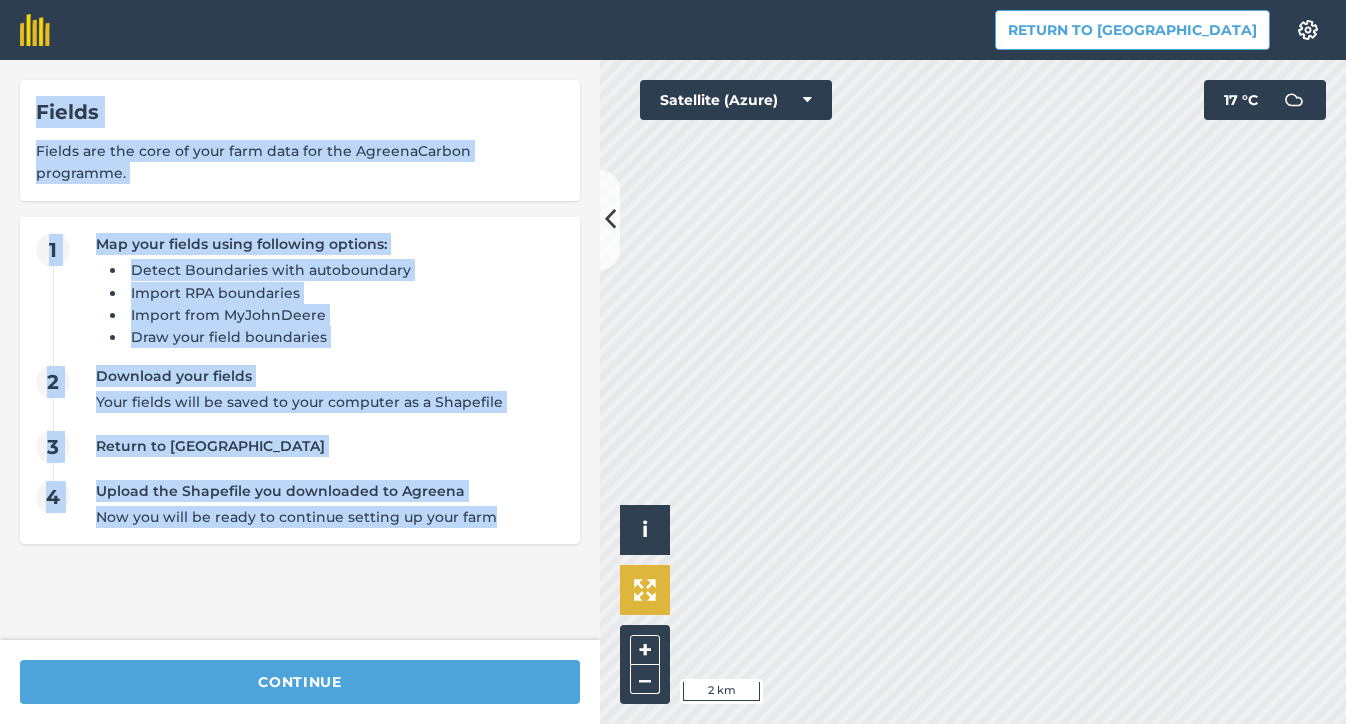 click on "Hello i © 2025 TomTom, Microsoft 2 km + – Satellite (Azure) 17   ° C" at bounding box center [973, 392] 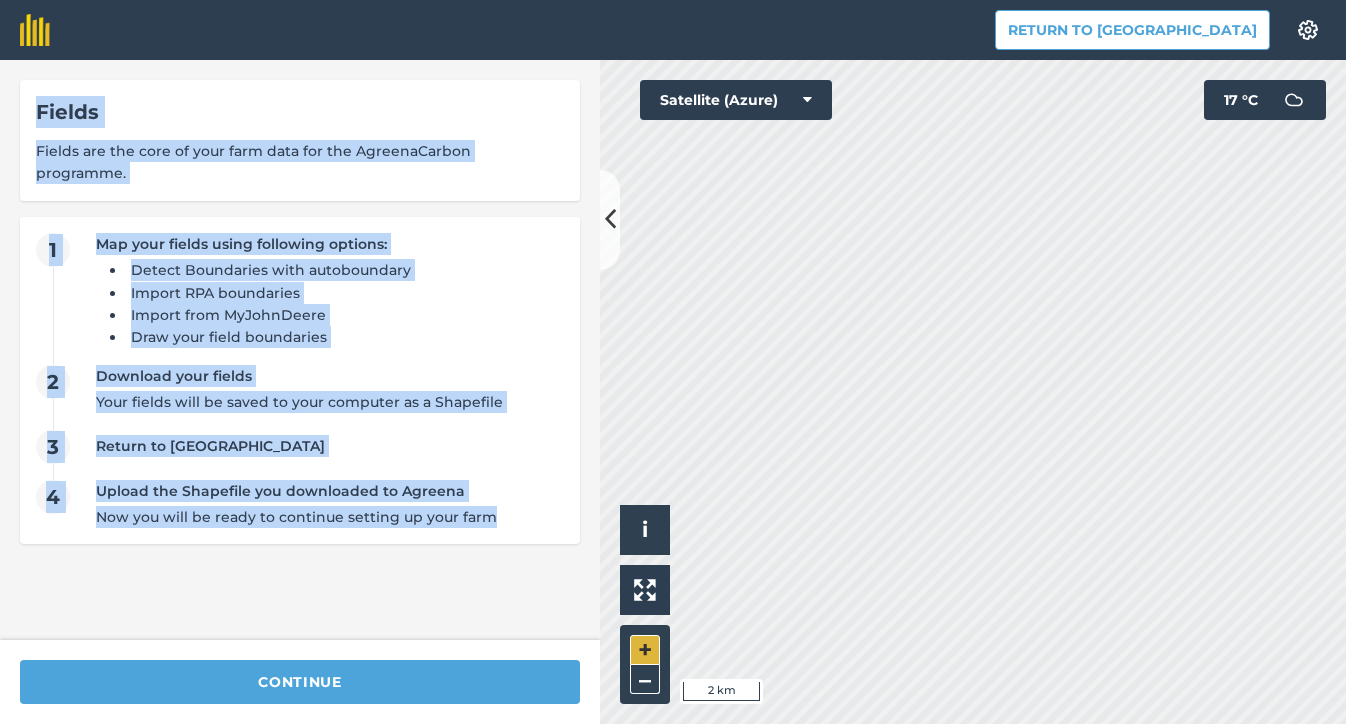 click on "+" at bounding box center [645, 650] 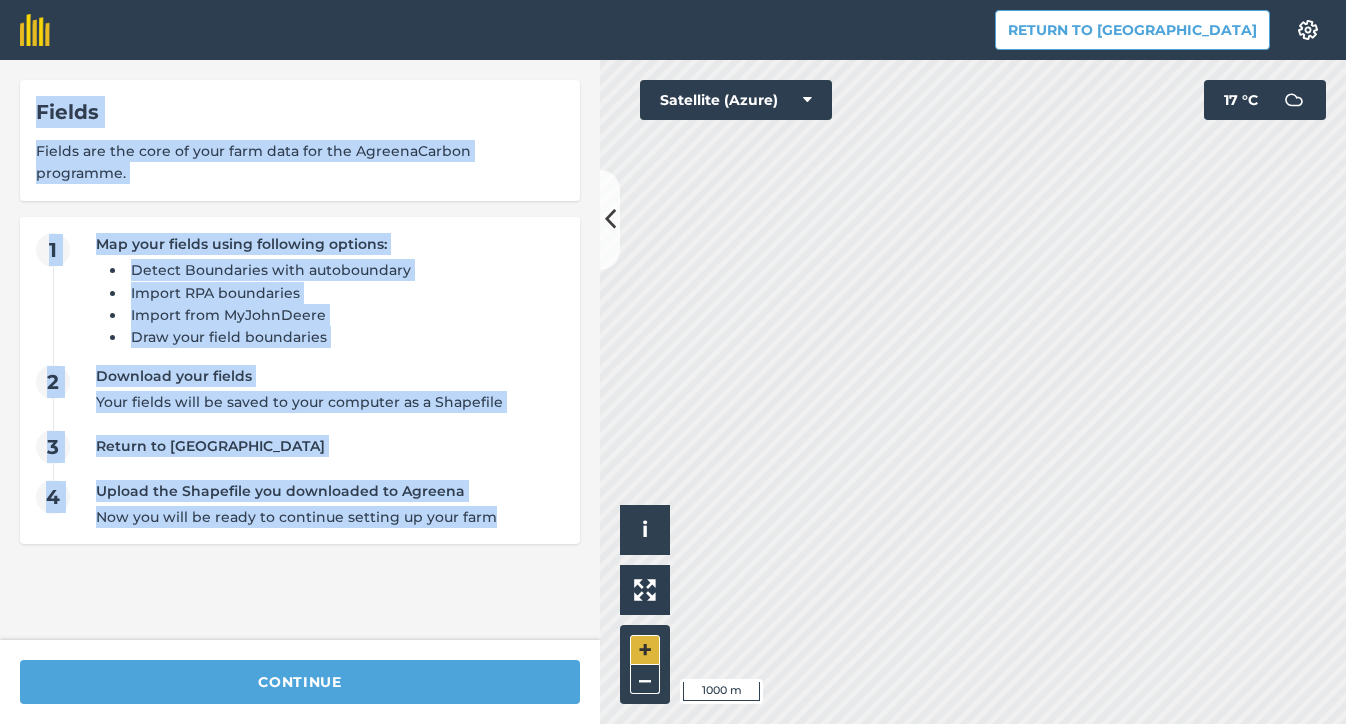 click on "+" at bounding box center [645, 650] 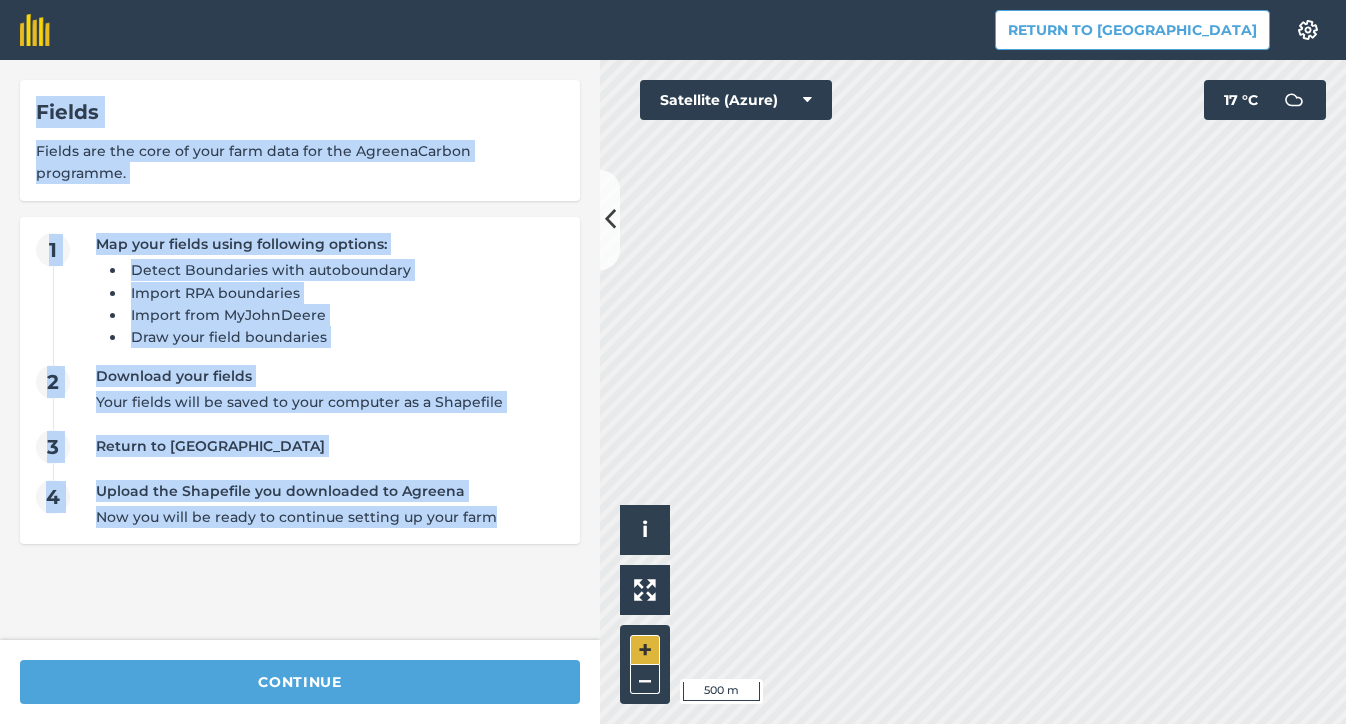 click on "+" at bounding box center (645, 650) 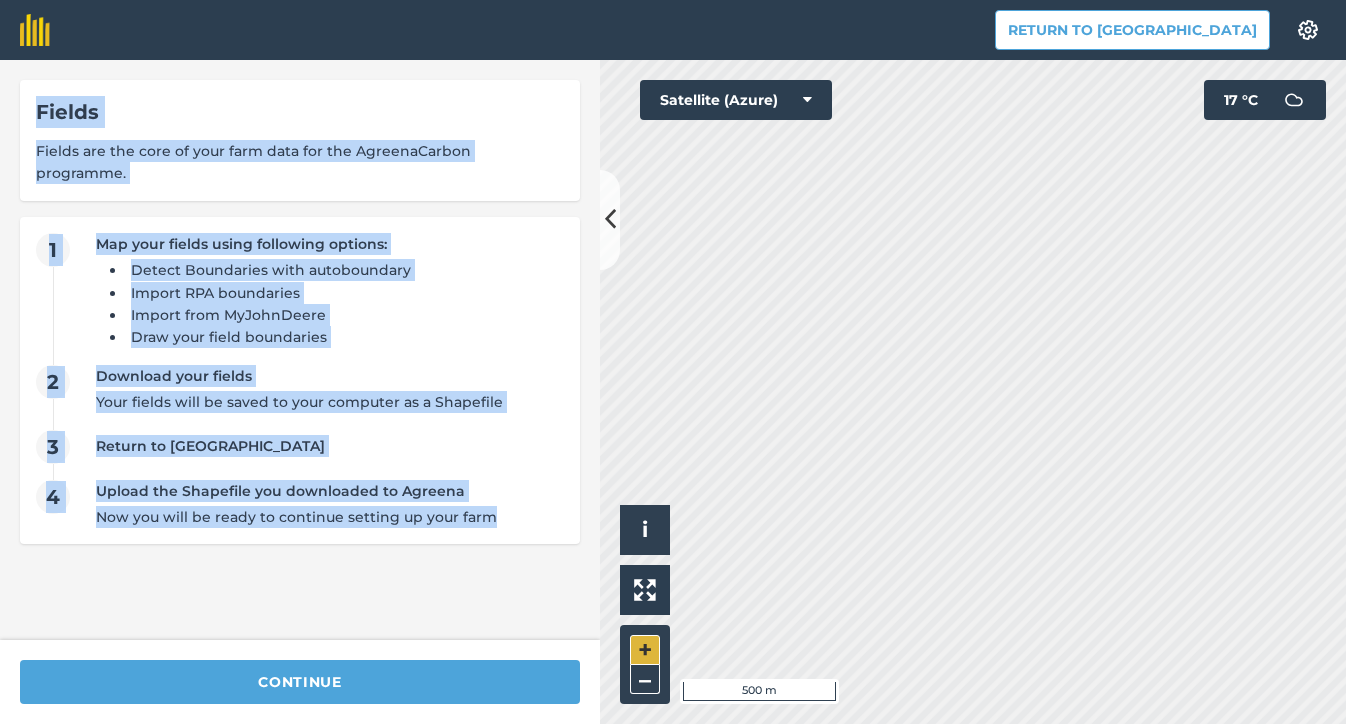 click on "+" at bounding box center (645, 650) 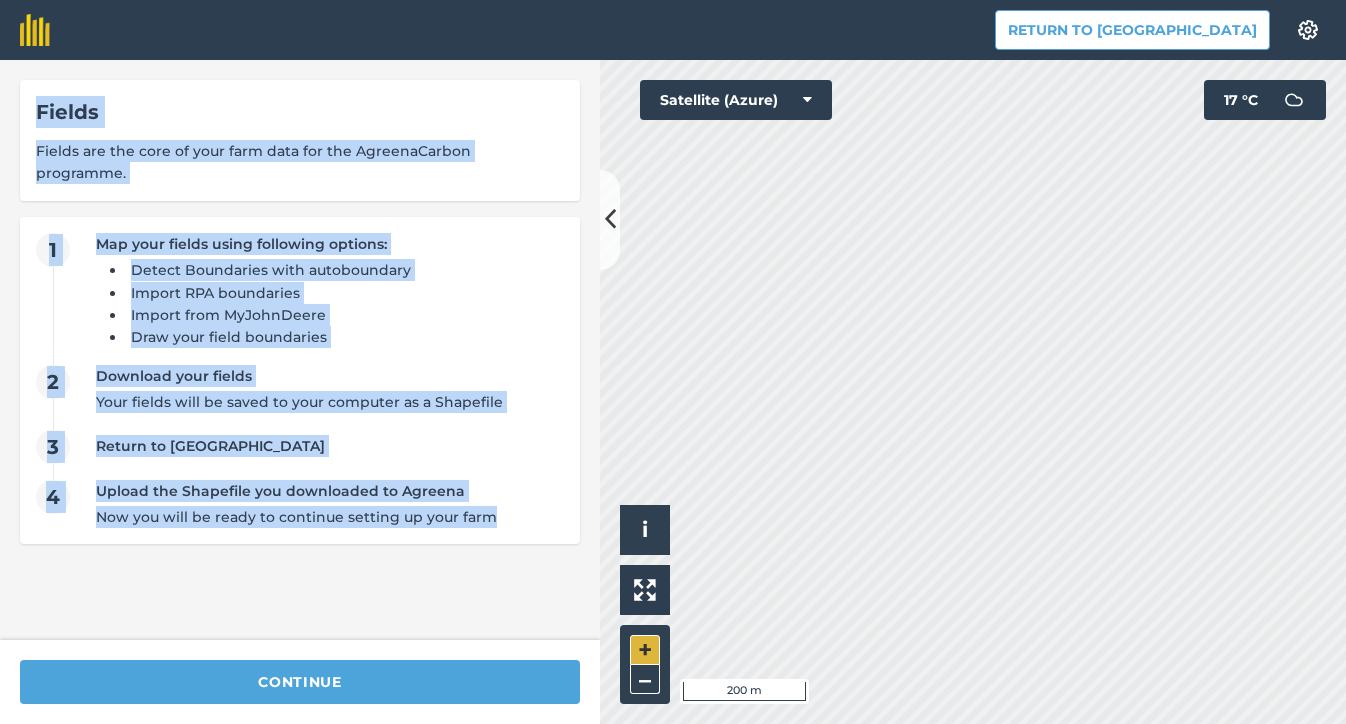 click on "+" at bounding box center [645, 650] 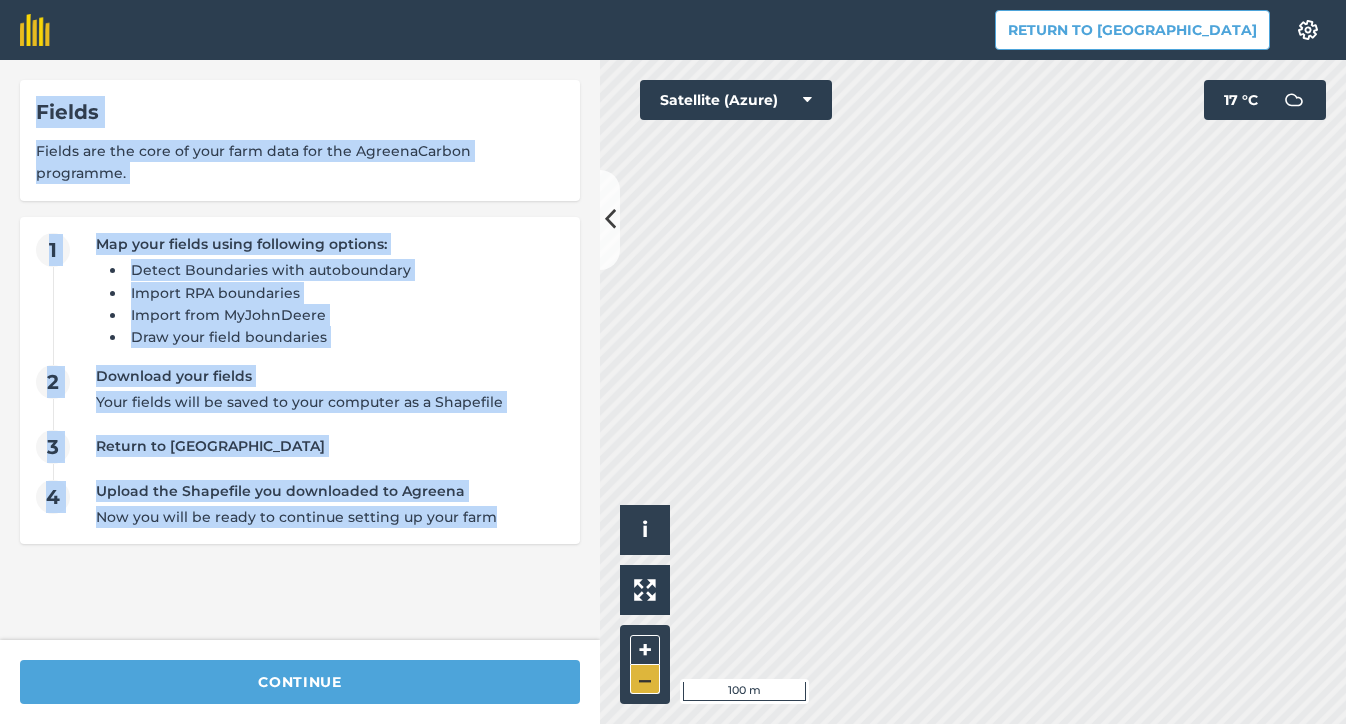 click on "–" at bounding box center (645, 679) 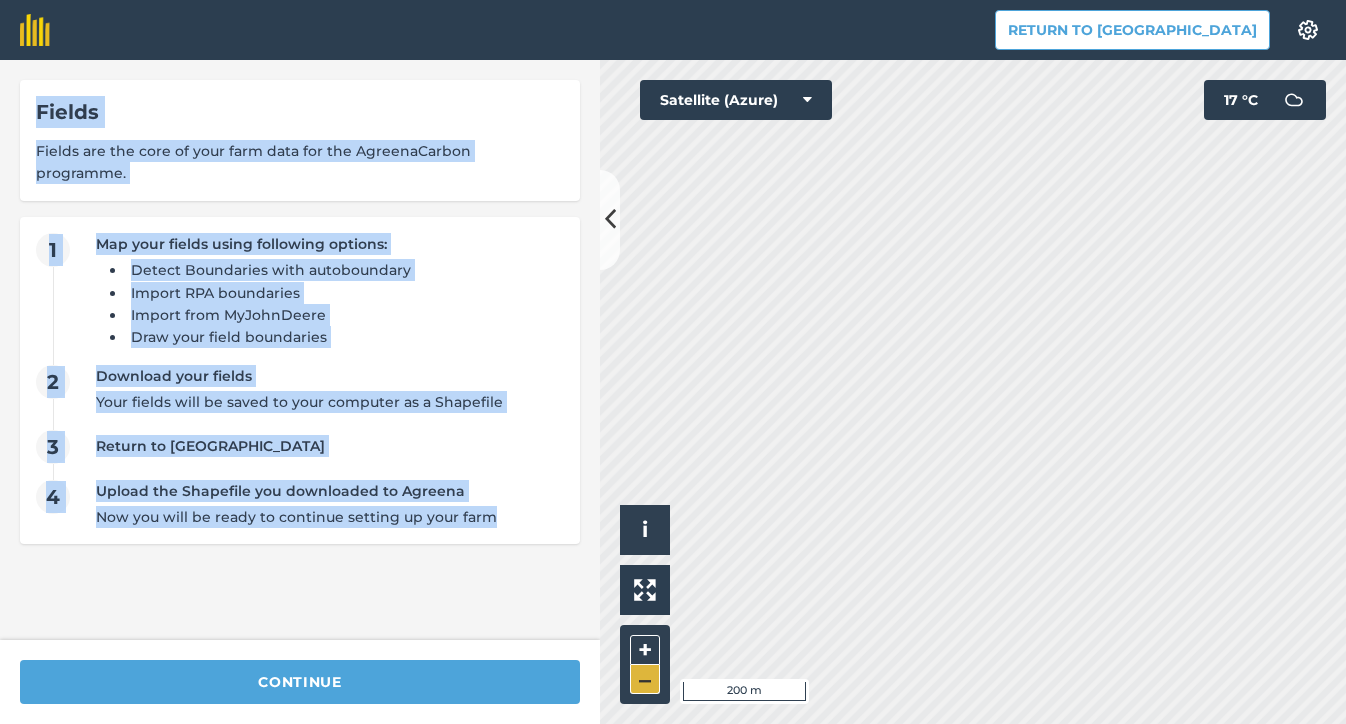 click on "–" at bounding box center (645, 679) 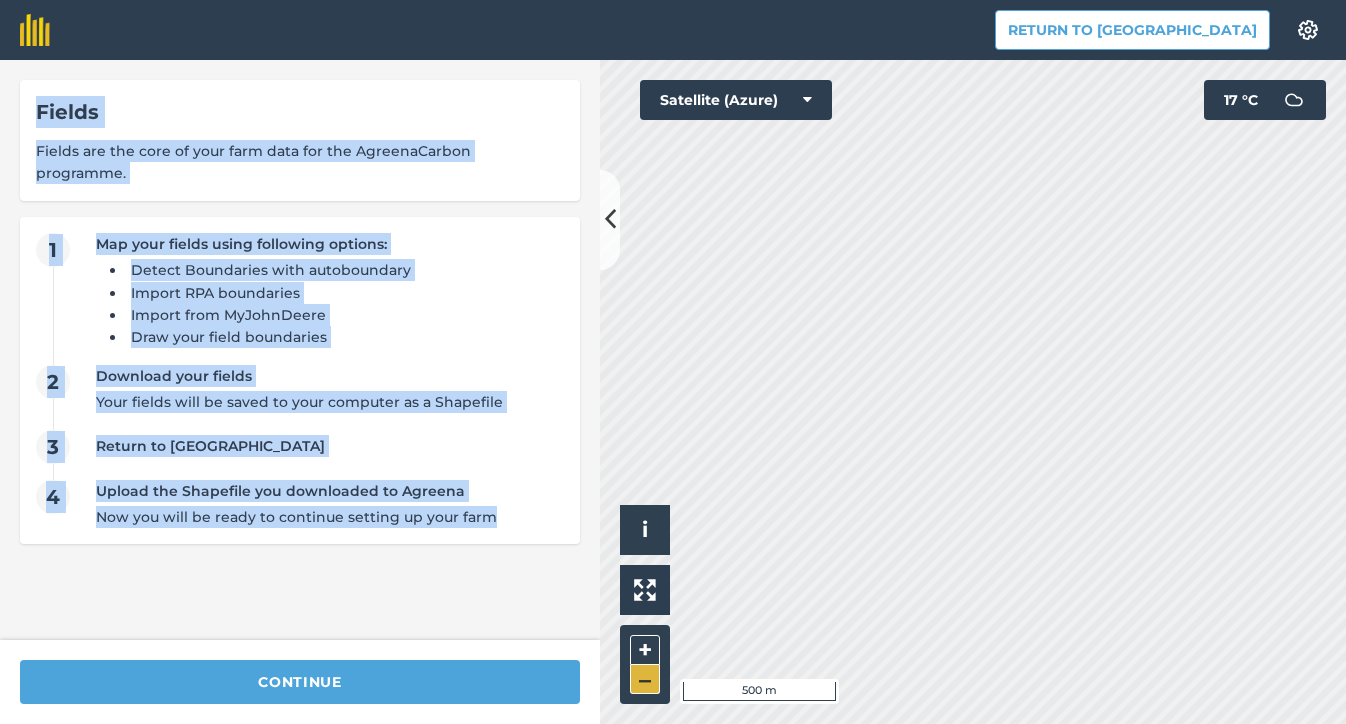 click on "–" at bounding box center [645, 679] 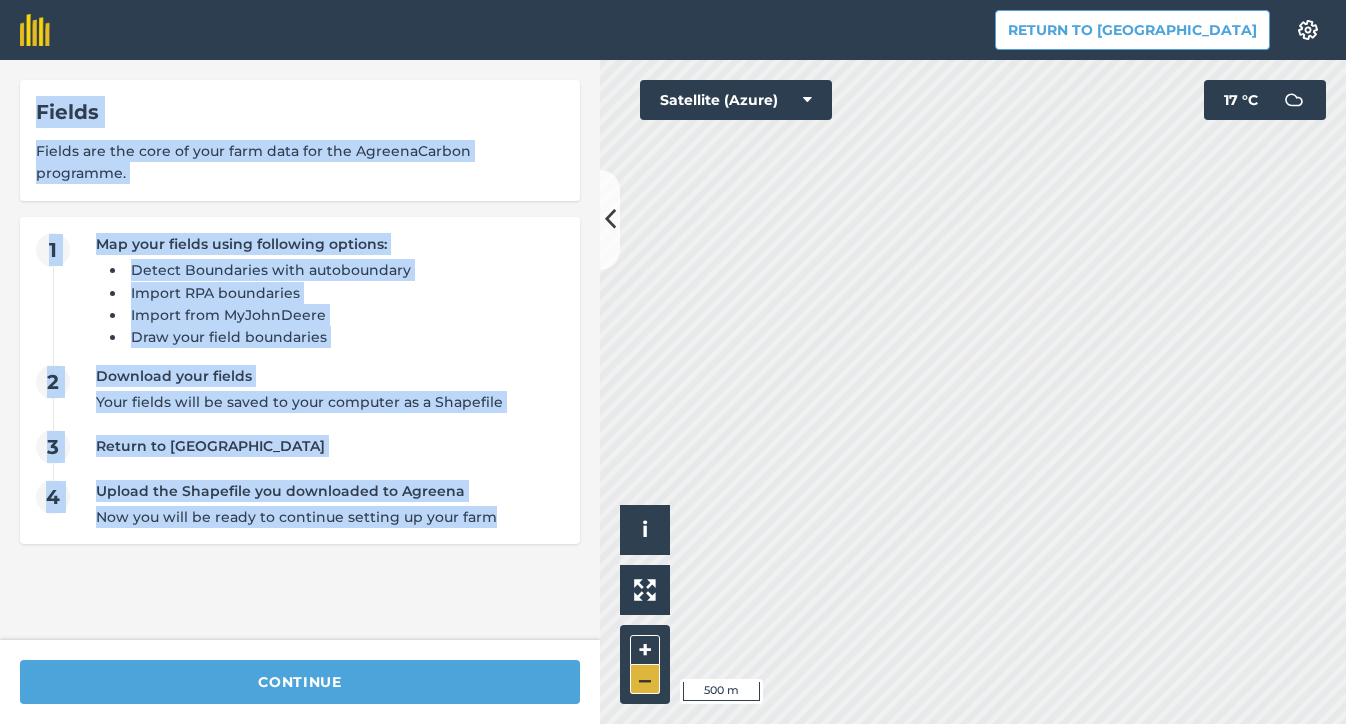 click on "–" at bounding box center (645, 679) 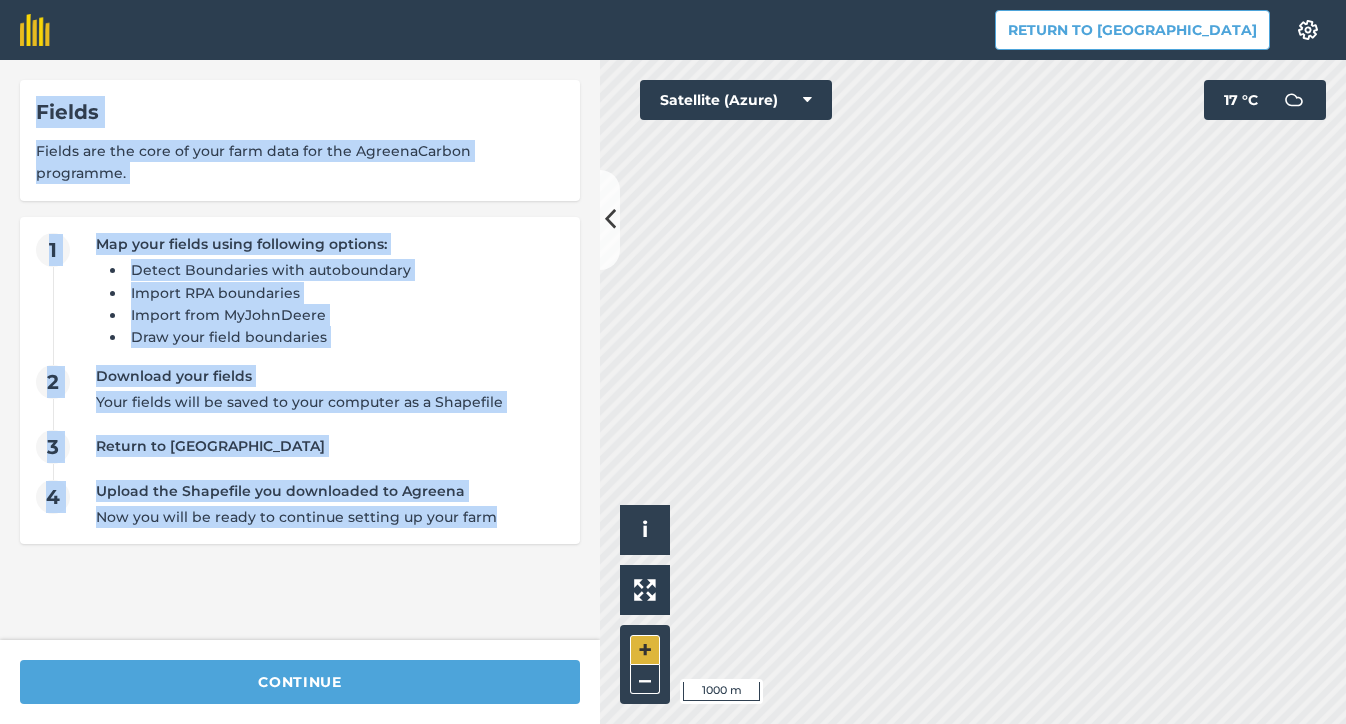 click on "+" at bounding box center (645, 650) 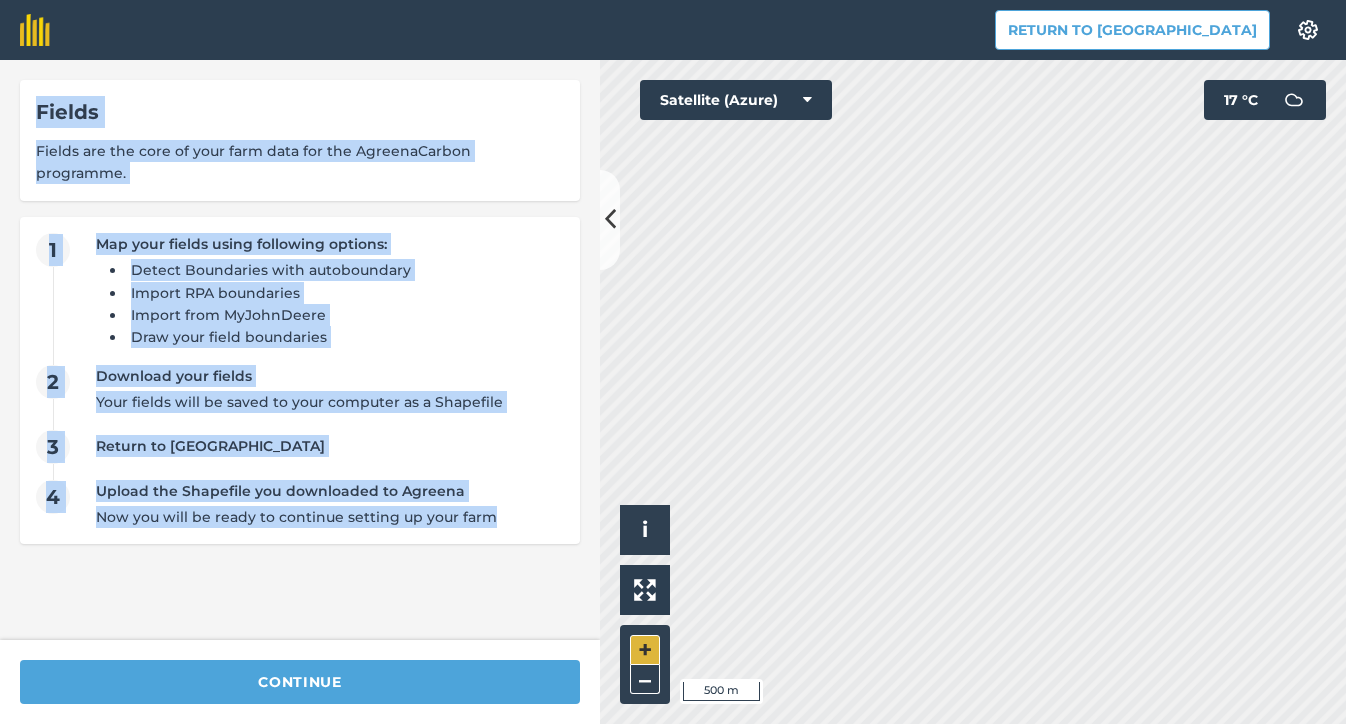 click on "+" at bounding box center [645, 650] 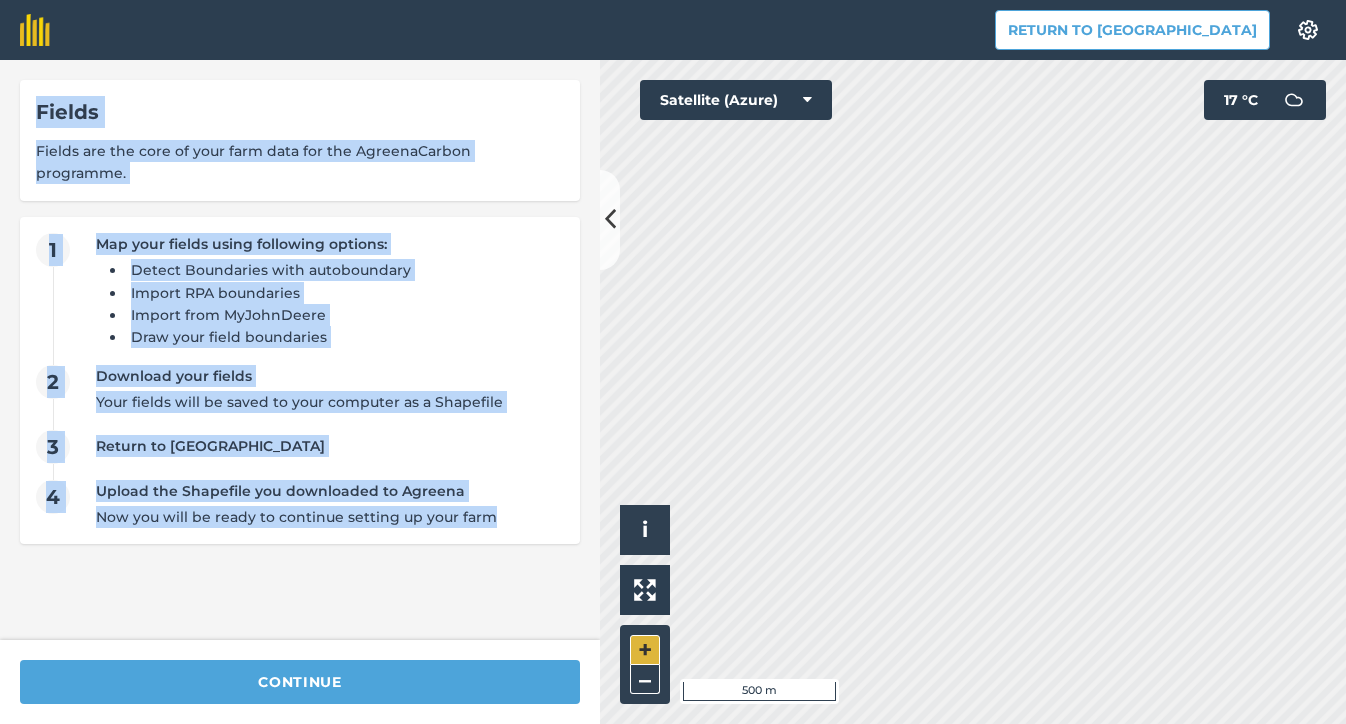 click on "+" at bounding box center (645, 650) 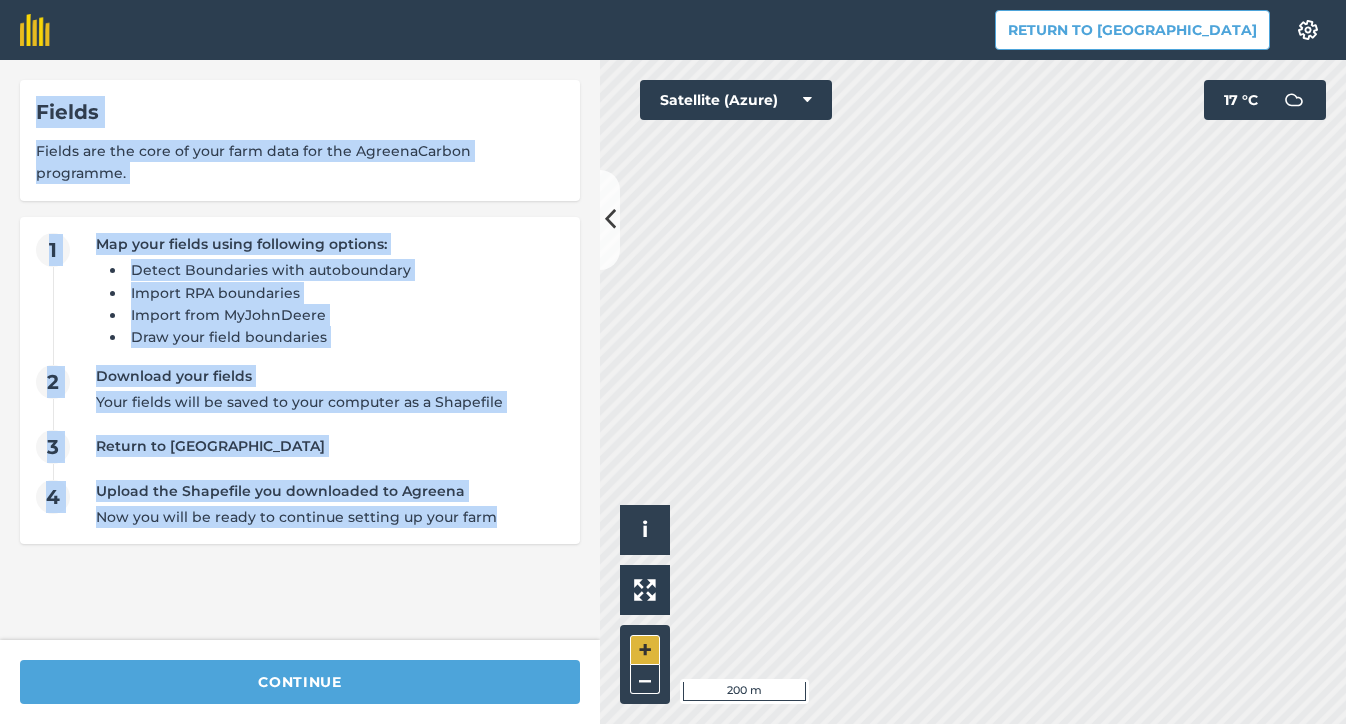 click on "+" at bounding box center (645, 650) 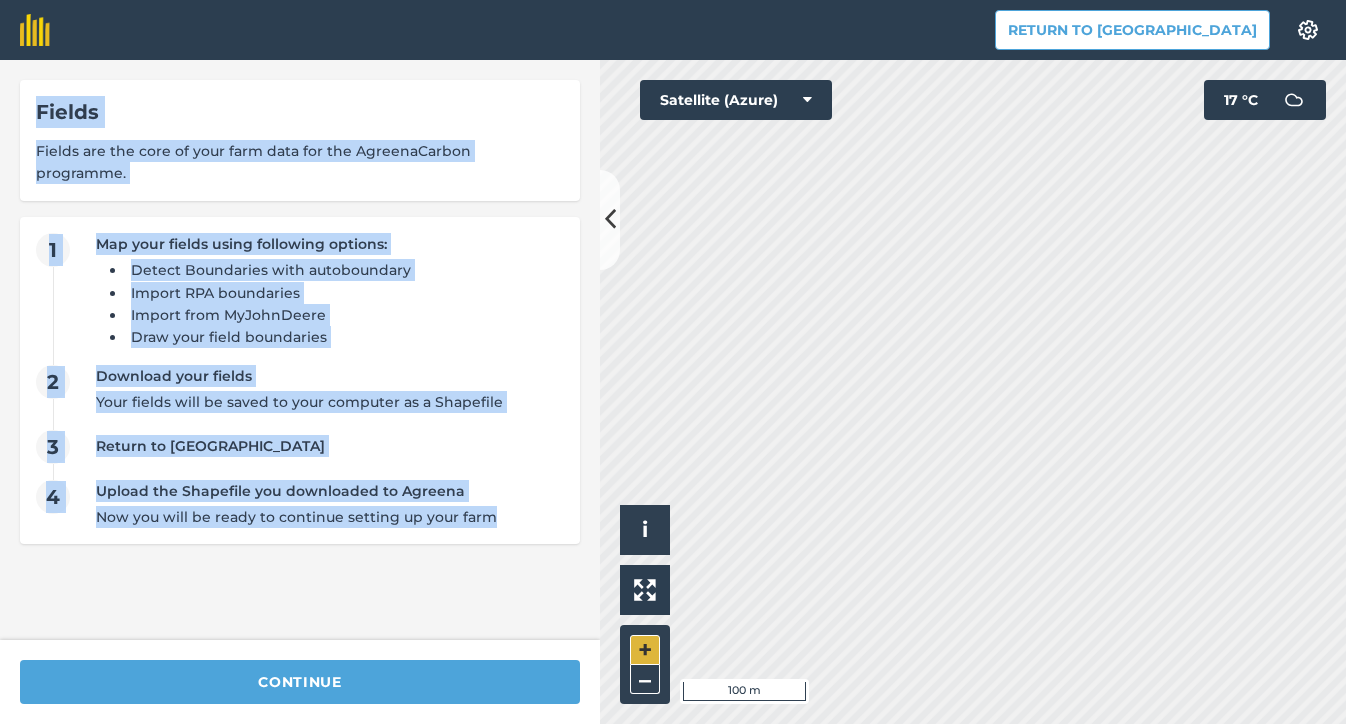 click on "+" at bounding box center (645, 650) 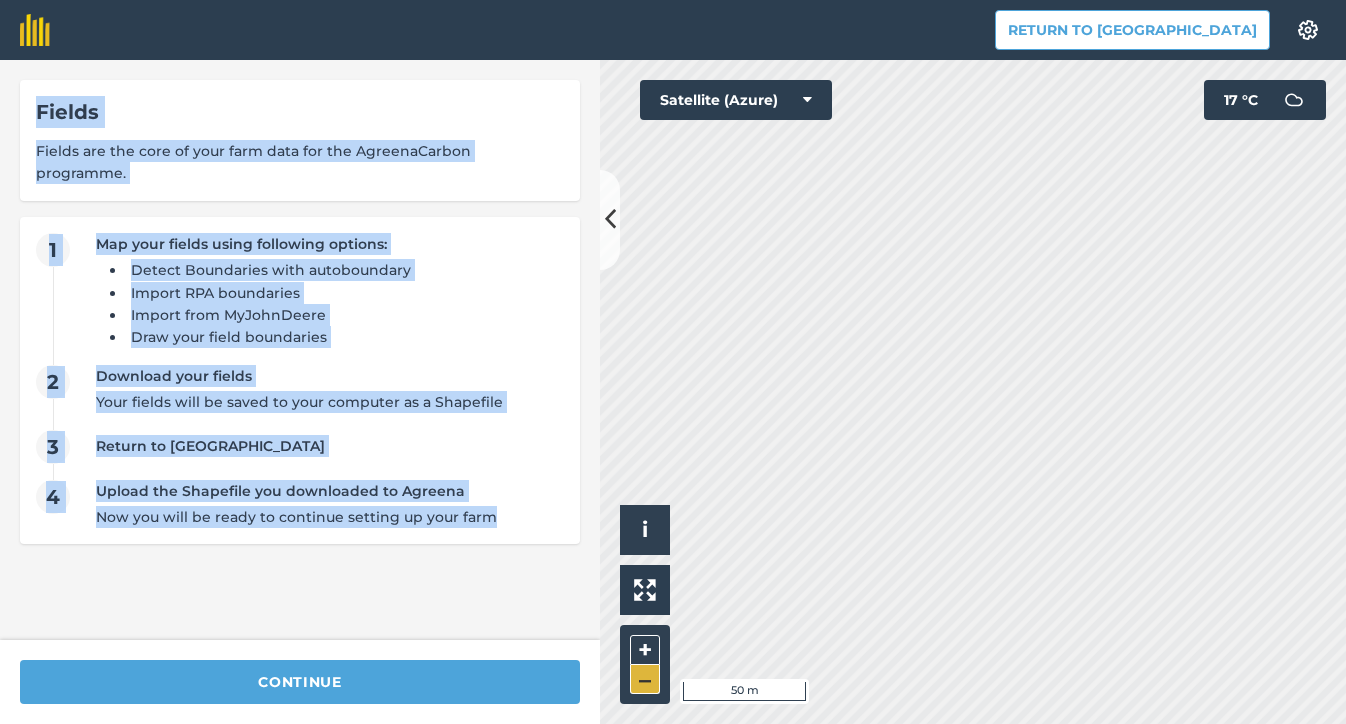 click on "–" at bounding box center (645, 679) 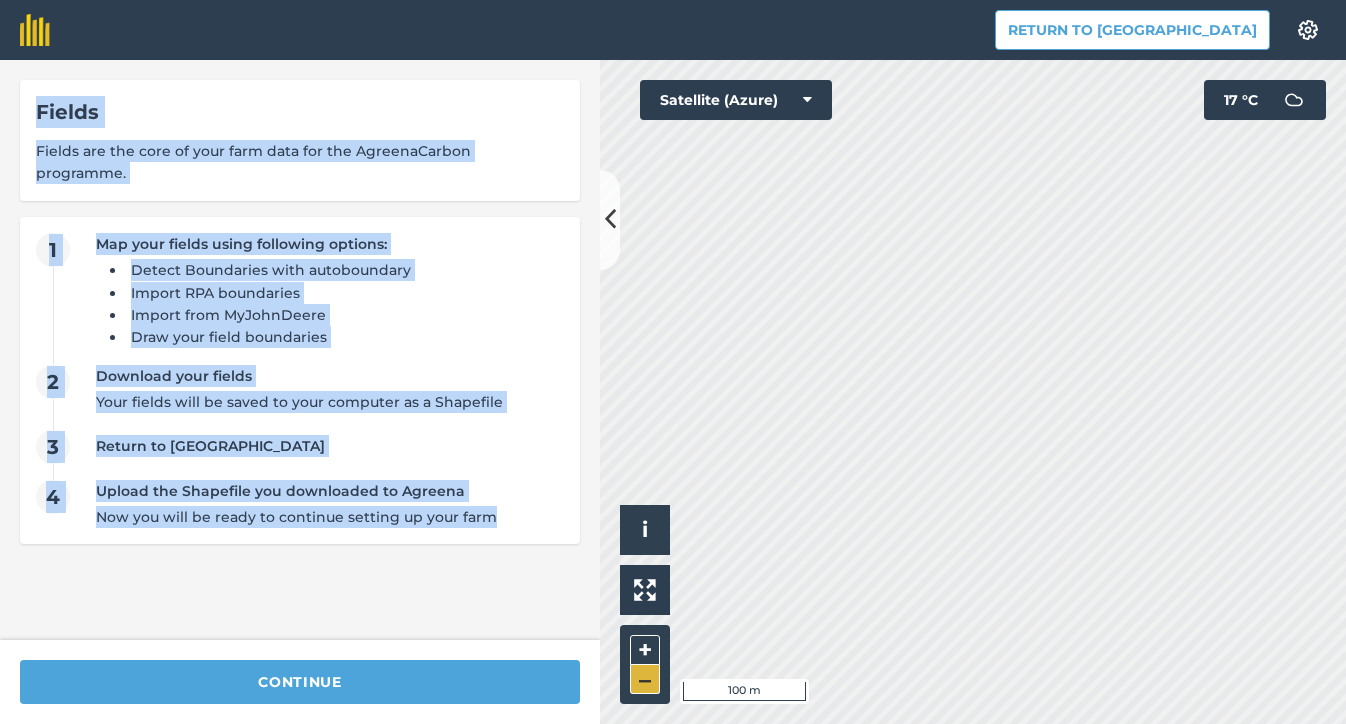 click on "–" at bounding box center (645, 679) 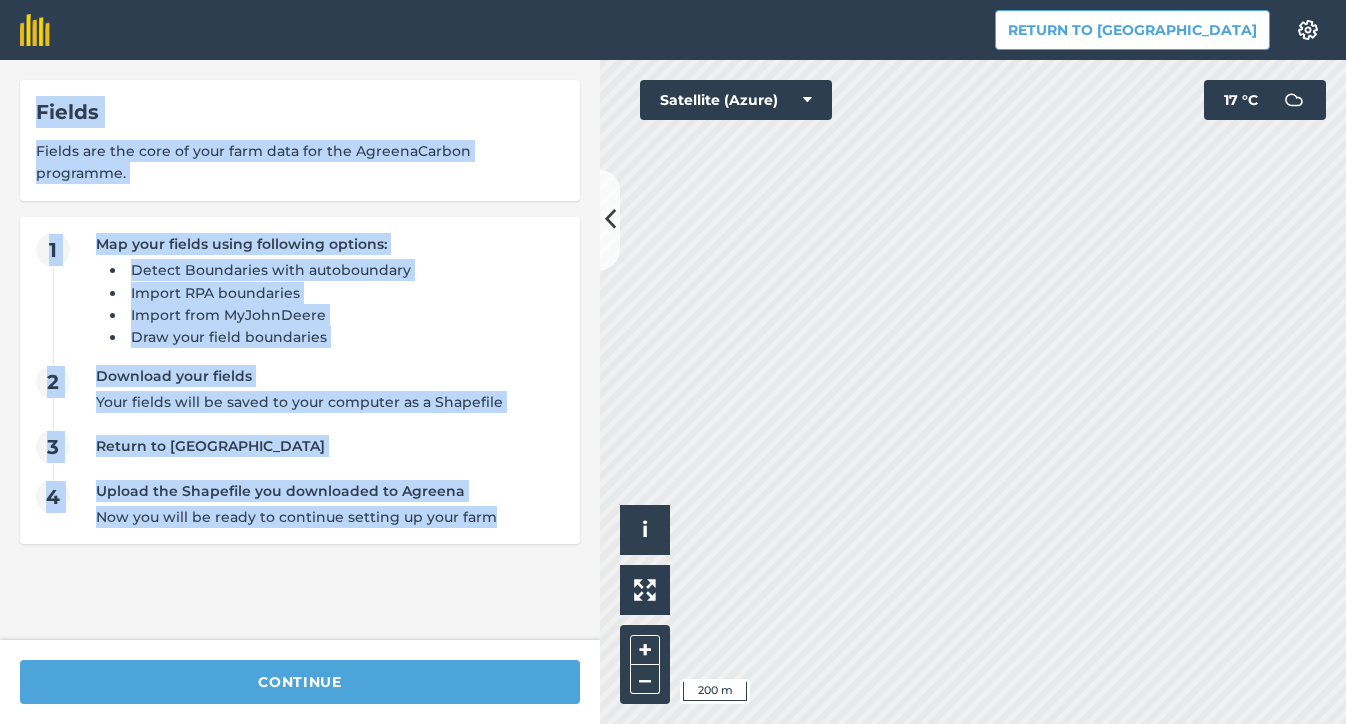 click on "Return to Agreena Settings Map printing is not available on our free plan Please upgrade to our Essentials, Plus or Pro plan to access this feature. Fields Fields are the core of your farm data for the AgreenaCarbon programme. 1 Map your fields using following options: Detect Boundaries with autoboundary Import RPA boundaries Import from MyJohnDeere Draw your field boundaries 2 Download your fields Your fields will be saved to your computer as a Shapefile 3 Return to Agreena 4 Upload the Shapefile you downloaded to Agreena Now you will be ready to continue setting up your farm continue Hello i © 2025 TomTom, Microsoft 200 m + – Satellite (Azure) 17   ° C" at bounding box center [673, 362] 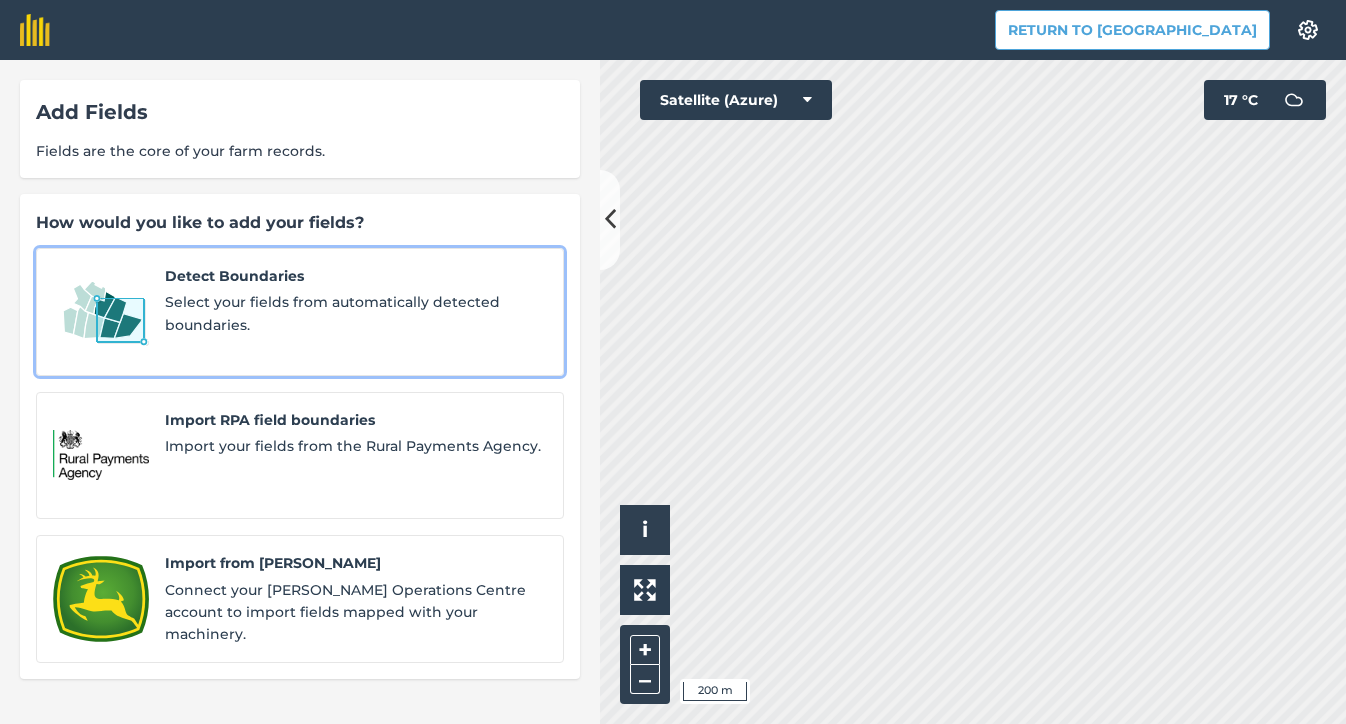 click on "Detect Boundaries Select your fields from automatically detected boundaries." at bounding box center [356, 312] 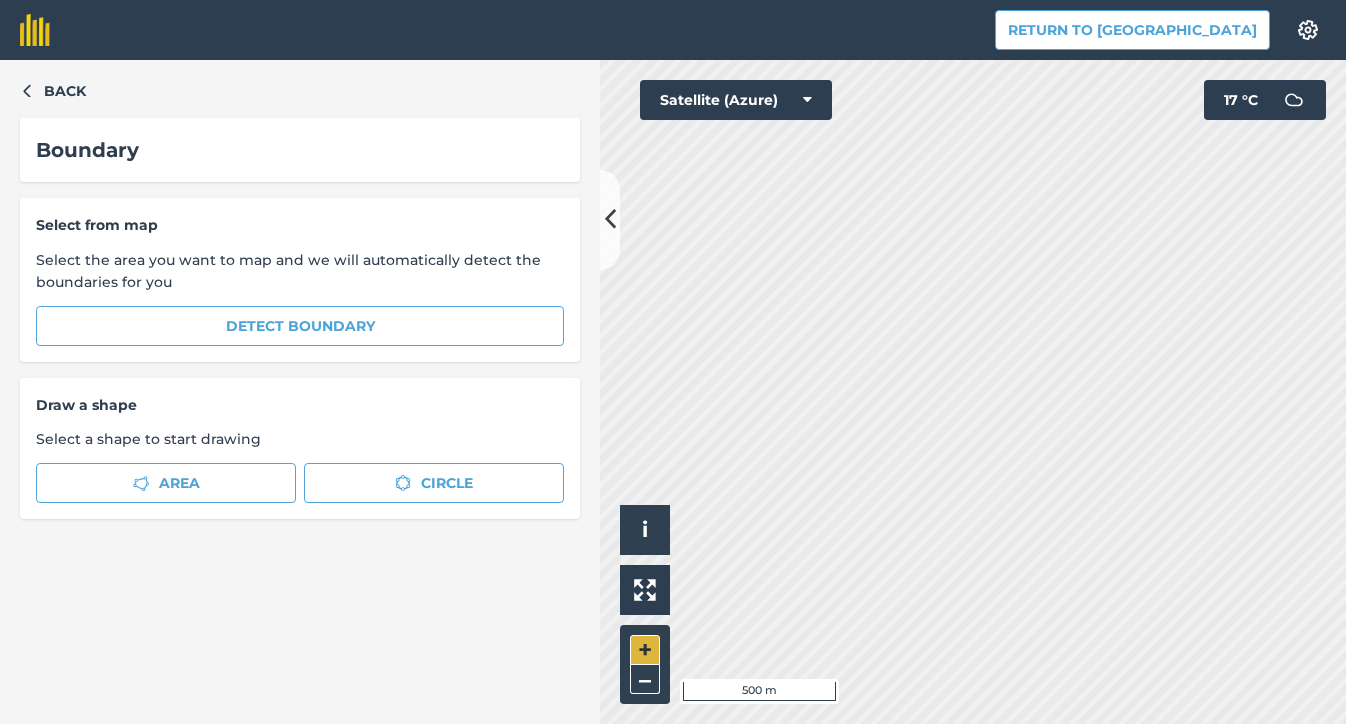 click on "+" at bounding box center [645, 650] 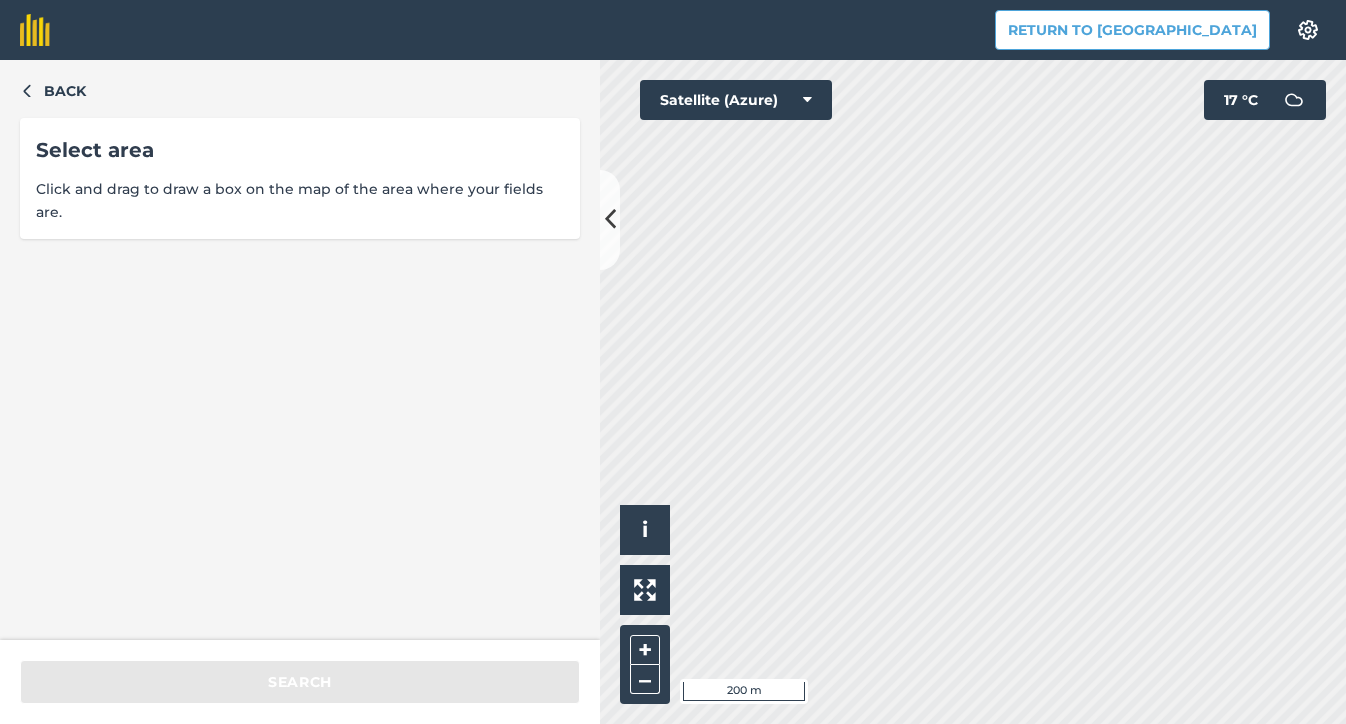 click on "Select area Click and drag to draw a box on the map of the area where your fields are." at bounding box center (300, 178) 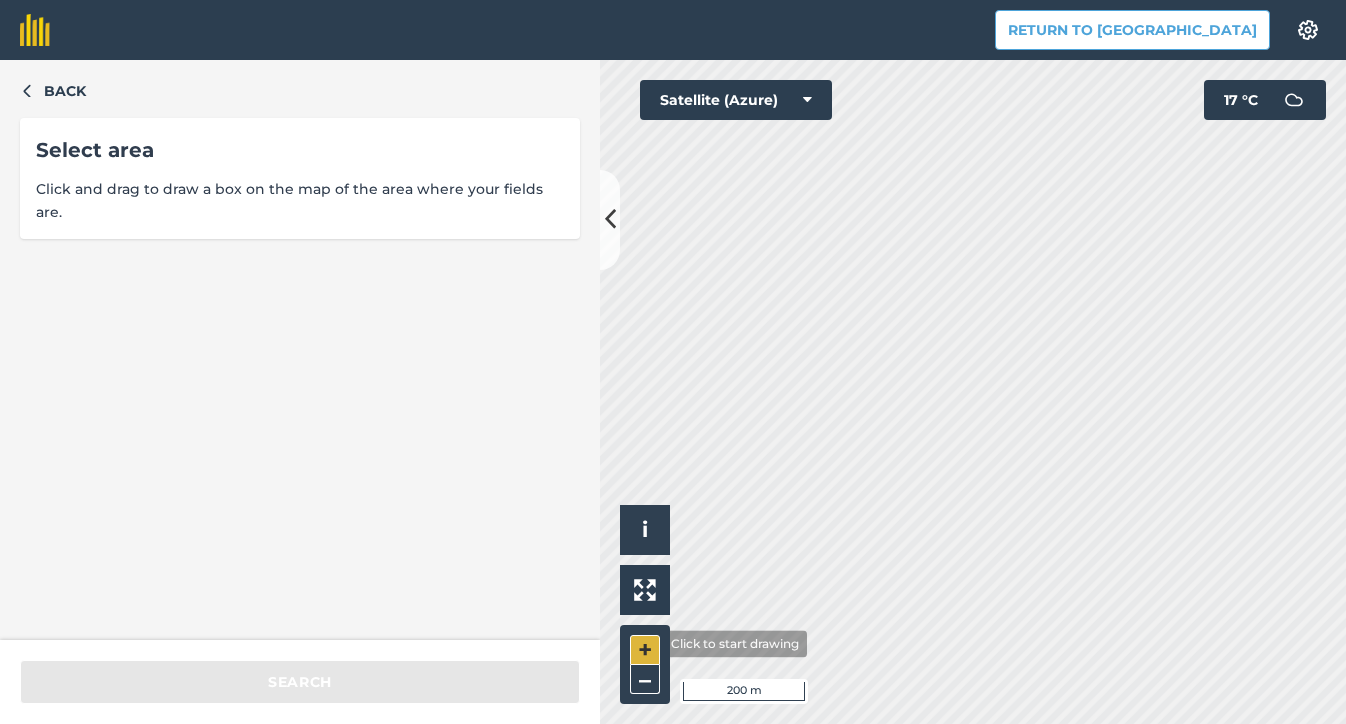 click on "+" at bounding box center [645, 650] 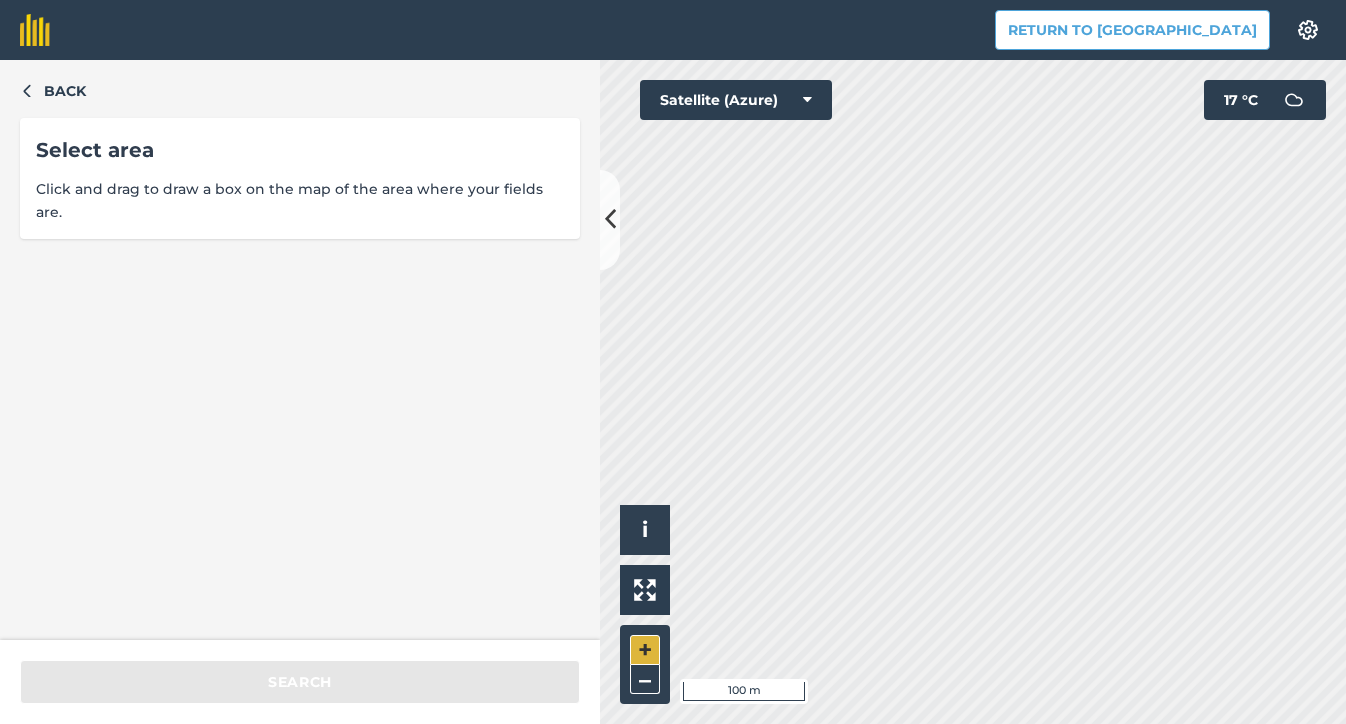 click on "+" at bounding box center [645, 650] 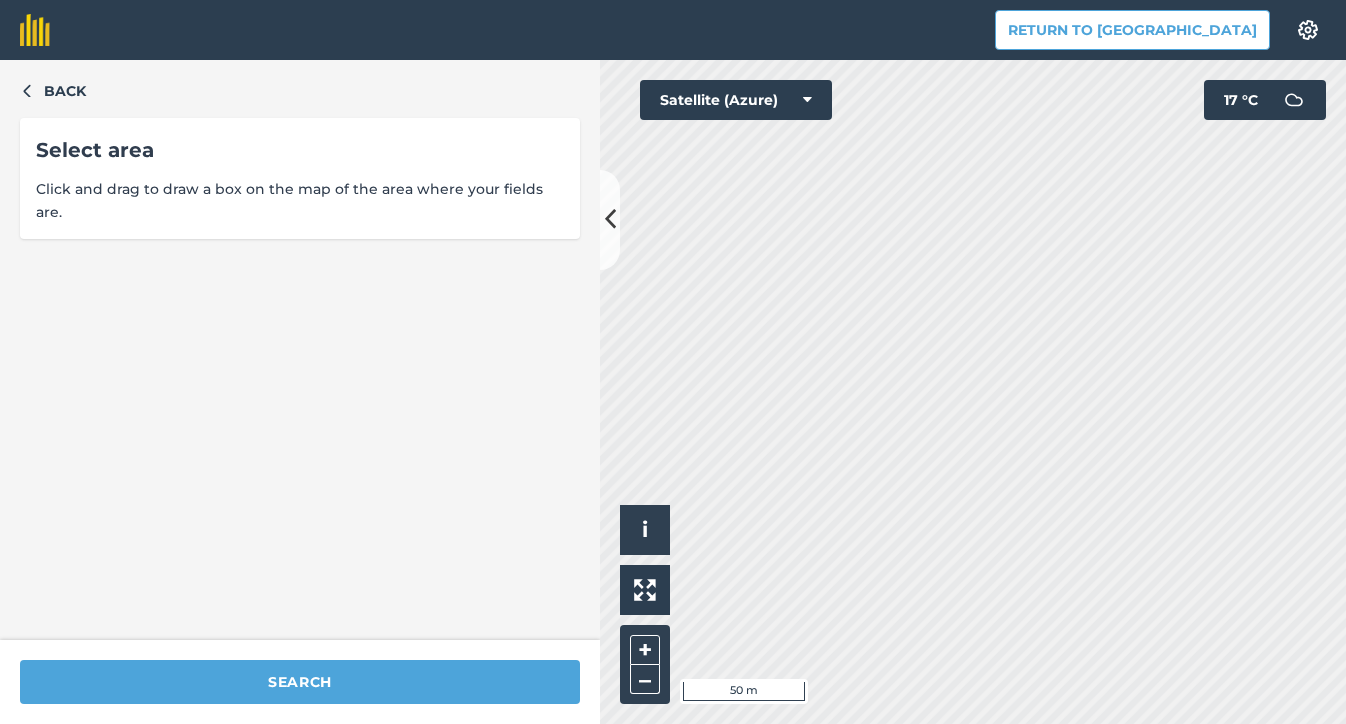 click on "Return to Agreena Settings Map printing is not available on our free plan Please upgrade to our Essentials, Plus or Pro plan to access this feature. Back Select area Click and drag to draw a box on the map of the area where your fields are. Search Click to start drawing i © 2025 TomTom, Microsoft 50 m + – Satellite (Azure) 17   ° C" at bounding box center (673, 362) 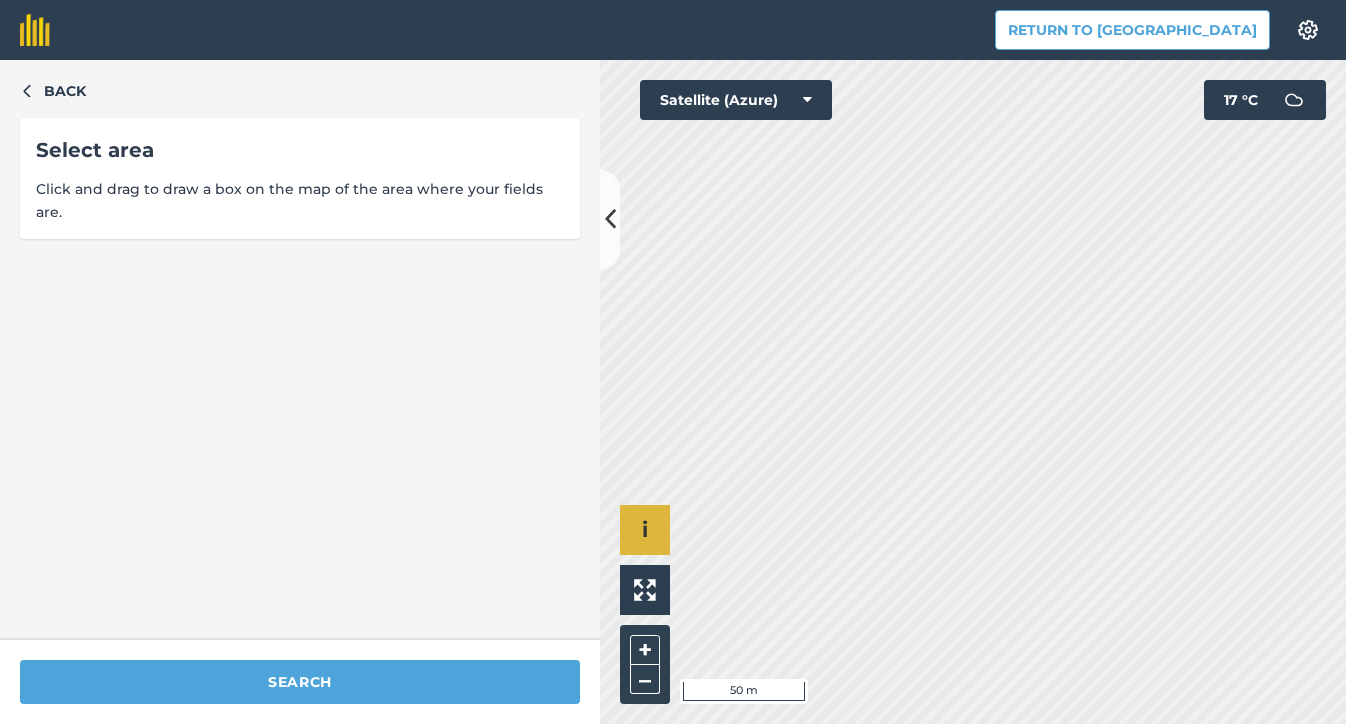click on "i" at bounding box center (645, 530) 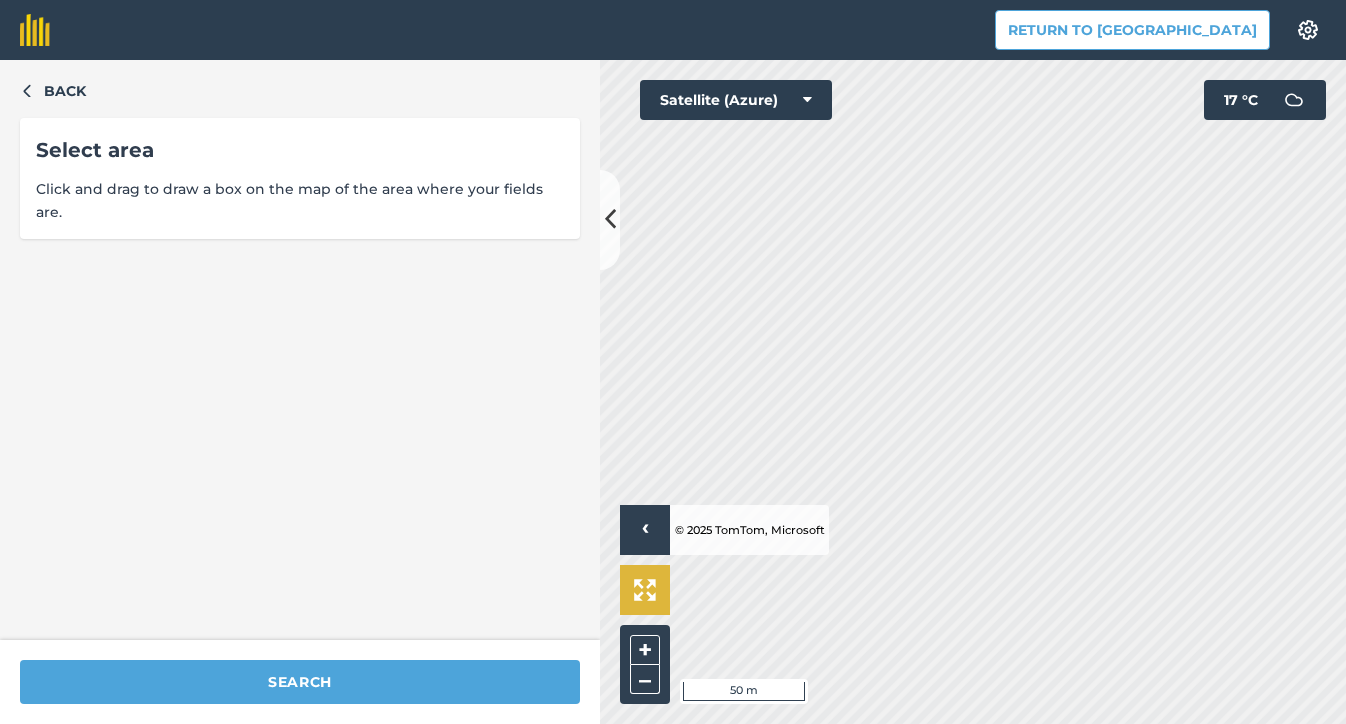 click at bounding box center (645, 590) 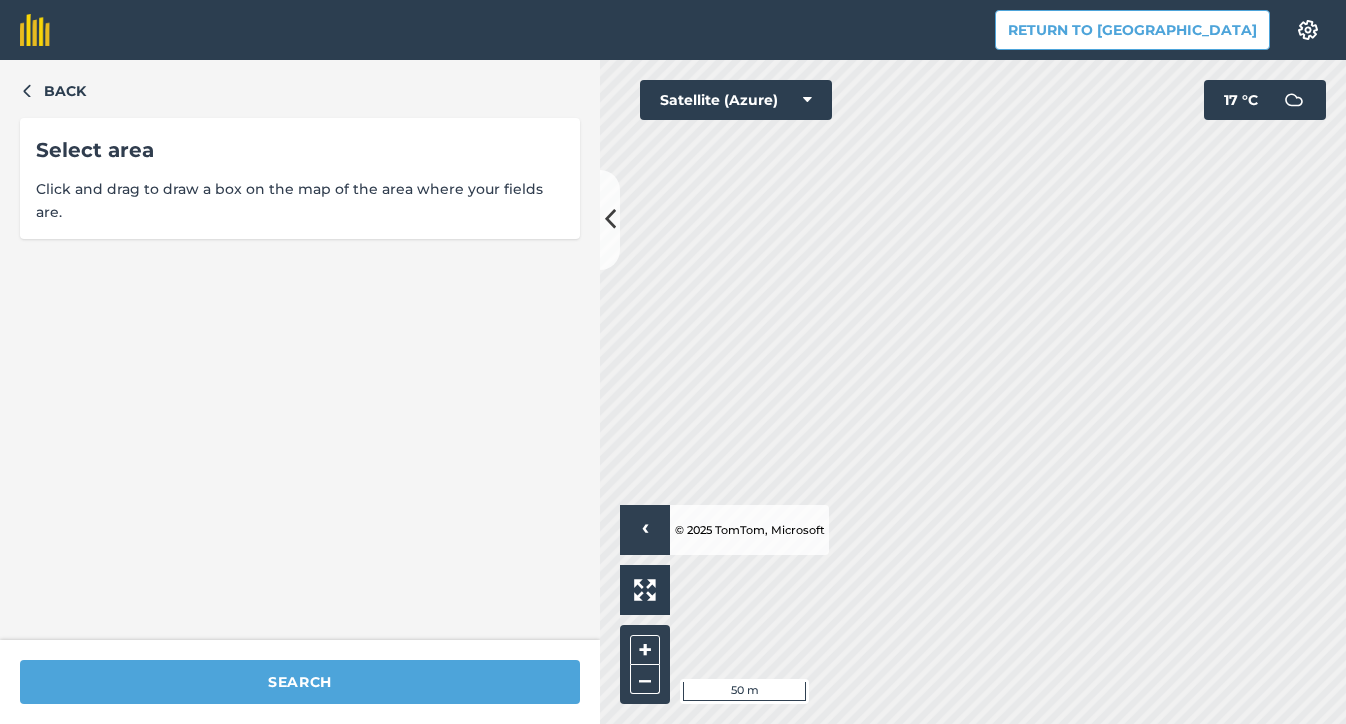 click at bounding box center (807, 100) 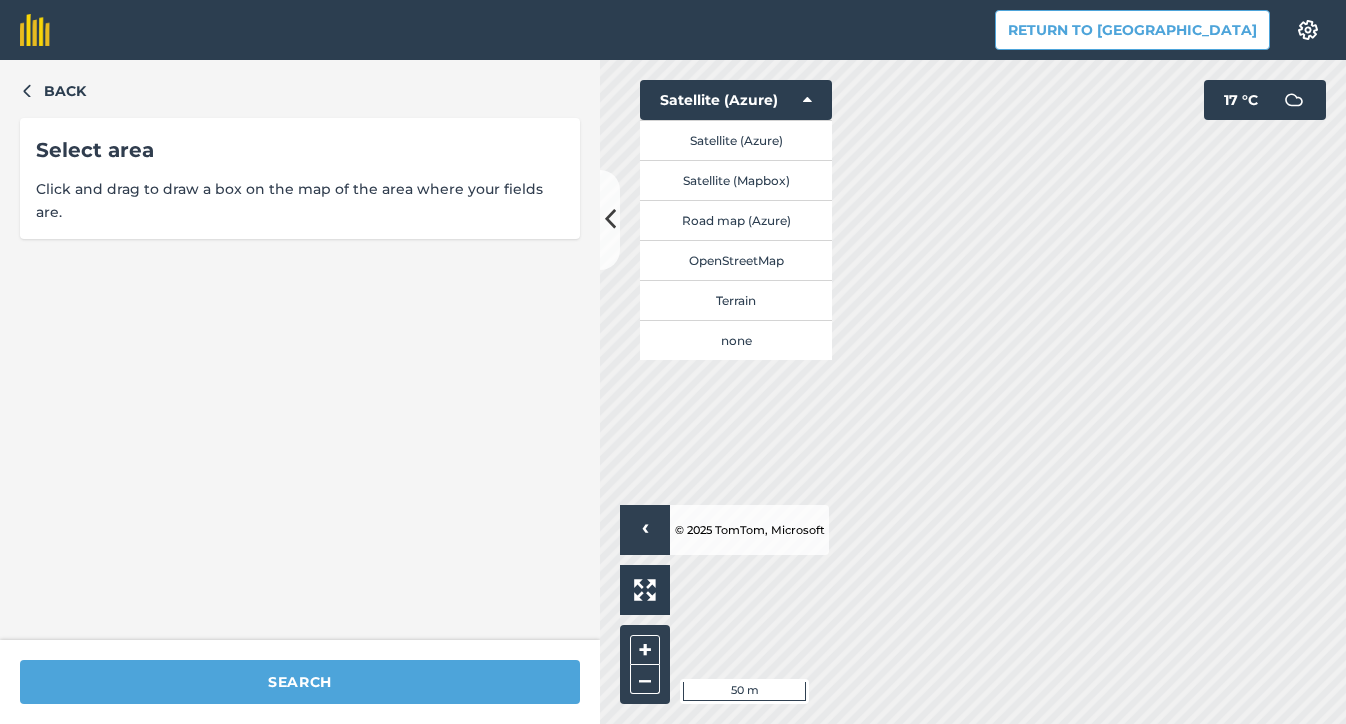 click at bounding box center (1308, 30) 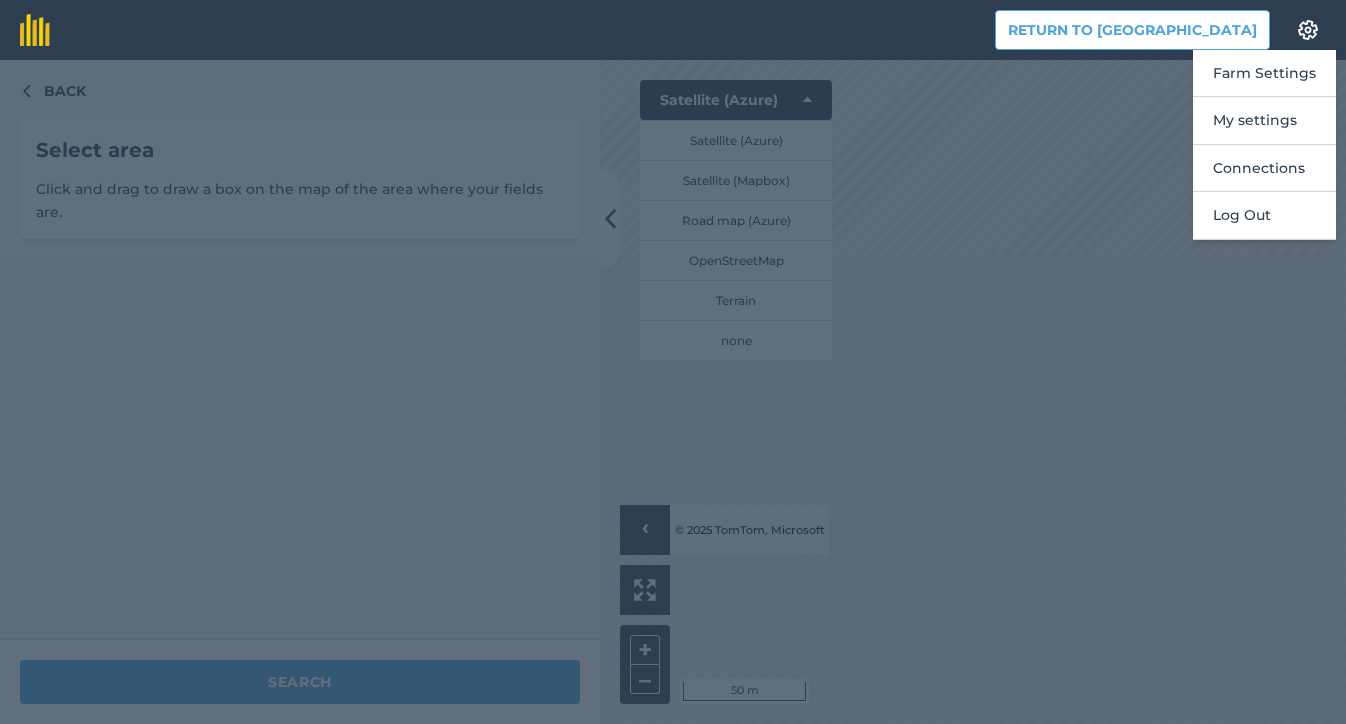 click at bounding box center (673, 392) 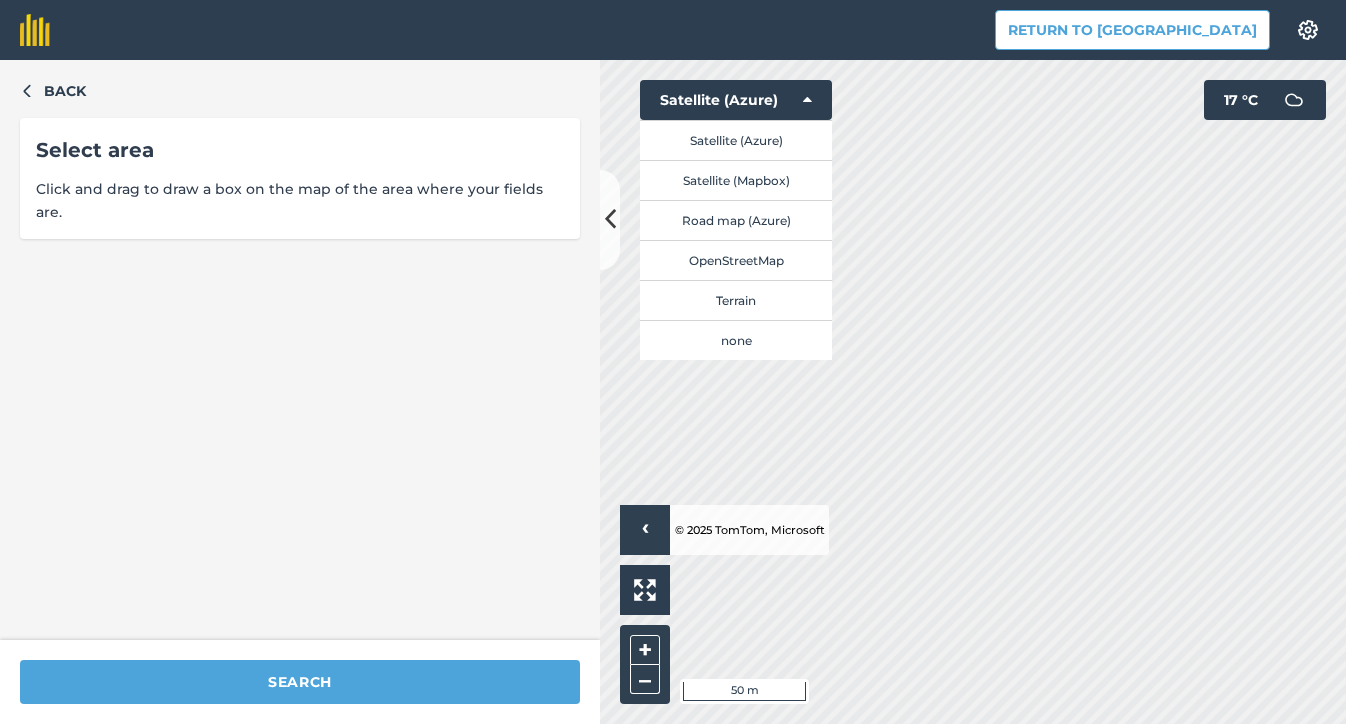click on "Select area Click and drag to draw a box on the map of the area where your fields are." at bounding box center [300, 178] 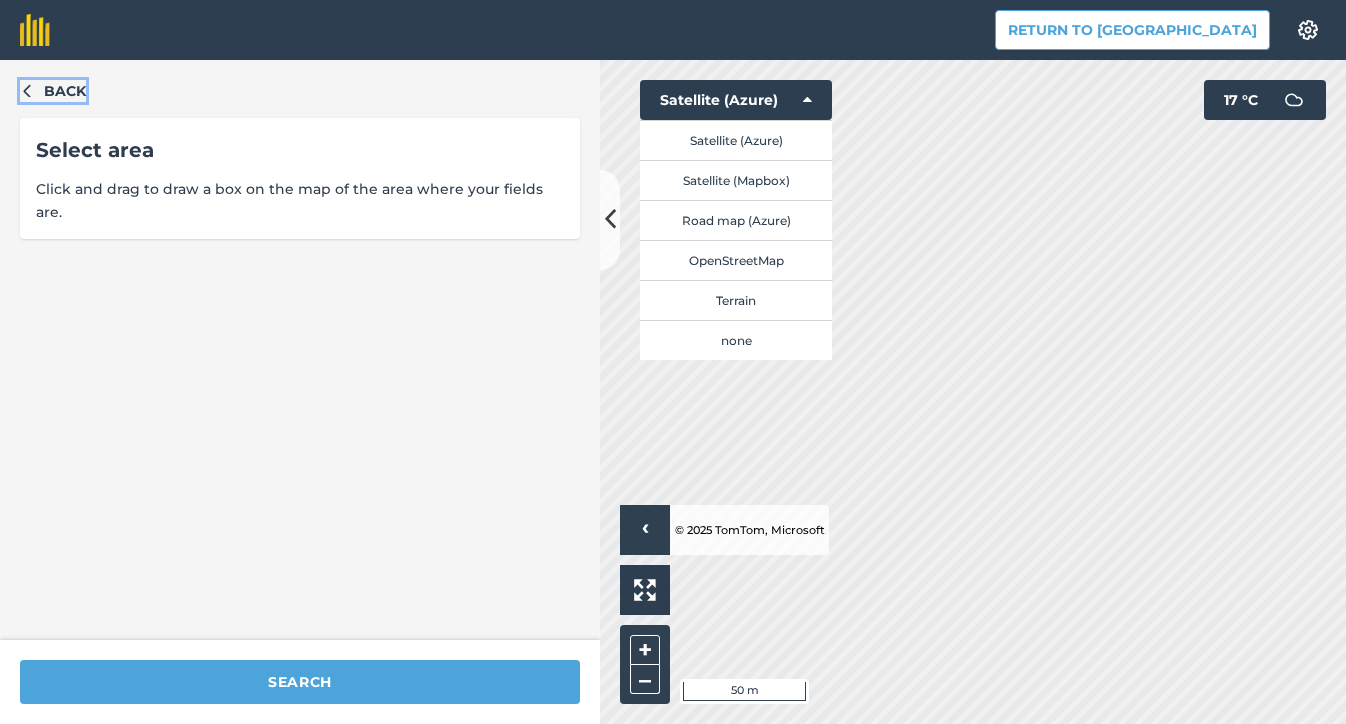 click on "Back" at bounding box center [65, 91] 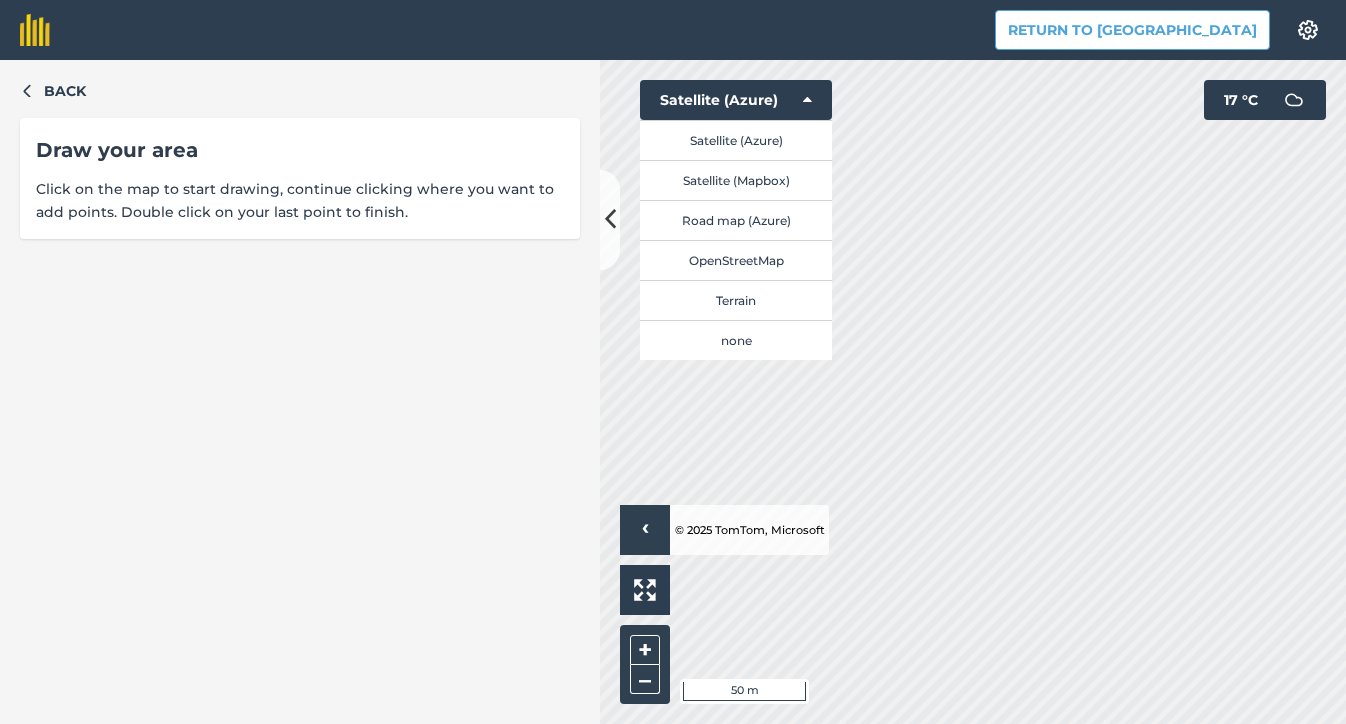 click on "Back Draw your area Click on the map to start drawing, continue clicking where you want to add points. Double click on your last point to finish." at bounding box center (300, 392) 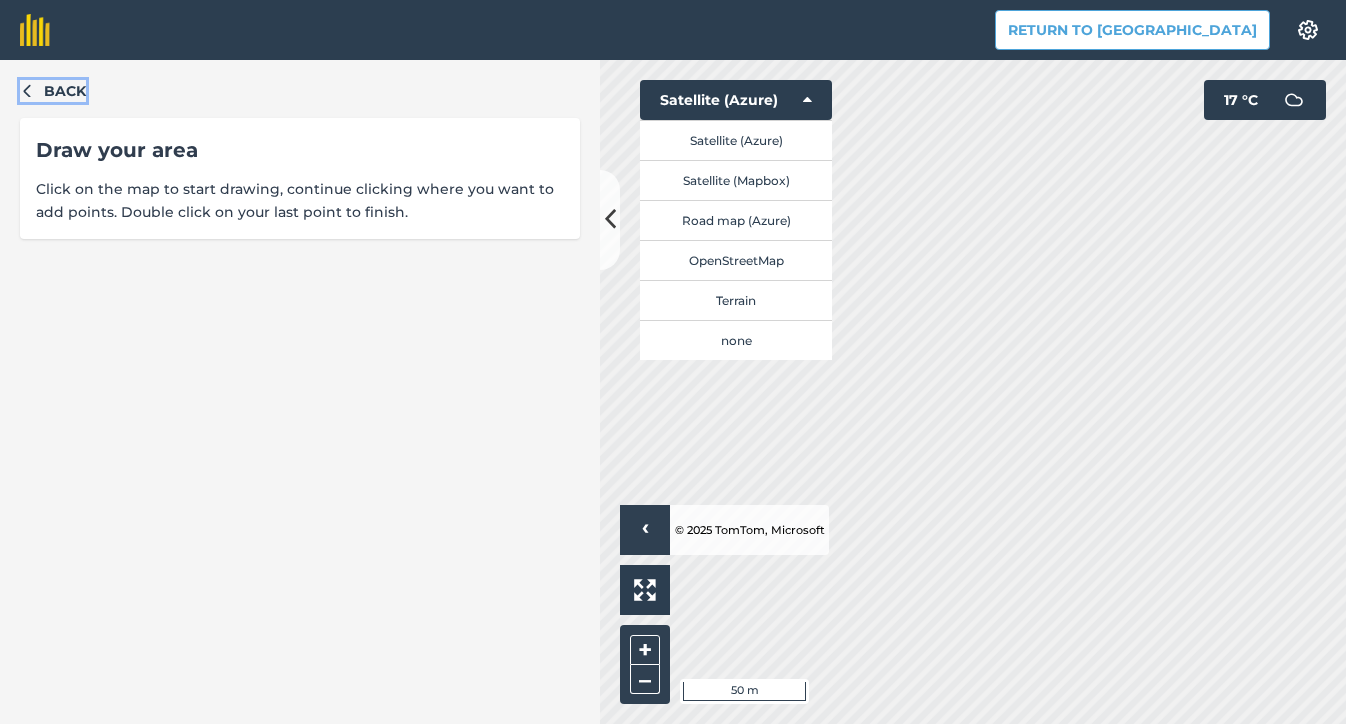 click on "Back" at bounding box center [53, 91] 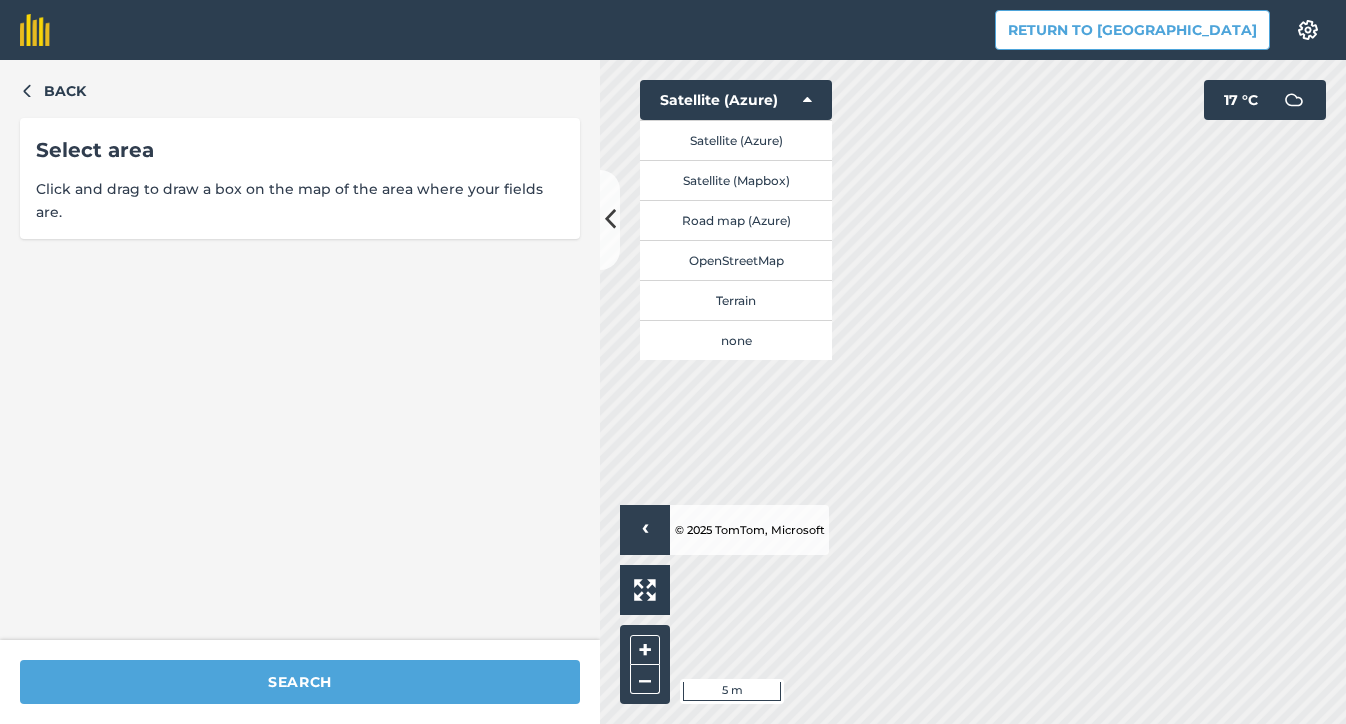 click on "Click and drag to draw a box on the map of the area where your fields are." at bounding box center [300, 200] 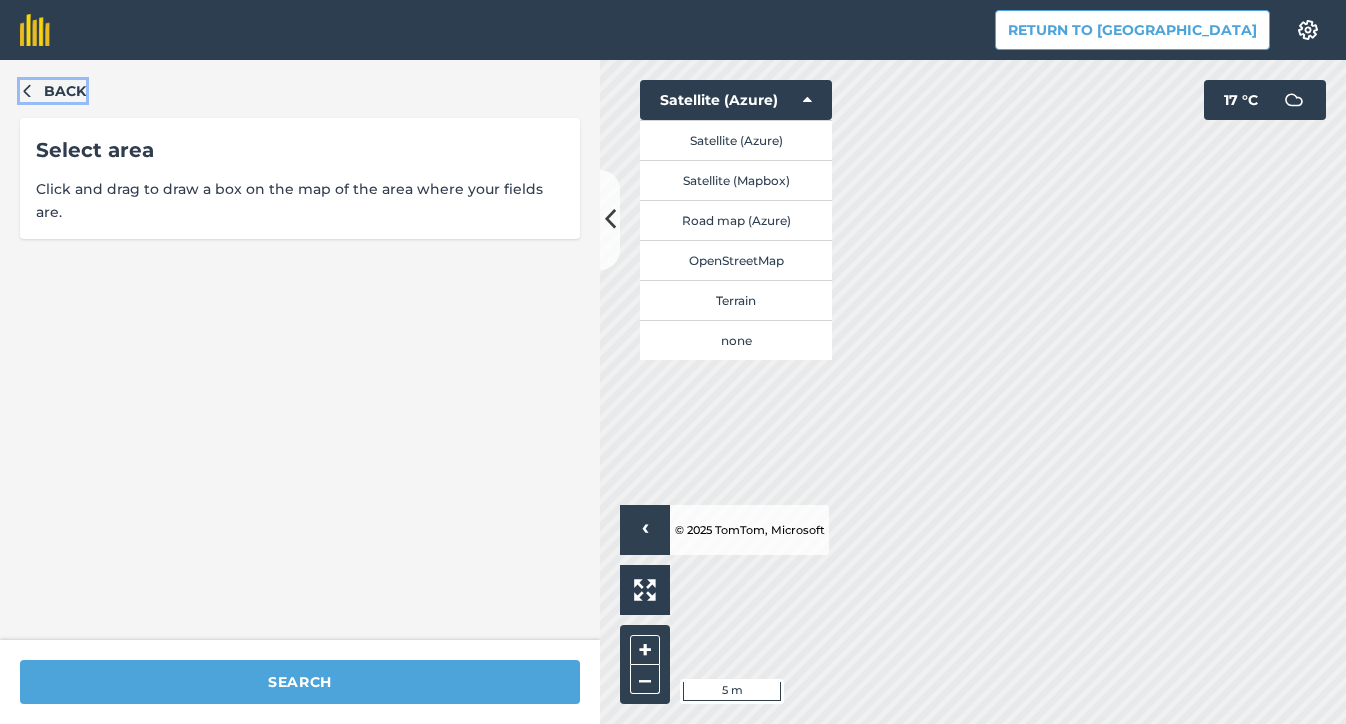 click on "Back" at bounding box center (65, 91) 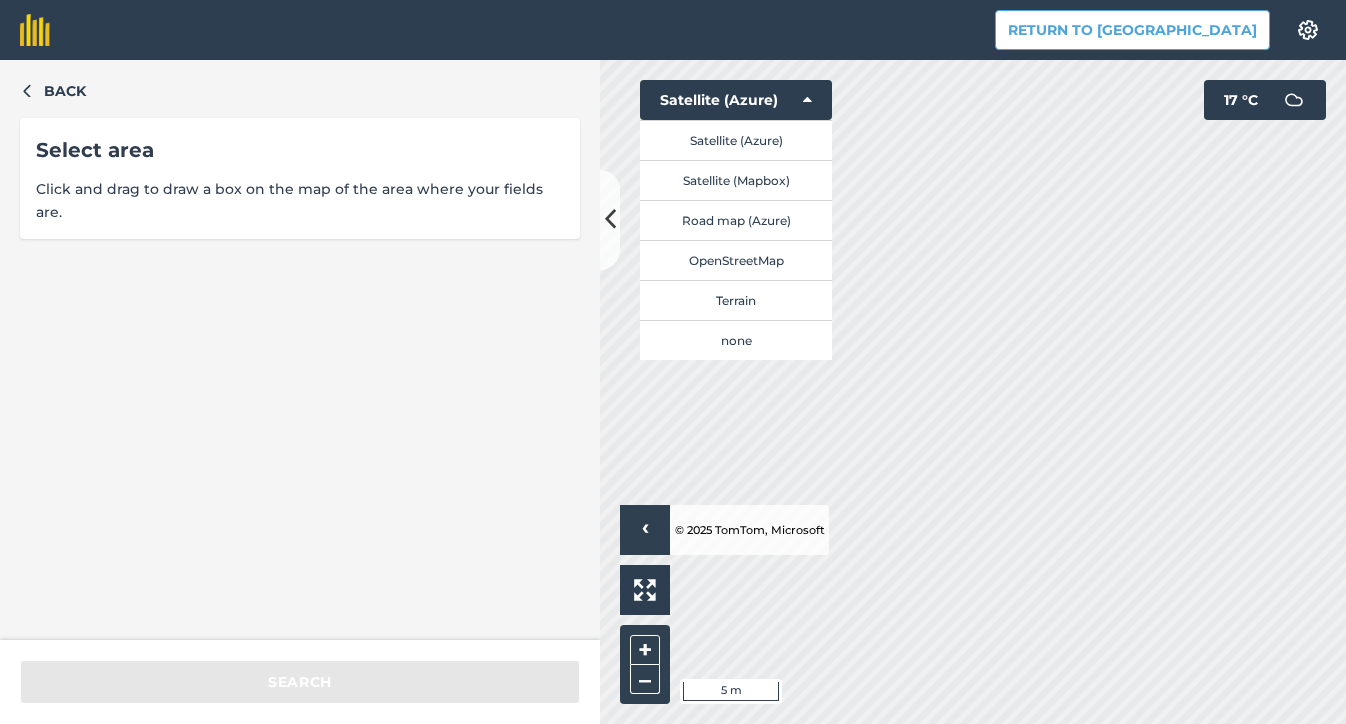click at bounding box center (1308, 30) 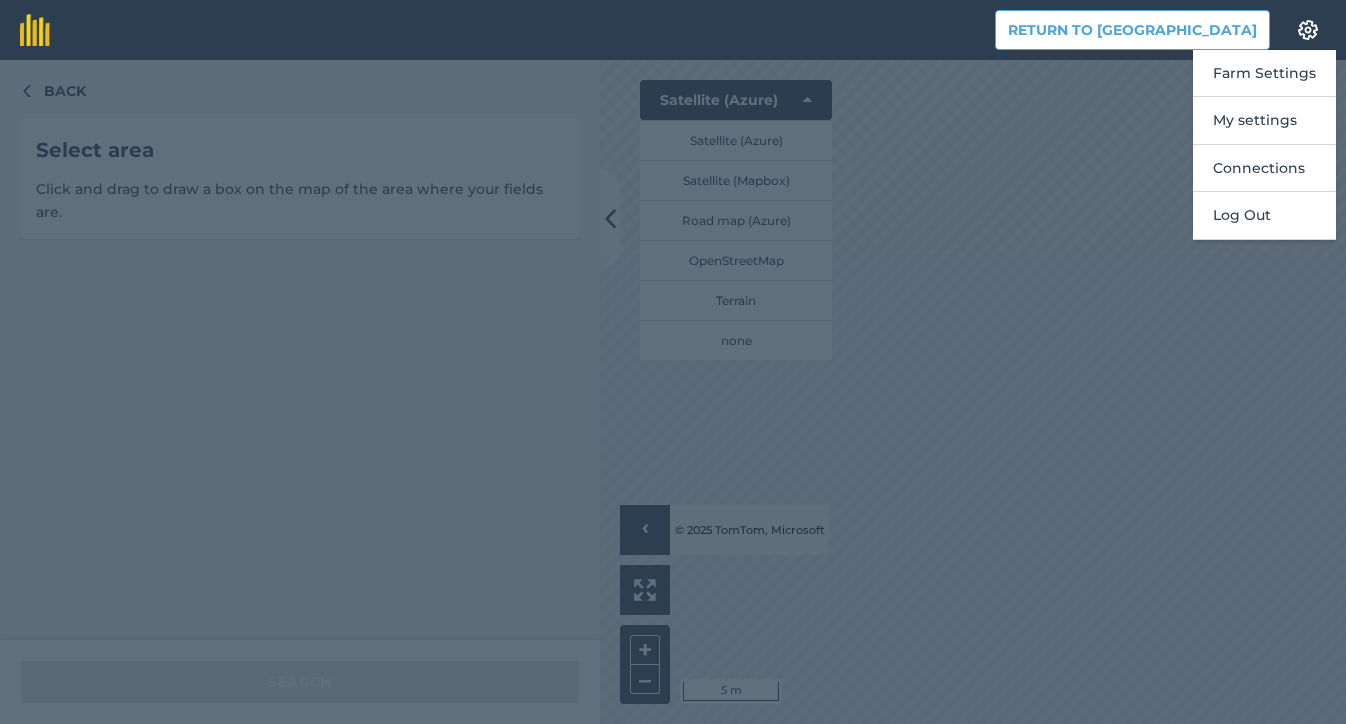 click at bounding box center [673, 392] 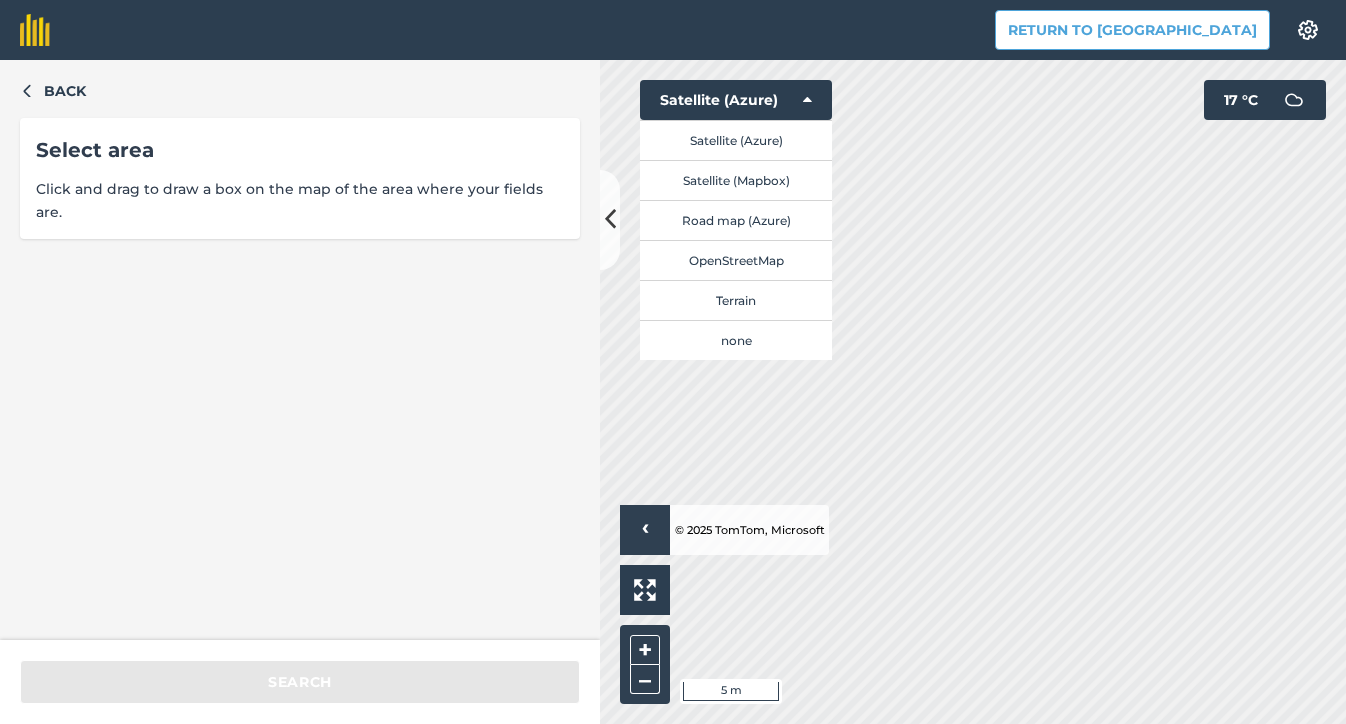 click on "Back Select area Click and drag to draw a box on the map of the area where your fields are." at bounding box center [300, 350] 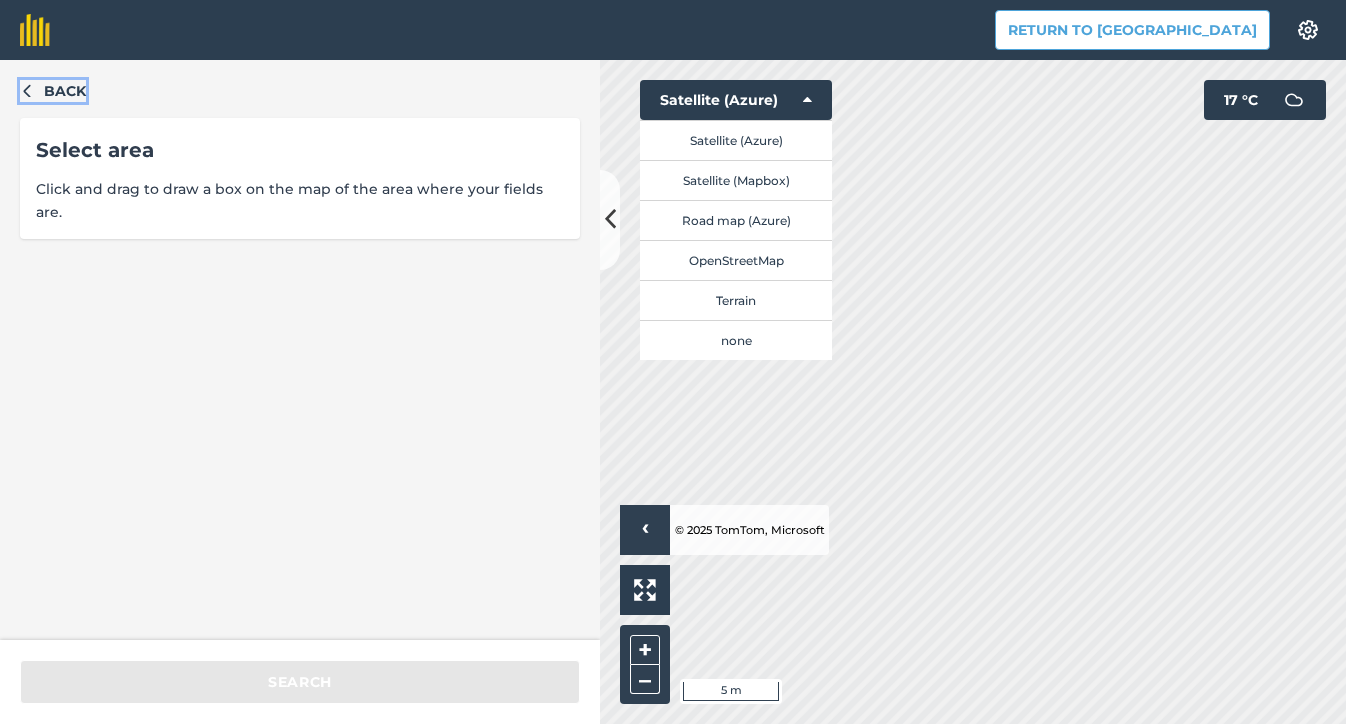 click on "Back" at bounding box center [53, 91] 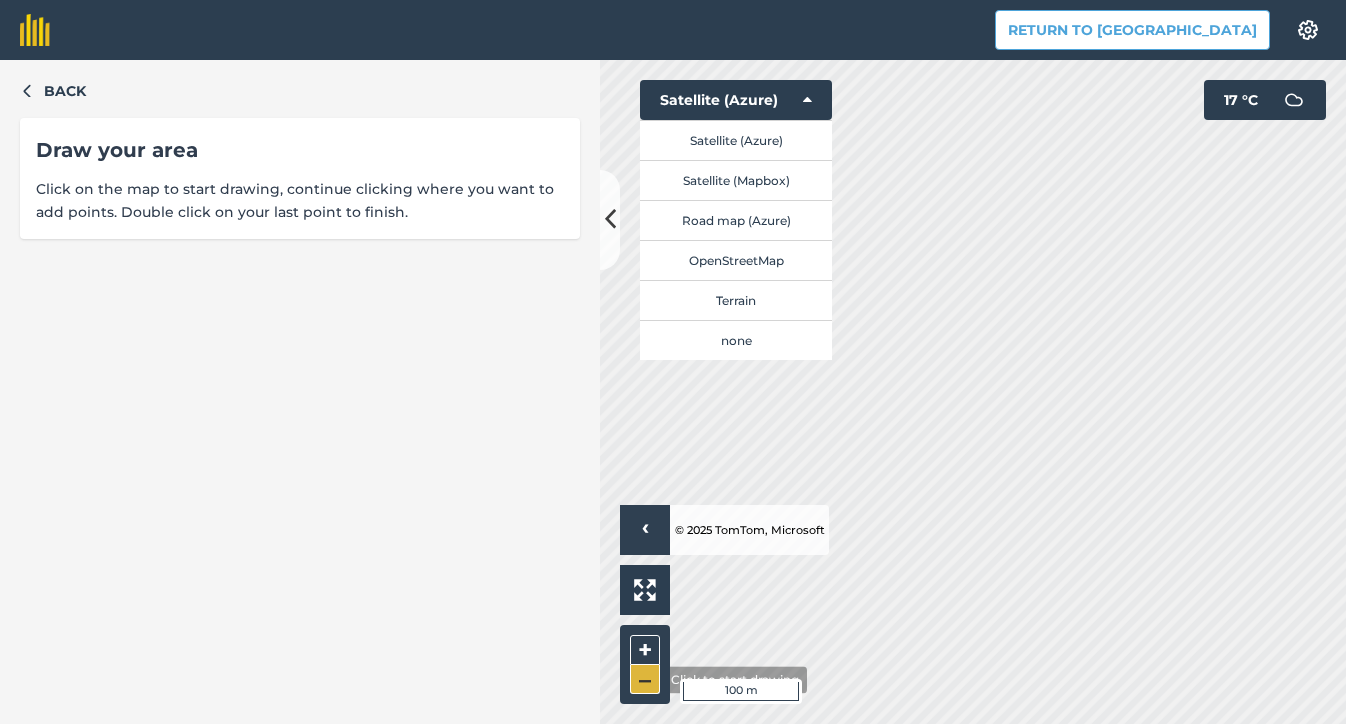 click on "–" at bounding box center [645, 679] 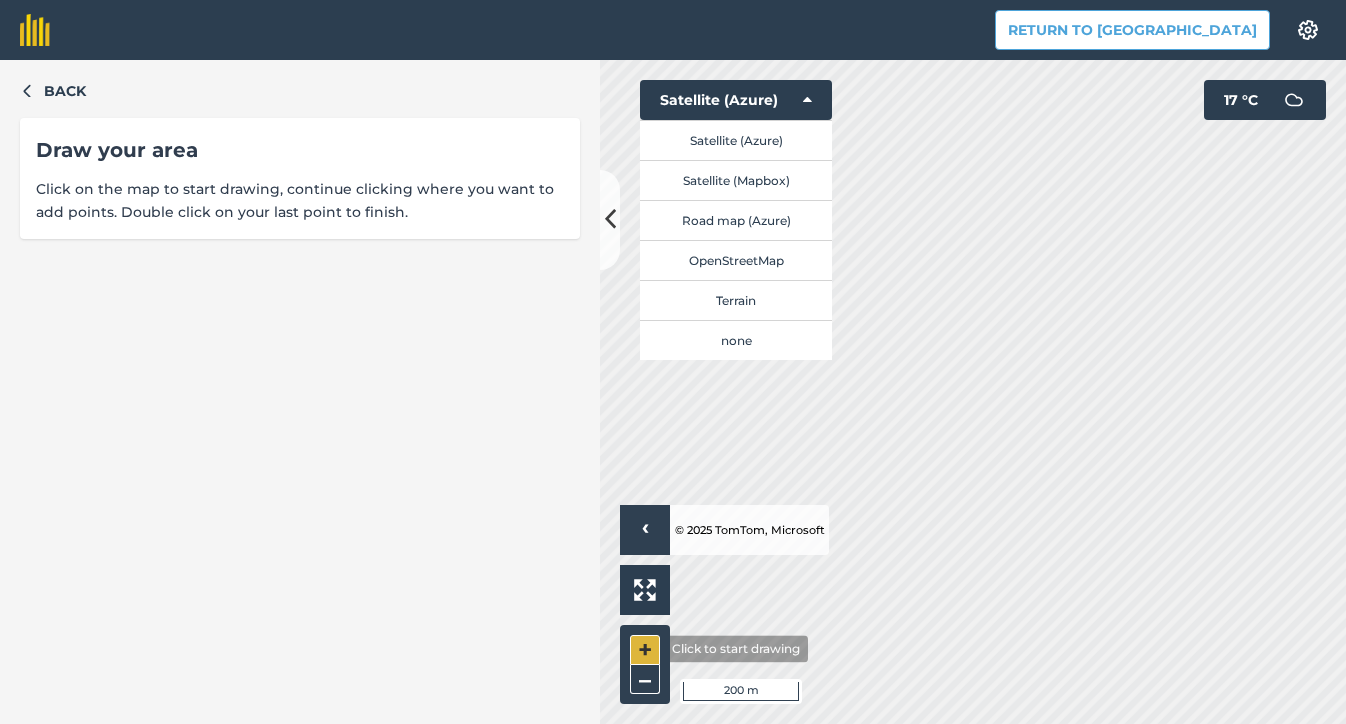 click on "+" at bounding box center (645, 650) 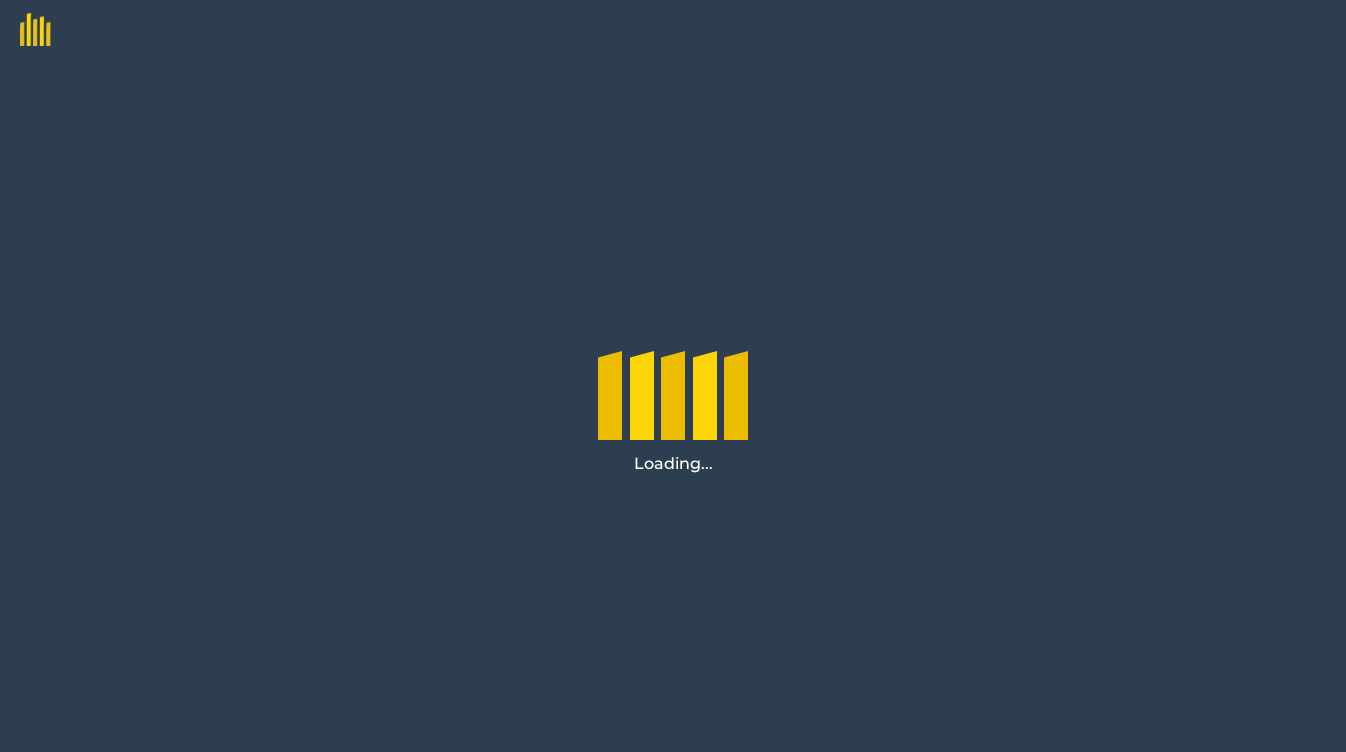 scroll, scrollTop: 0, scrollLeft: 0, axis: both 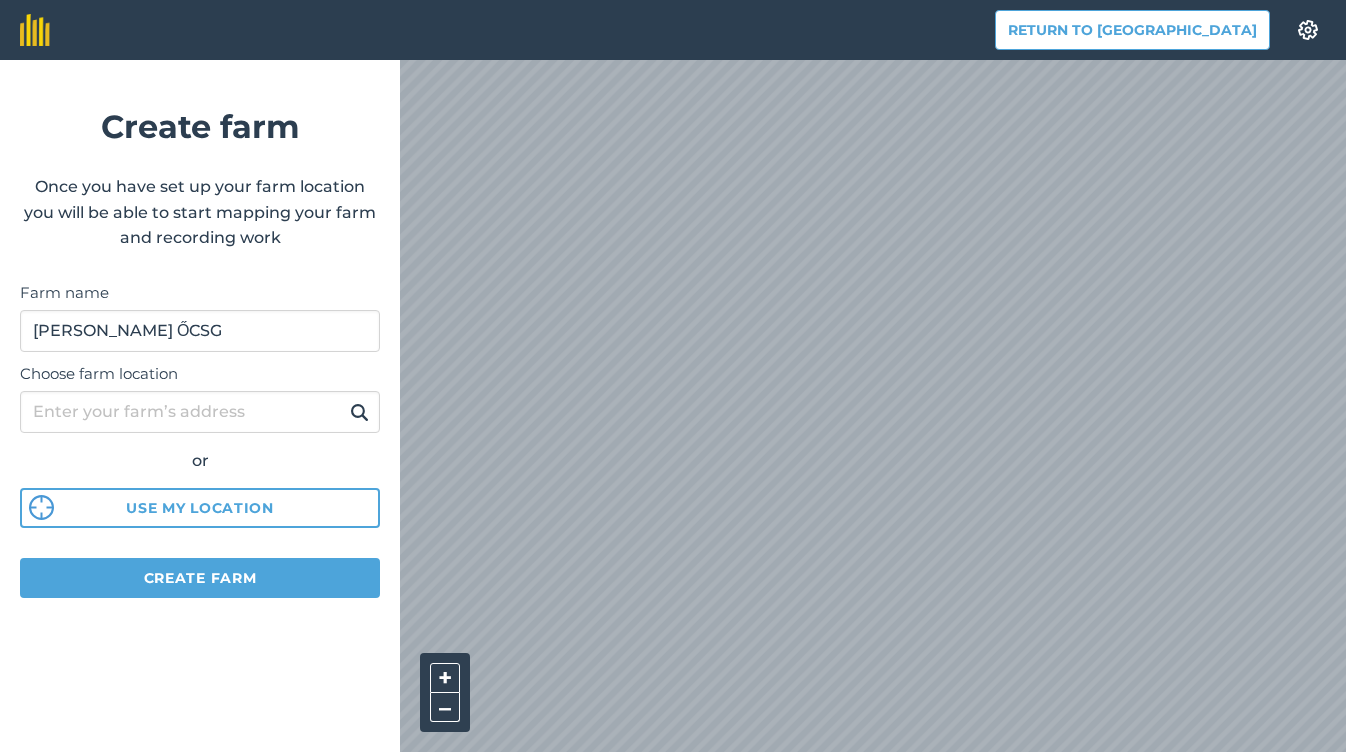 click at bounding box center (35, 30) 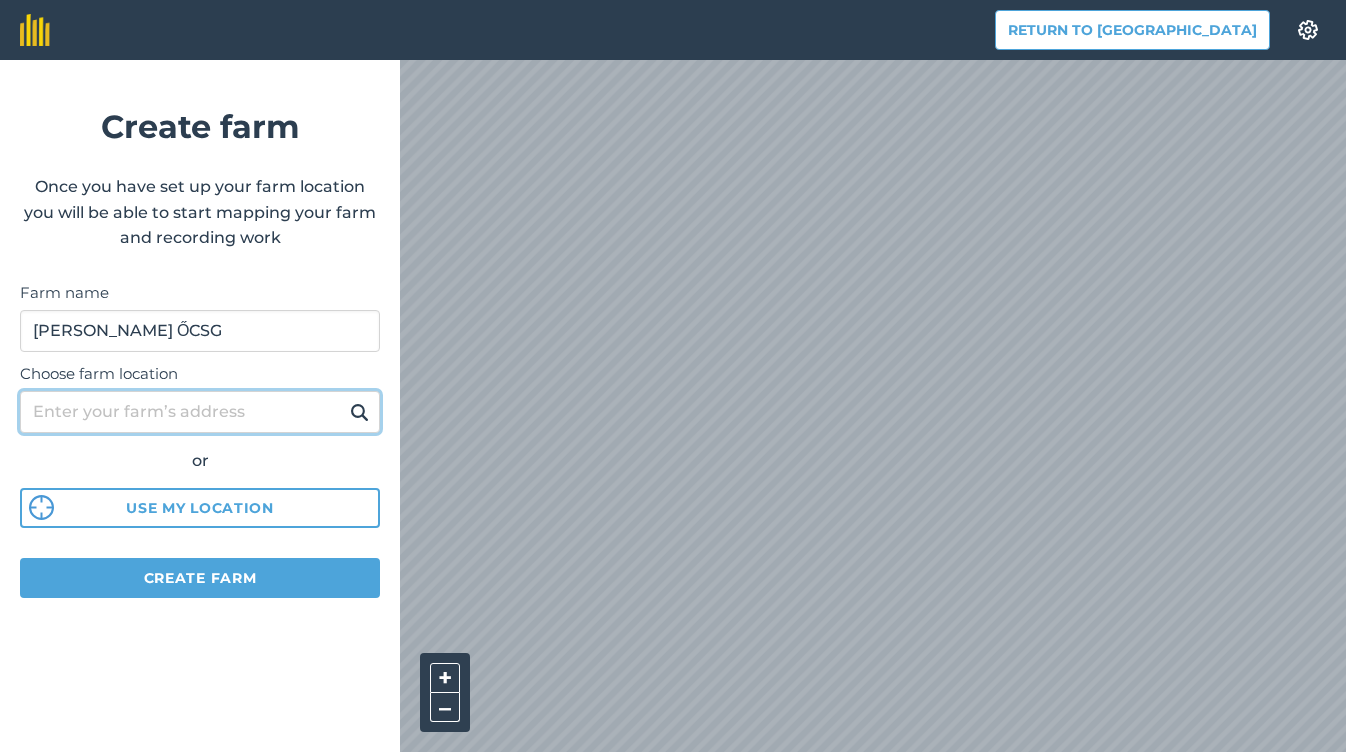 click on "Choose farm location" at bounding box center (200, 412) 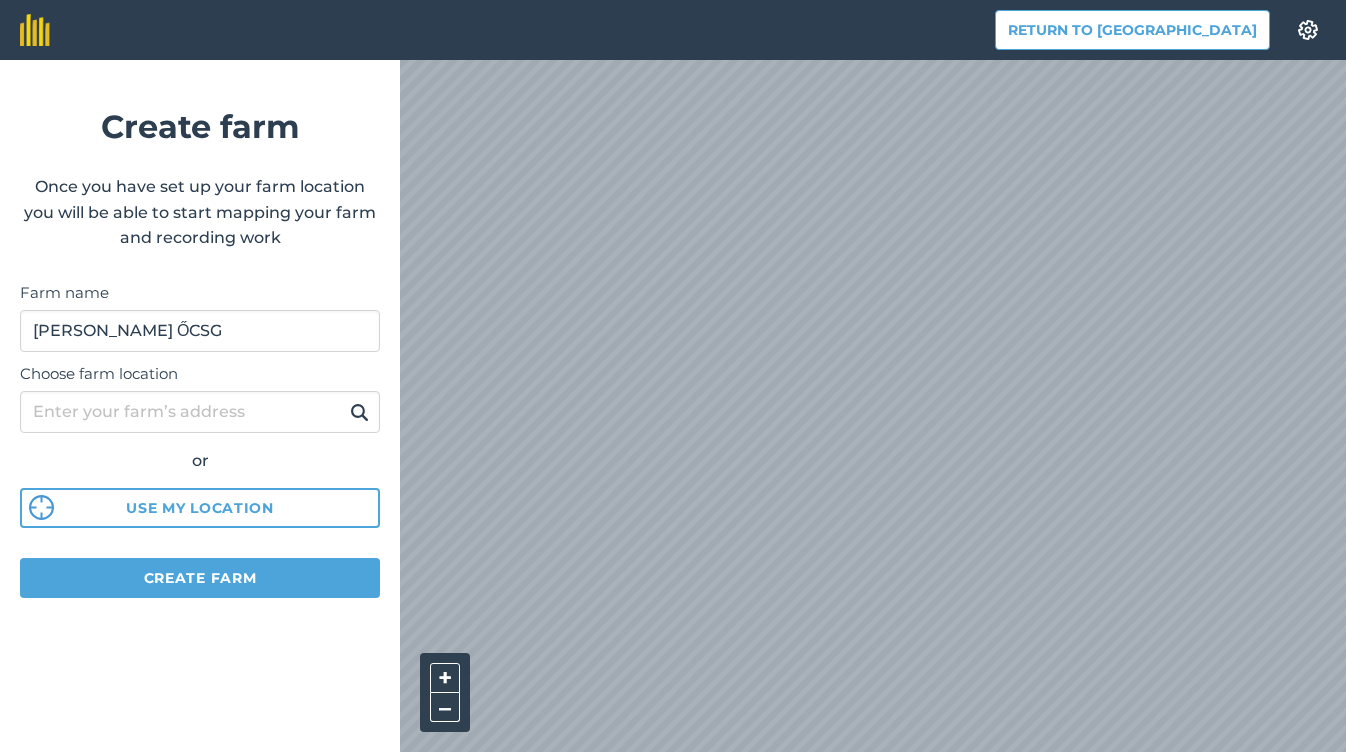 click on "Use my location" at bounding box center [200, 508] 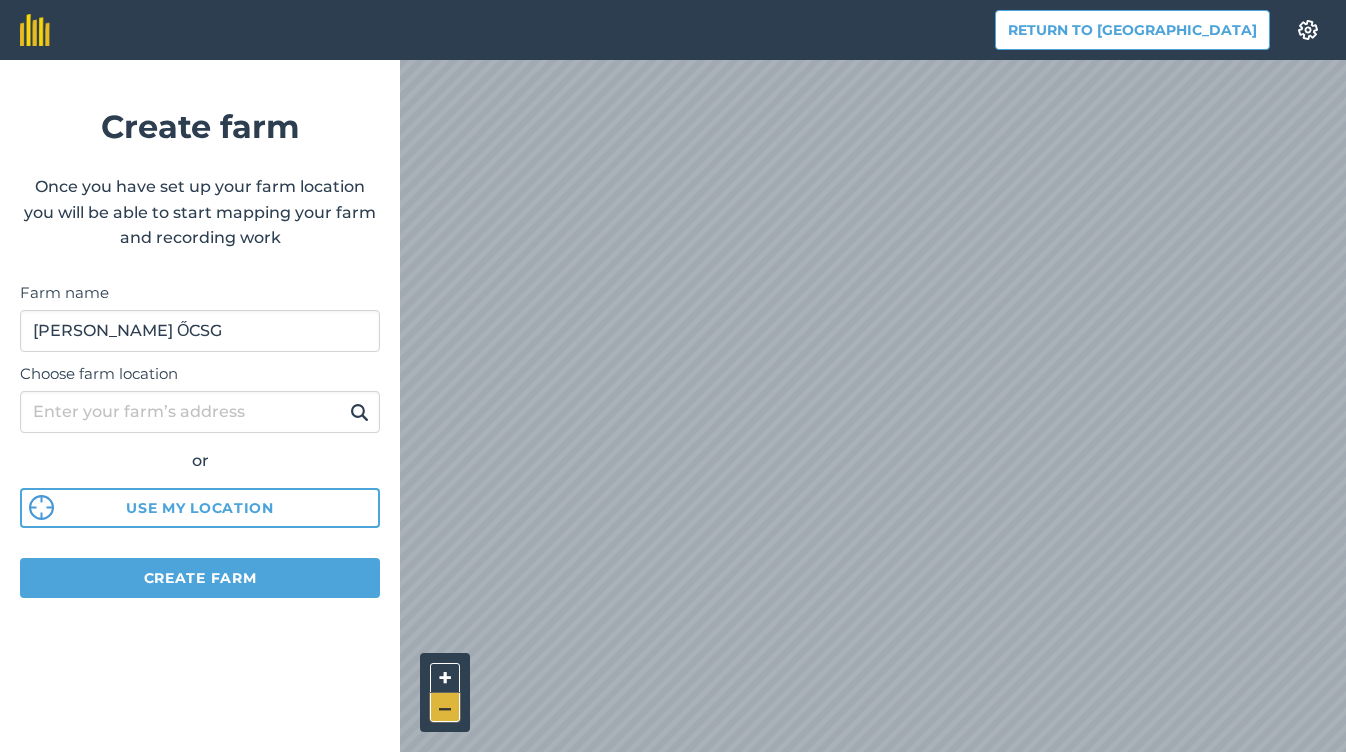 click on "–" at bounding box center (445, 707) 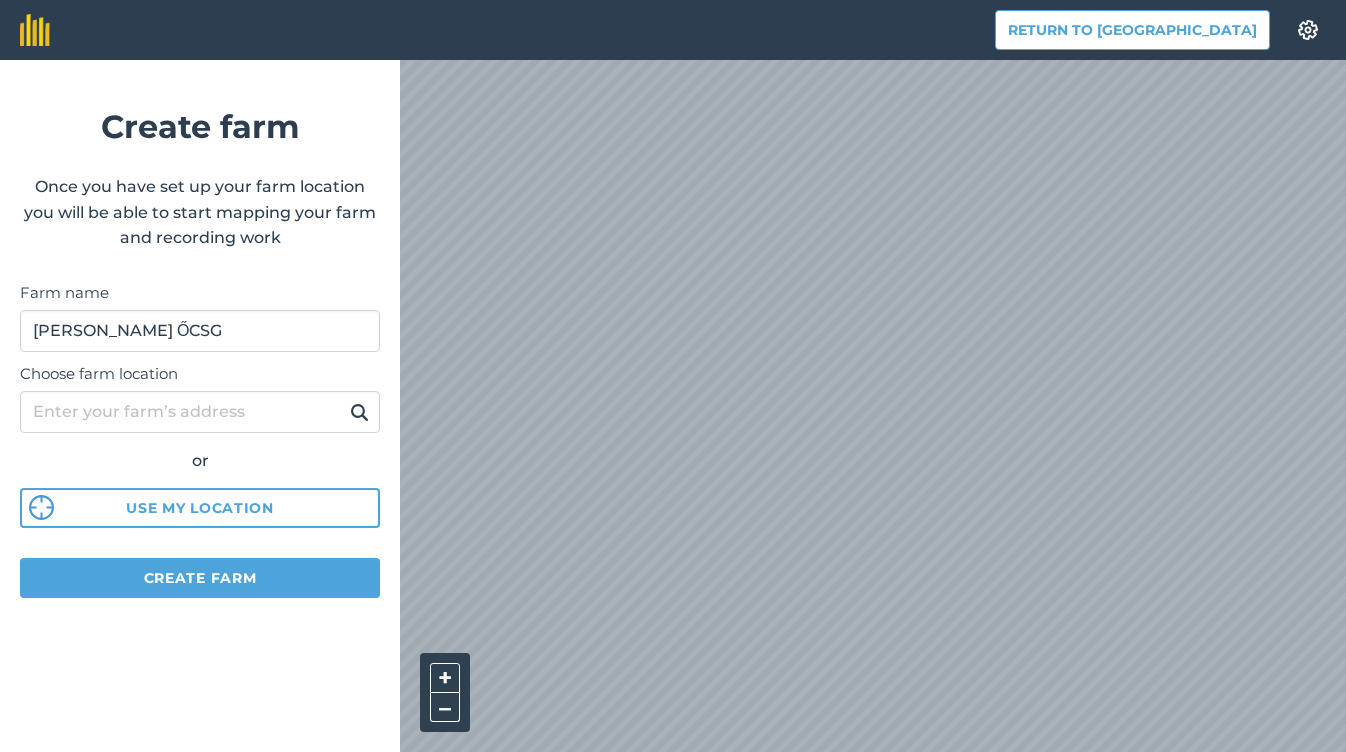 click on "Create farm" at bounding box center [200, 578] 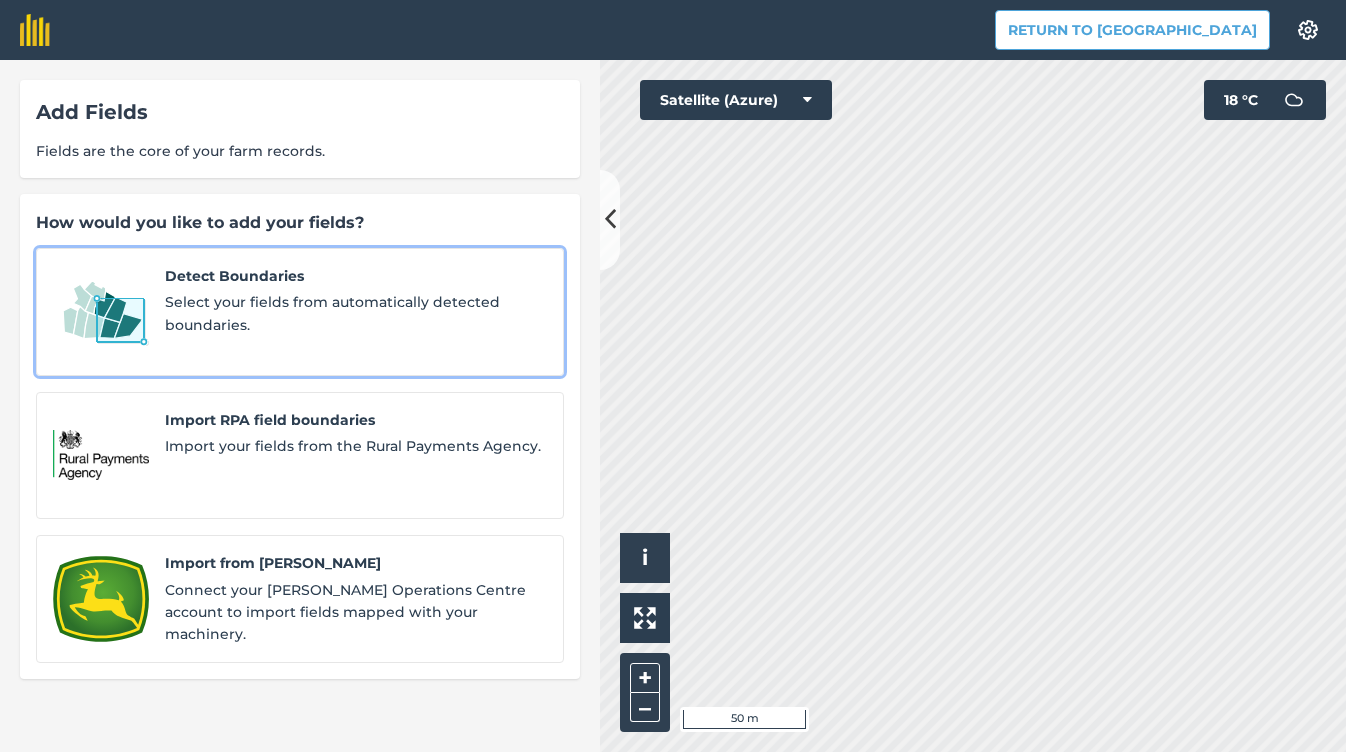 scroll, scrollTop: 0, scrollLeft: 0, axis: both 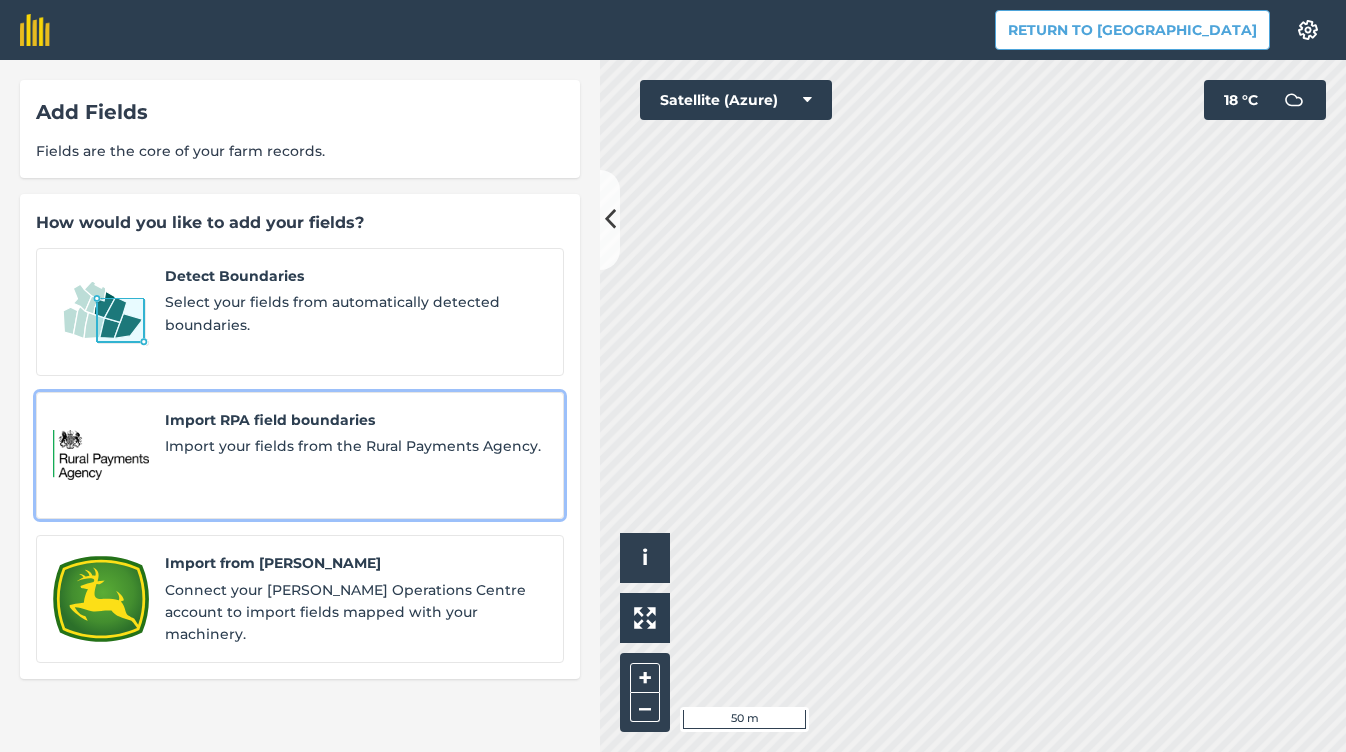 click on "Import your fields from the Rural Payments Agency." at bounding box center [356, 446] 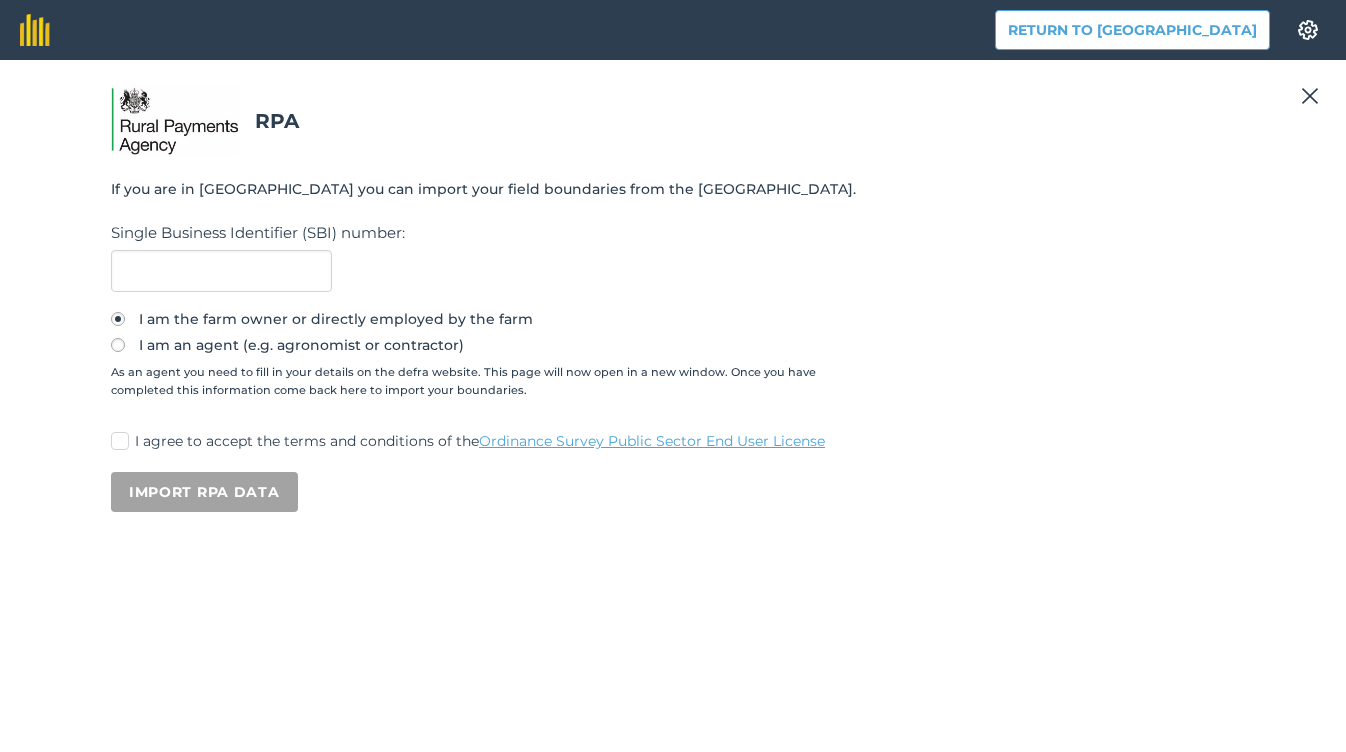 scroll, scrollTop: 0, scrollLeft: 0, axis: both 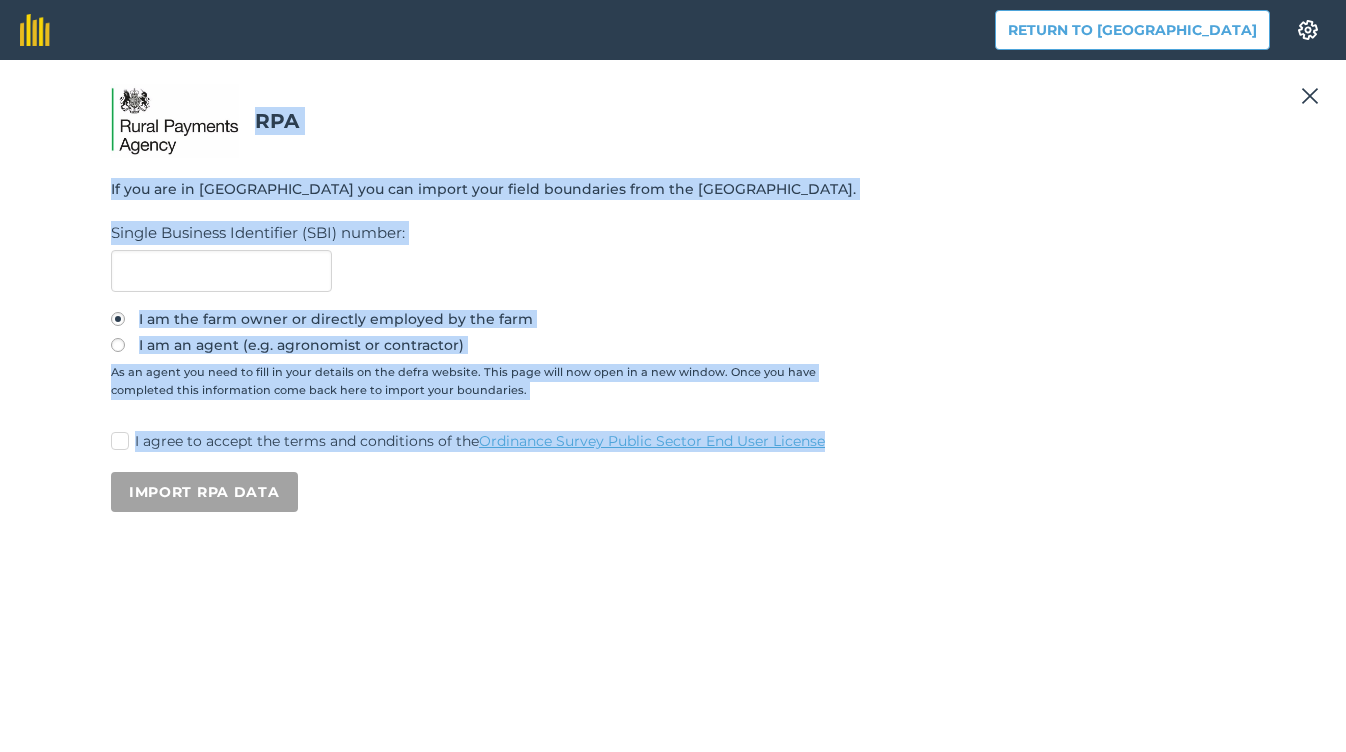 drag, startPoint x: 109, startPoint y: 97, endPoint x: 414, endPoint y: 497, distance: 503.0159 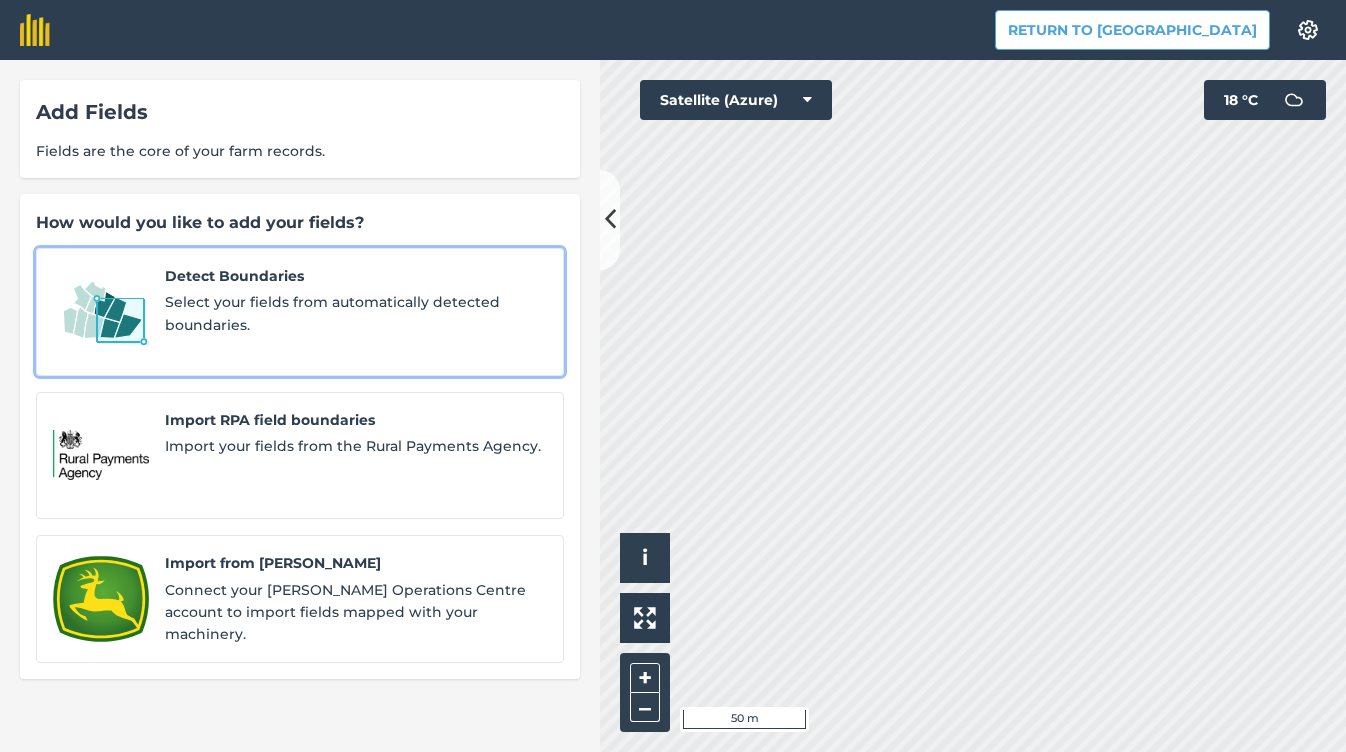 click on "Select your fields from automatically detected boundaries." at bounding box center (356, 313) 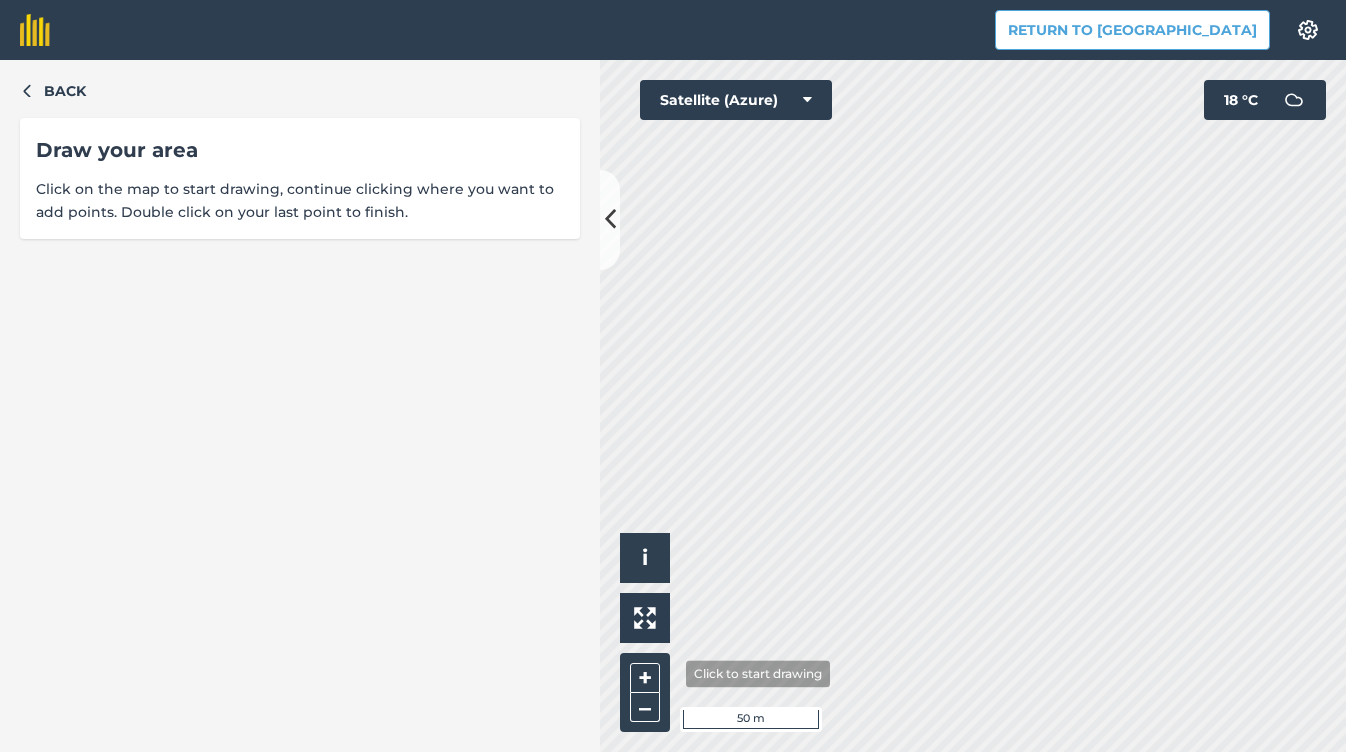 scroll, scrollTop: 0, scrollLeft: 0, axis: both 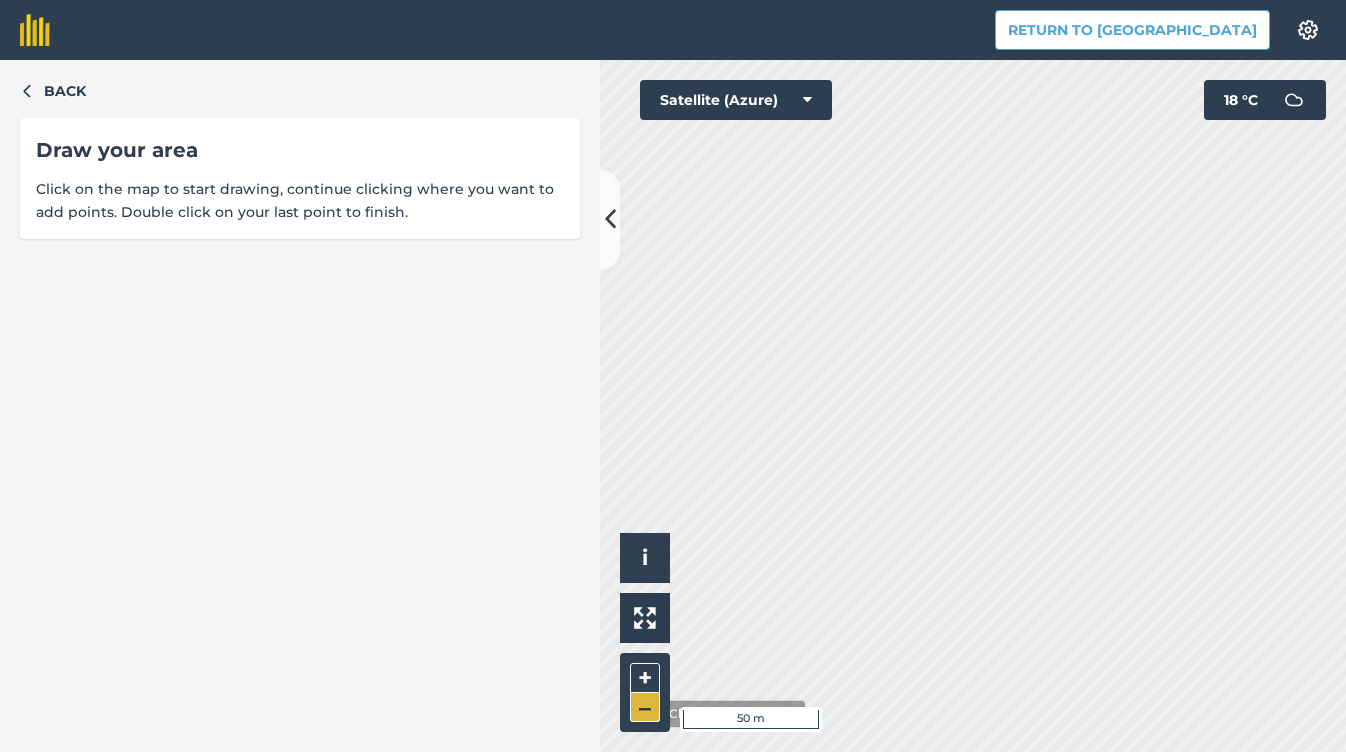 click on "–" at bounding box center [645, 707] 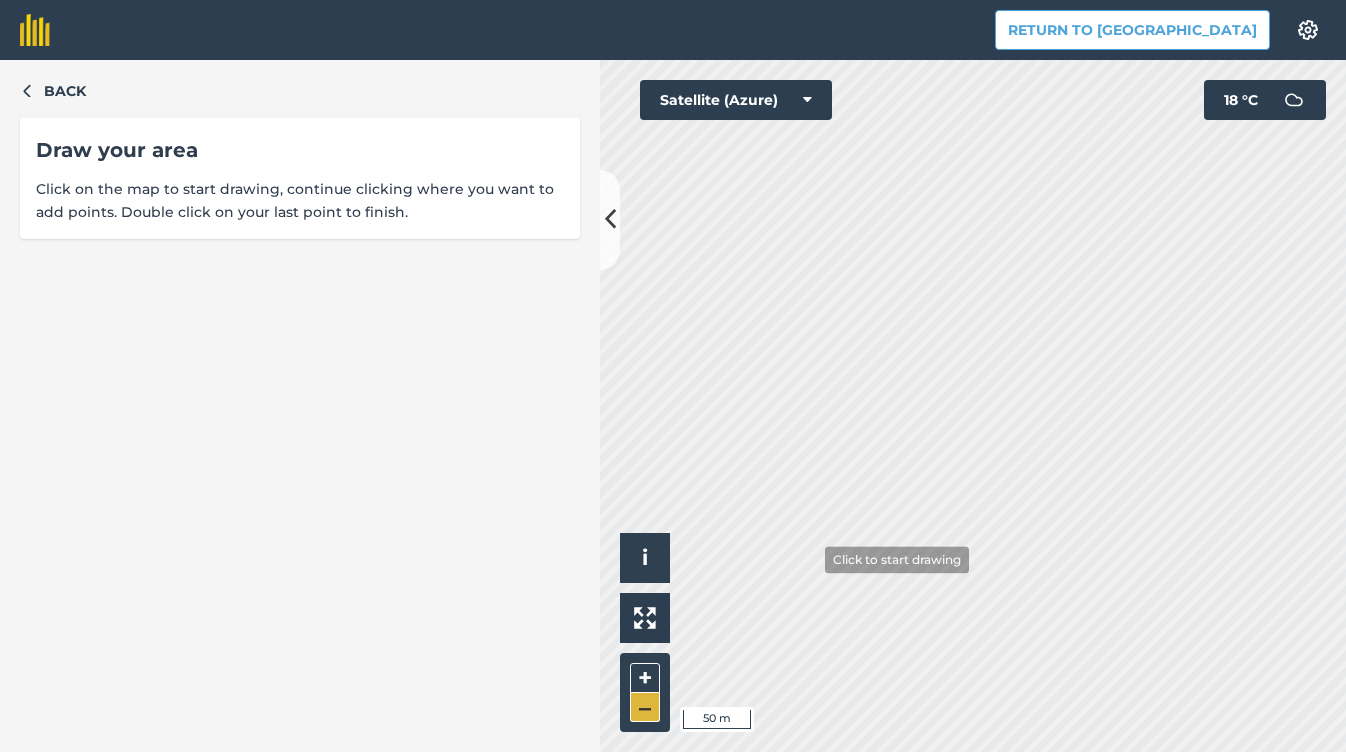 click on "–" at bounding box center (645, 707) 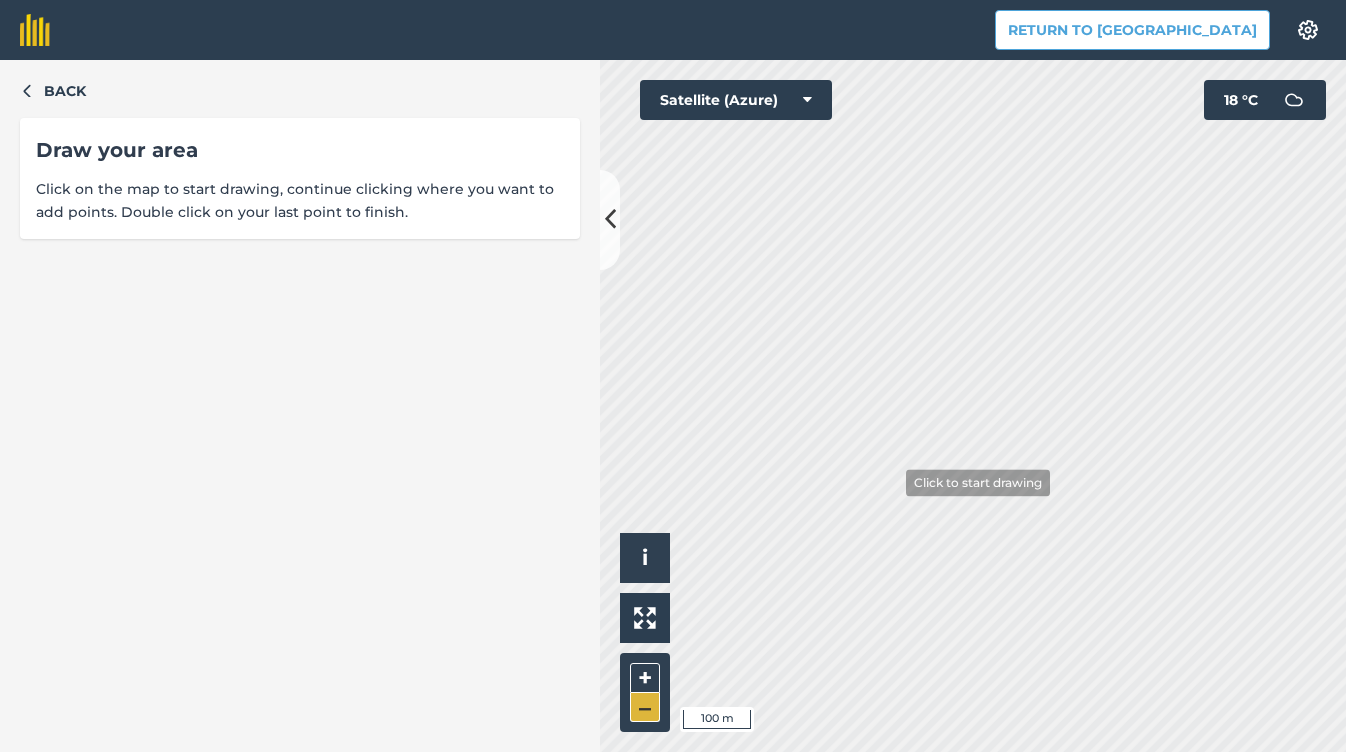click on "–" at bounding box center [645, 707] 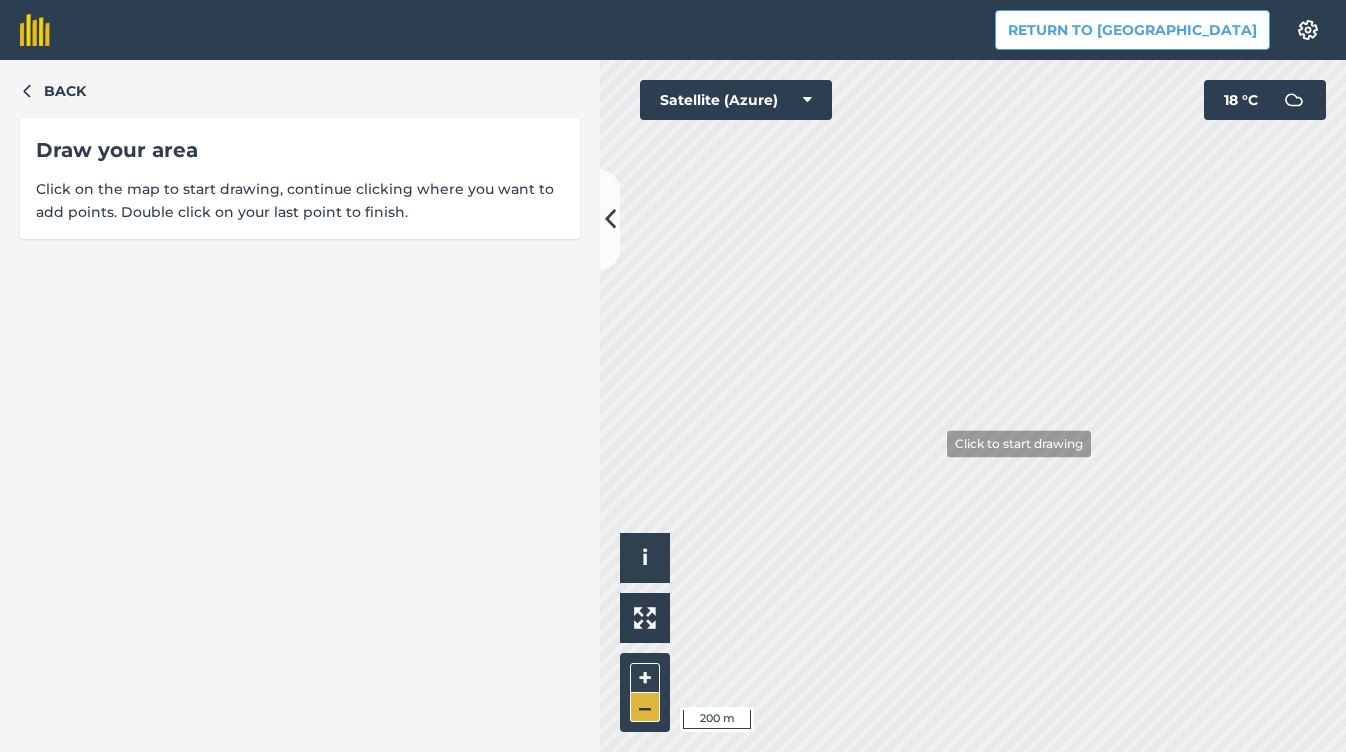click on "–" at bounding box center [645, 707] 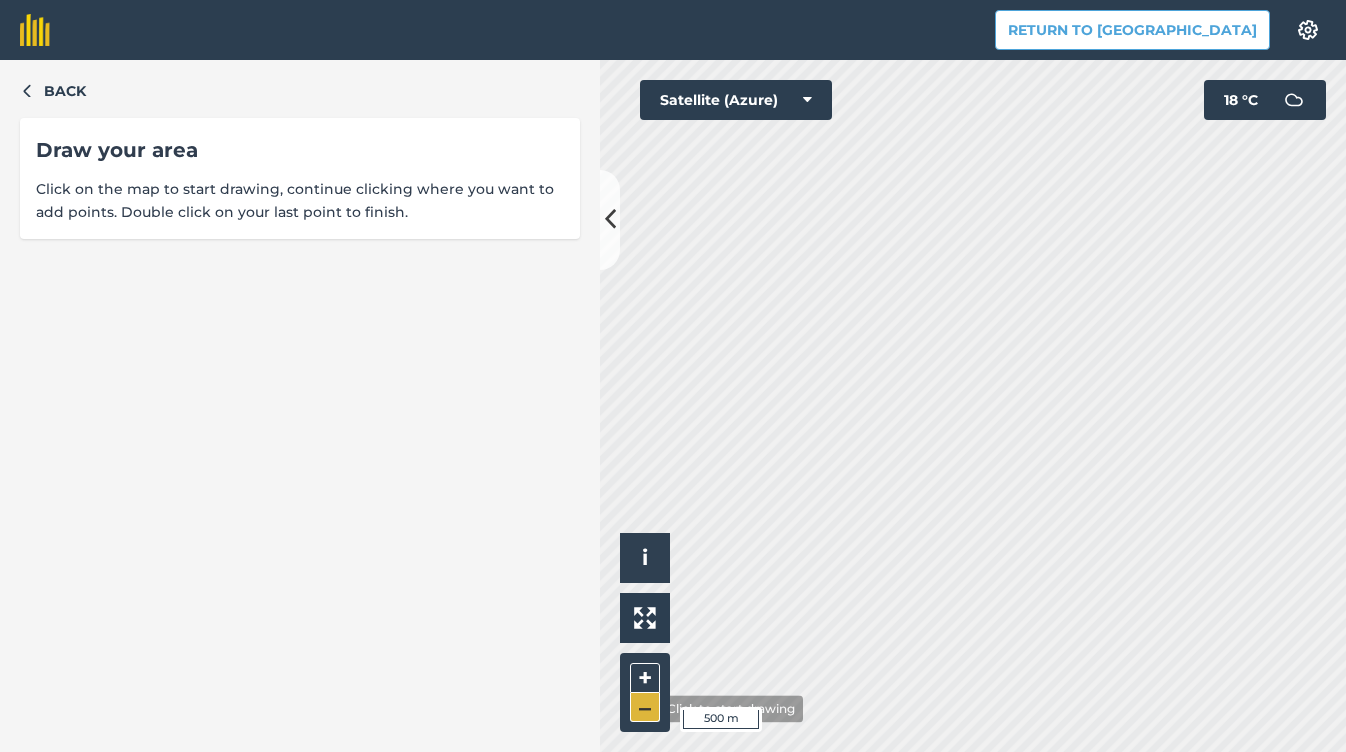 click on "–" at bounding box center (645, 707) 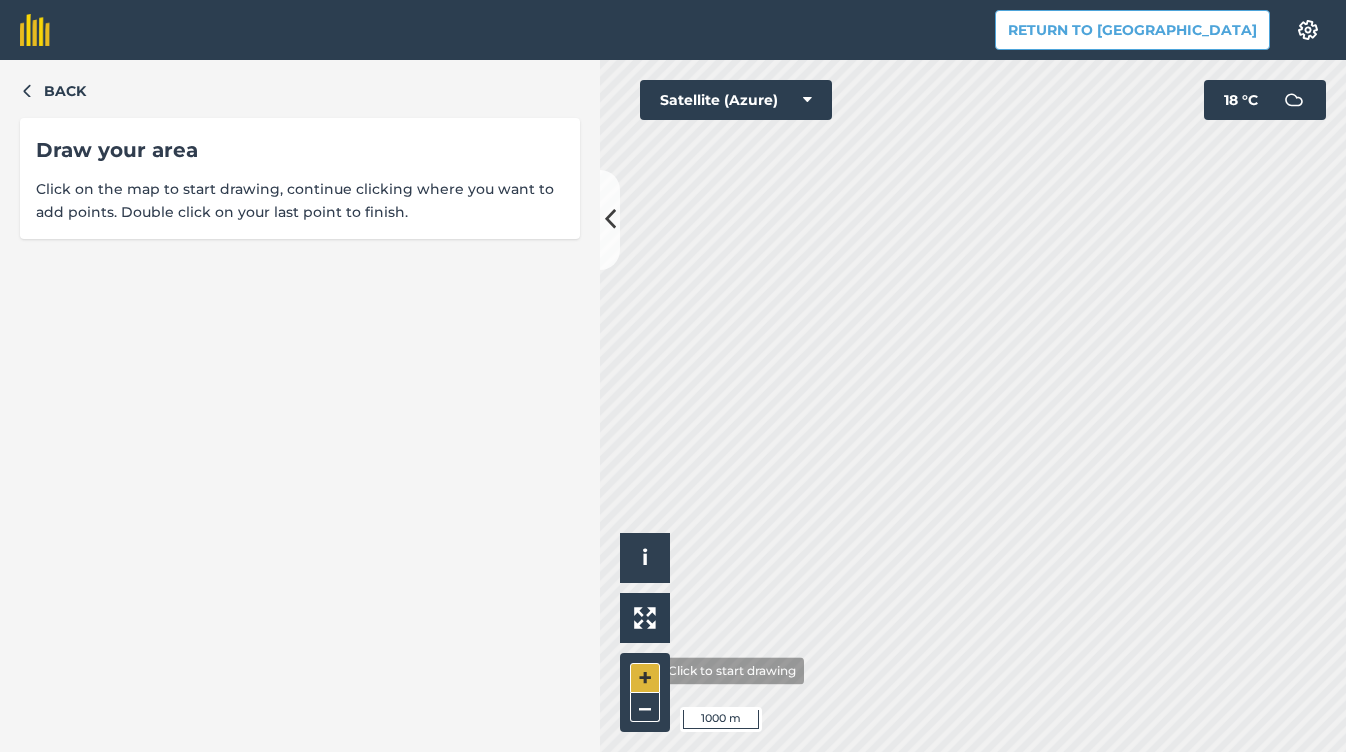 click on "+" at bounding box center [645, 678] 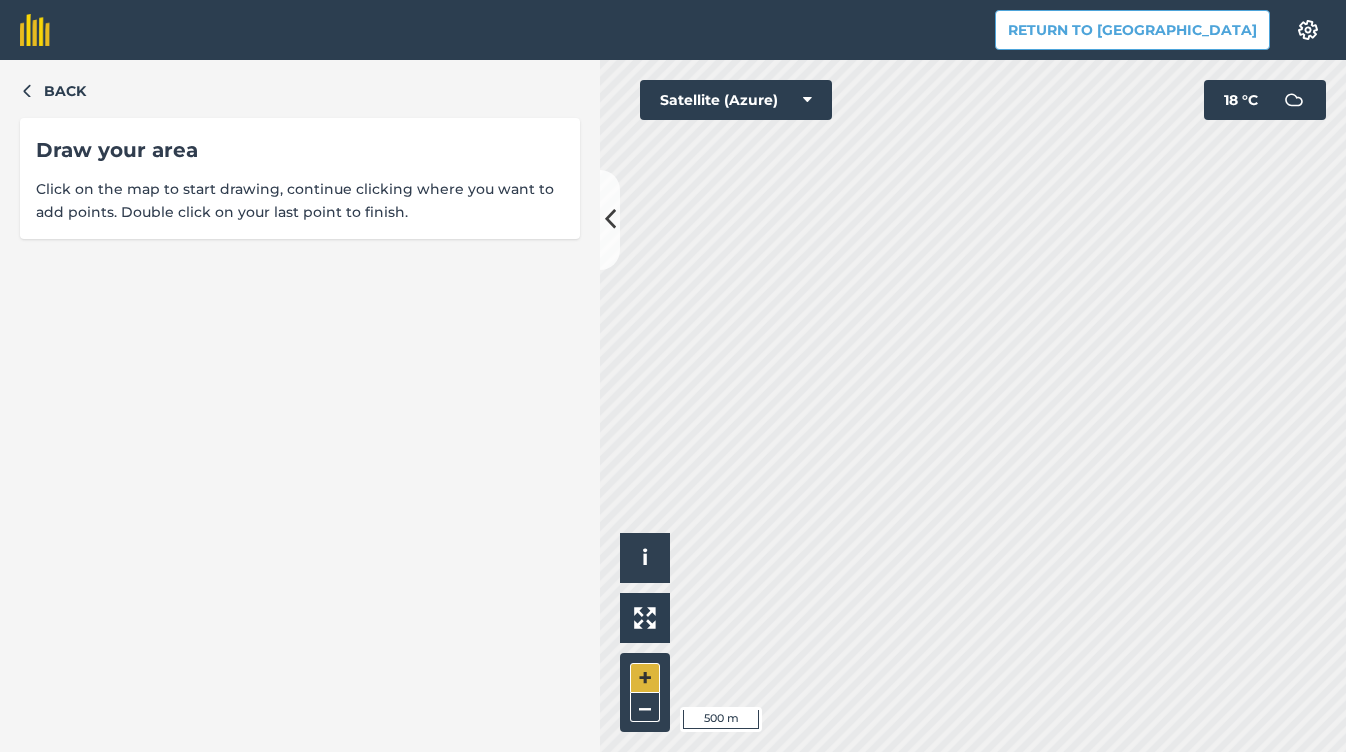 click on "+" at bounding box center (645, 678) 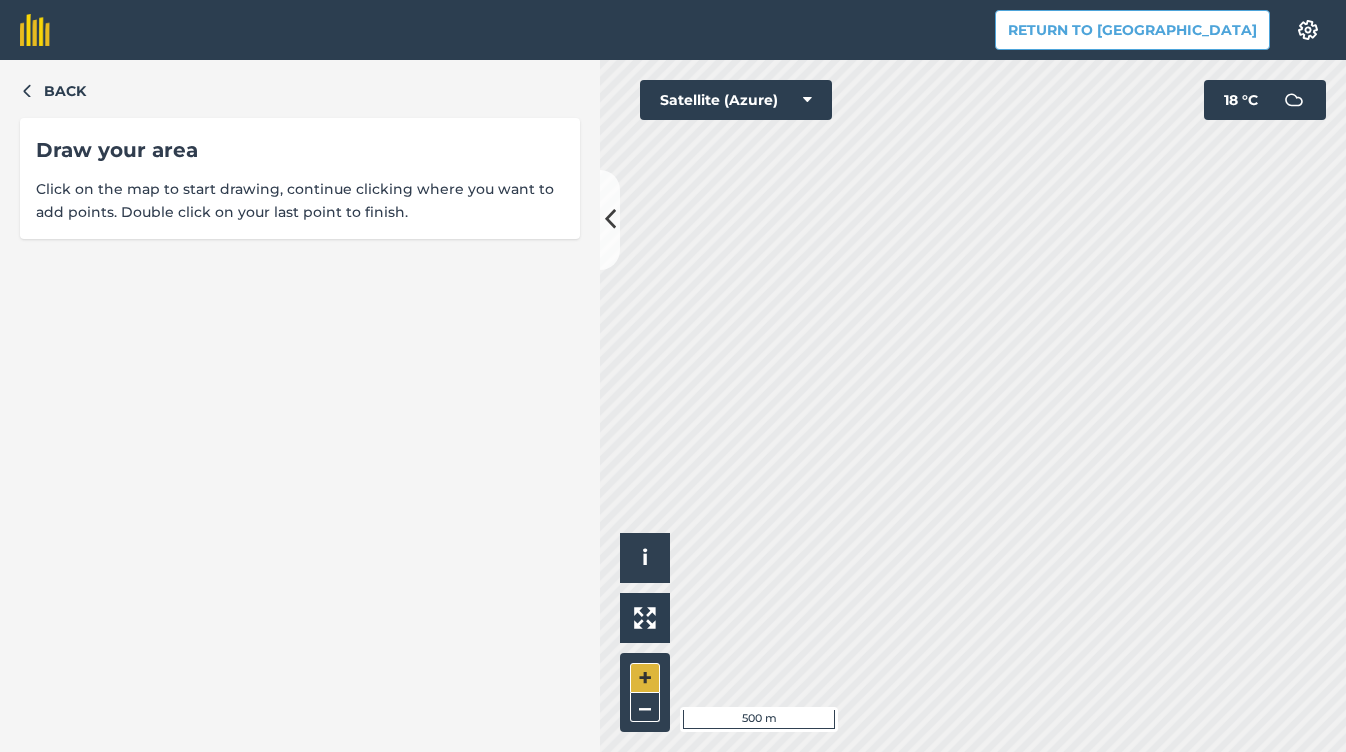 click on "+" at bounding box center (645, 678) 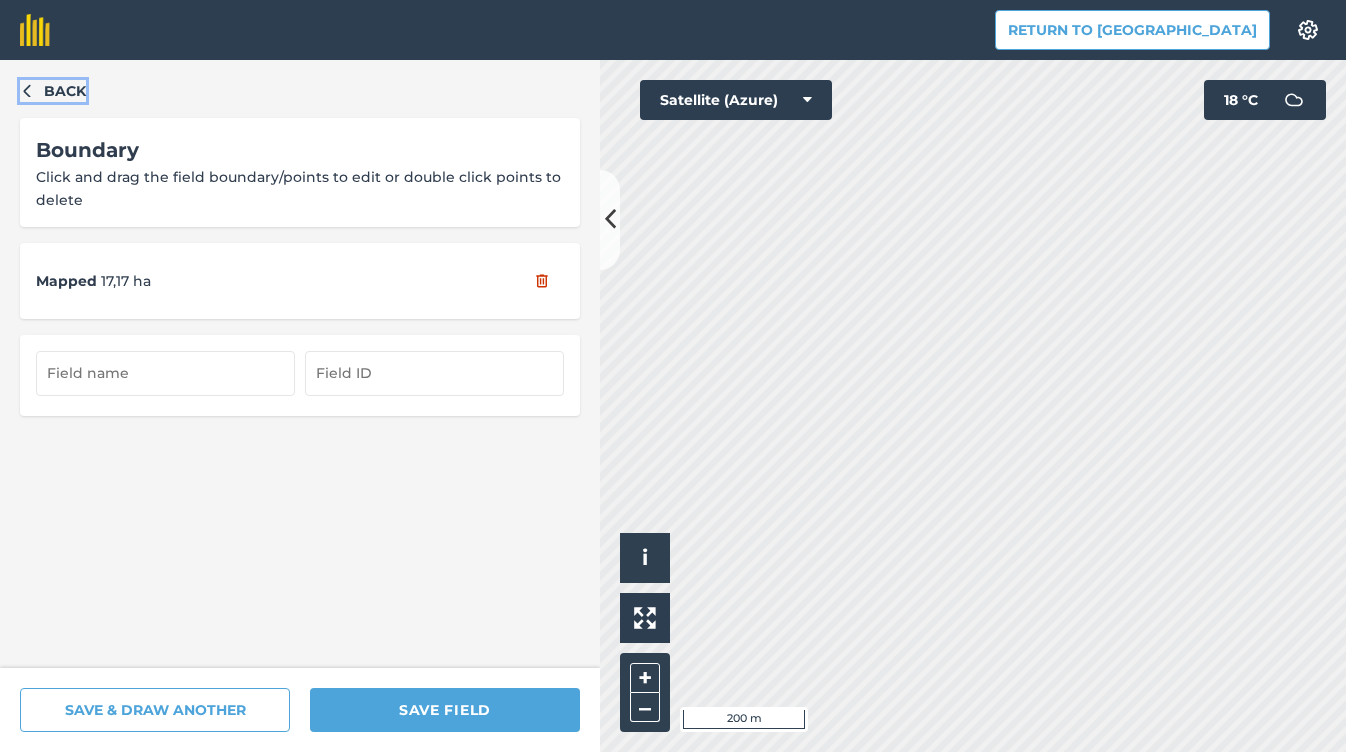 click 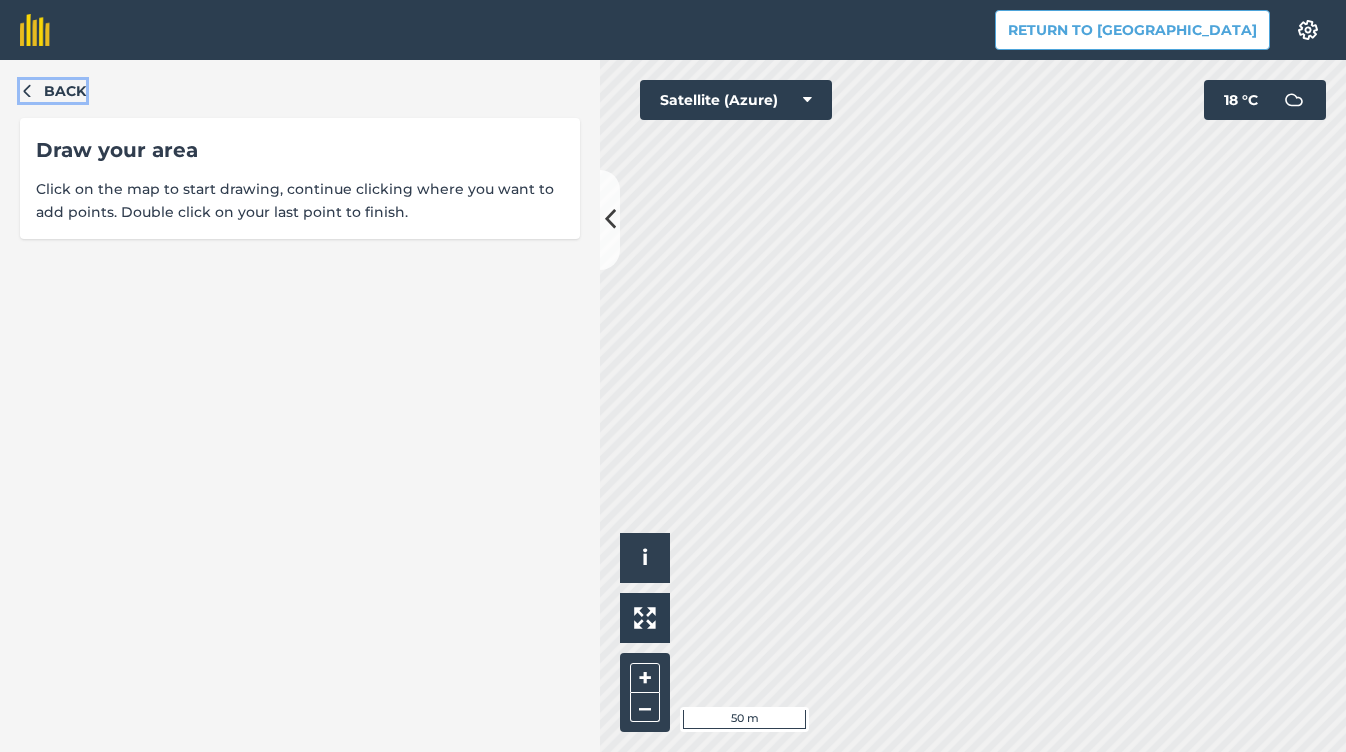 click on "Back" at bounding box center (65, 91) 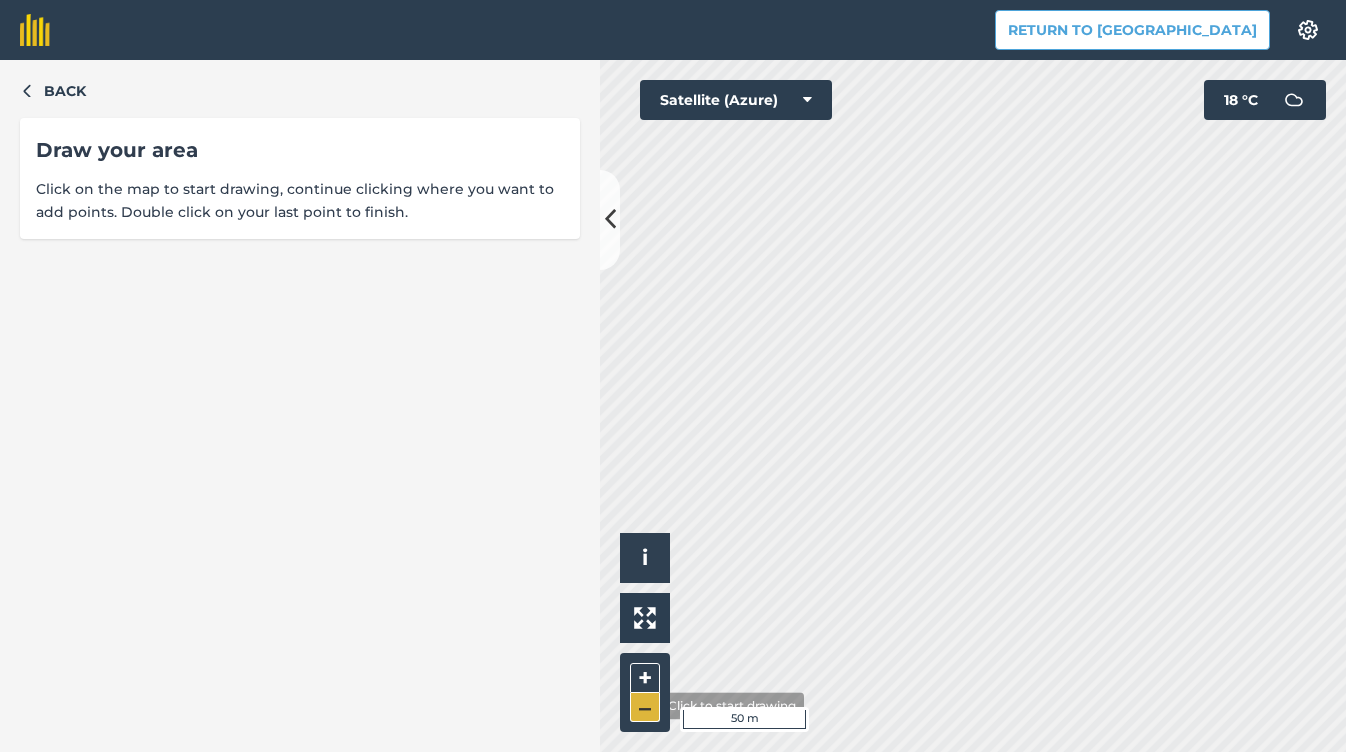 click on "–" at bounding box center [645, 707] 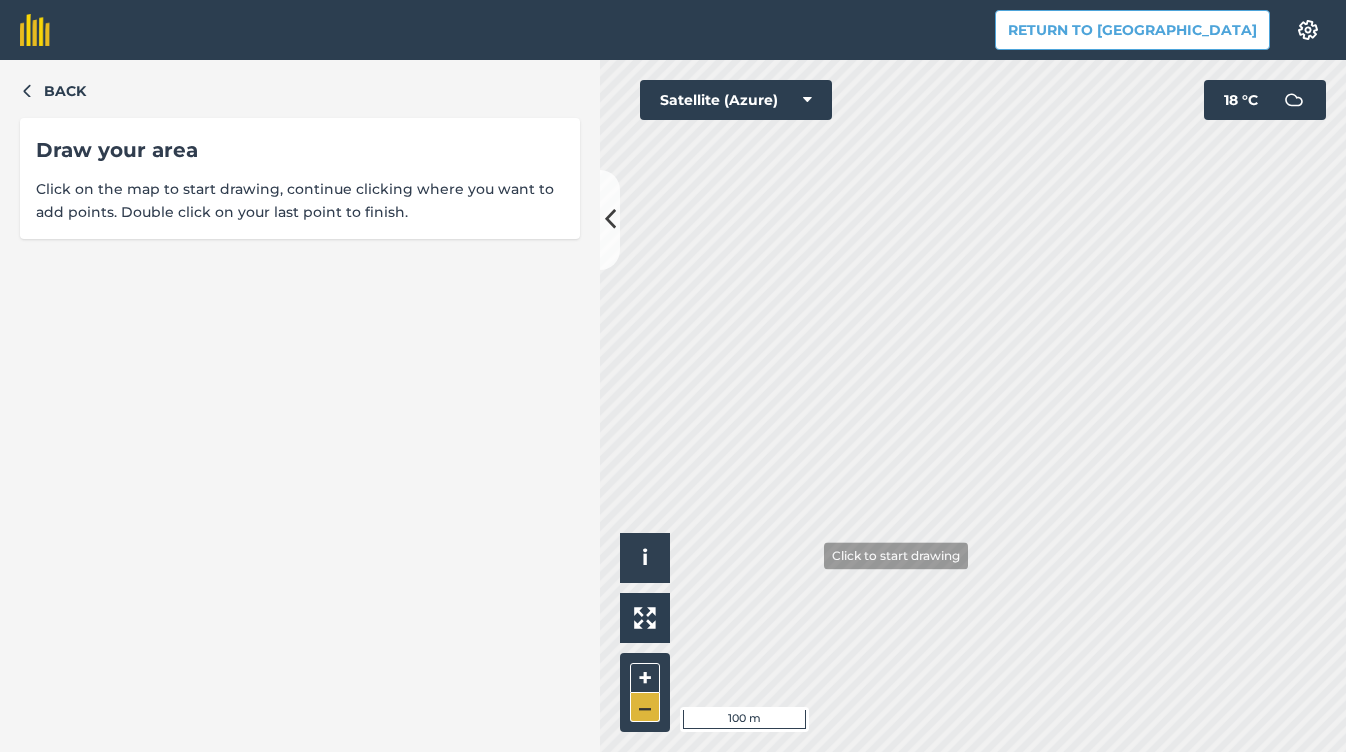 click on "–" at bounding box center [645, 707] 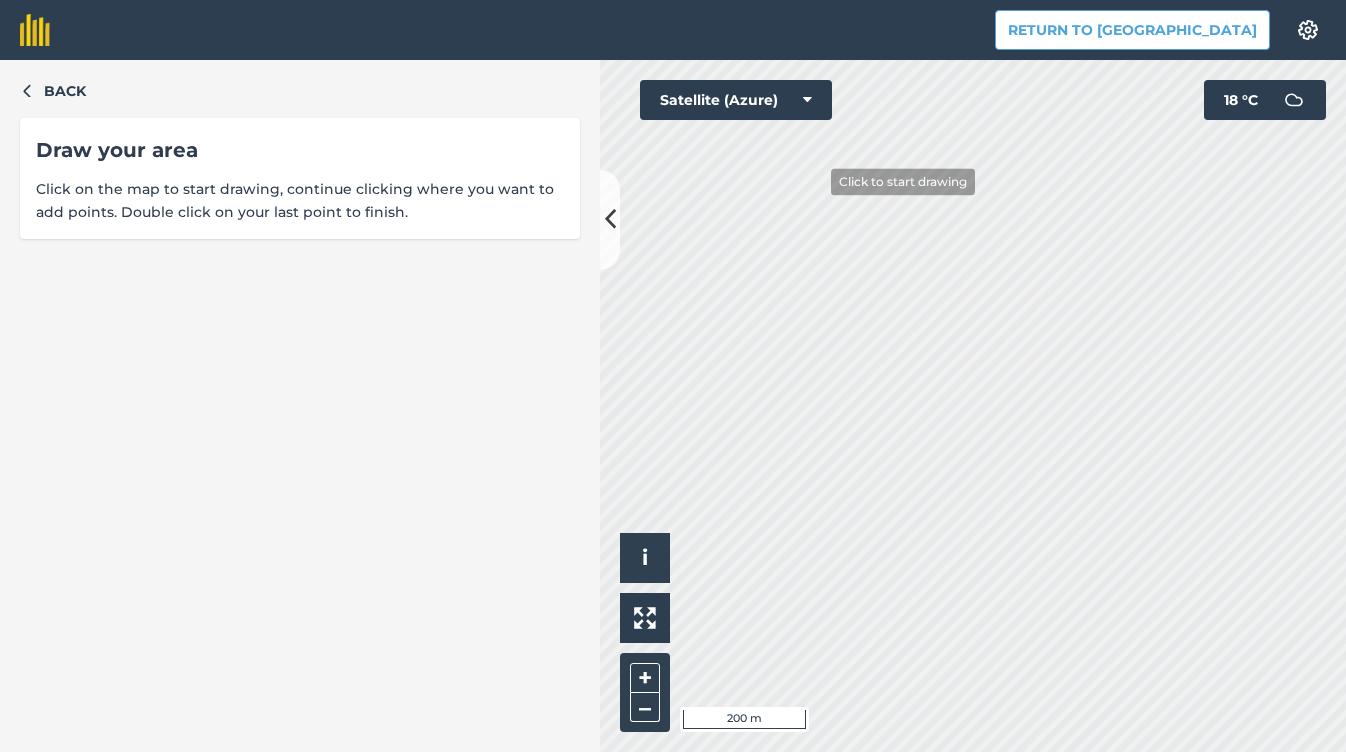 click on "Return to Agreena Settings Map printing is not available on our free plan Please upgrade to our Essentials, Plus or Pro plan to access this feature. Back Draw your area Click on the map to start drawing, continue clicking where you want to add points. Double click on your last point to finish. Click to start drawing i © 2025 TomTom, Microsoft 200 m + – Satellite (Azure) 18   ° C" at bounding box center [673, 376] 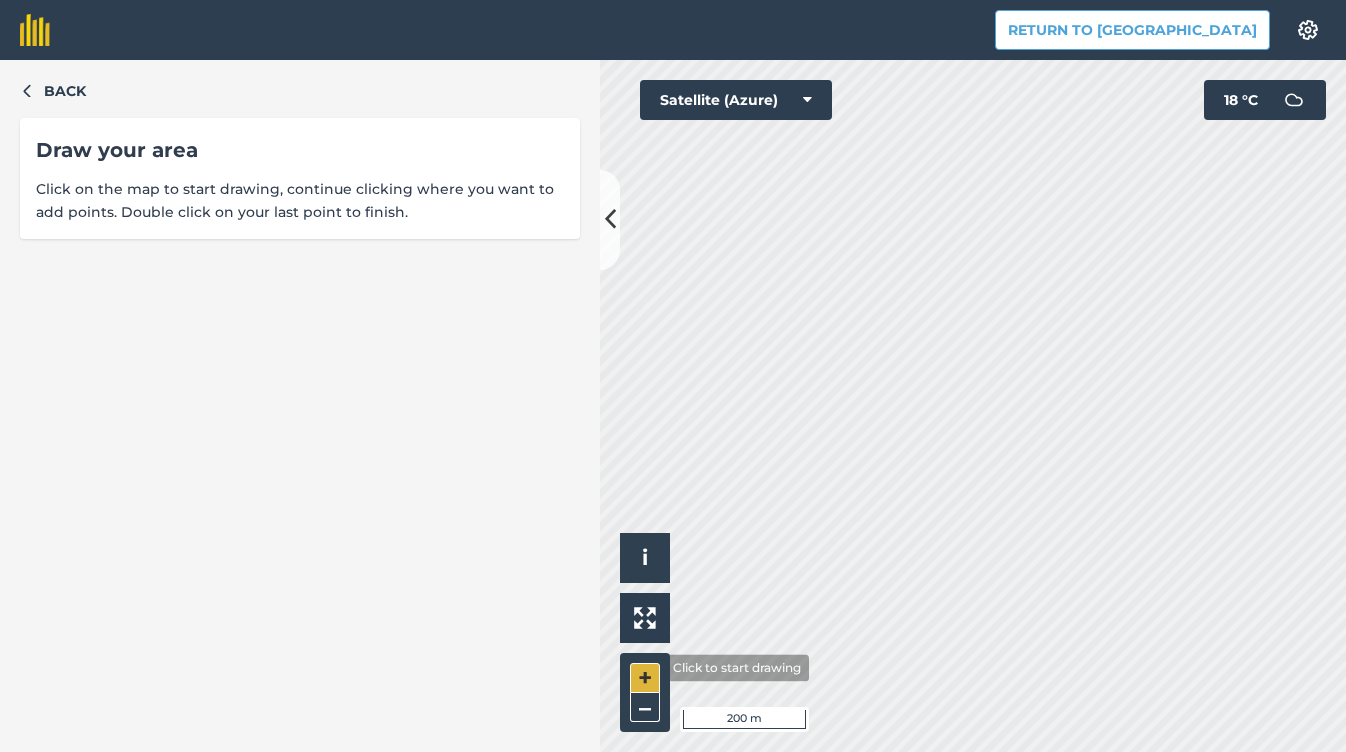 click on "+" at bounding box center (645, 678) 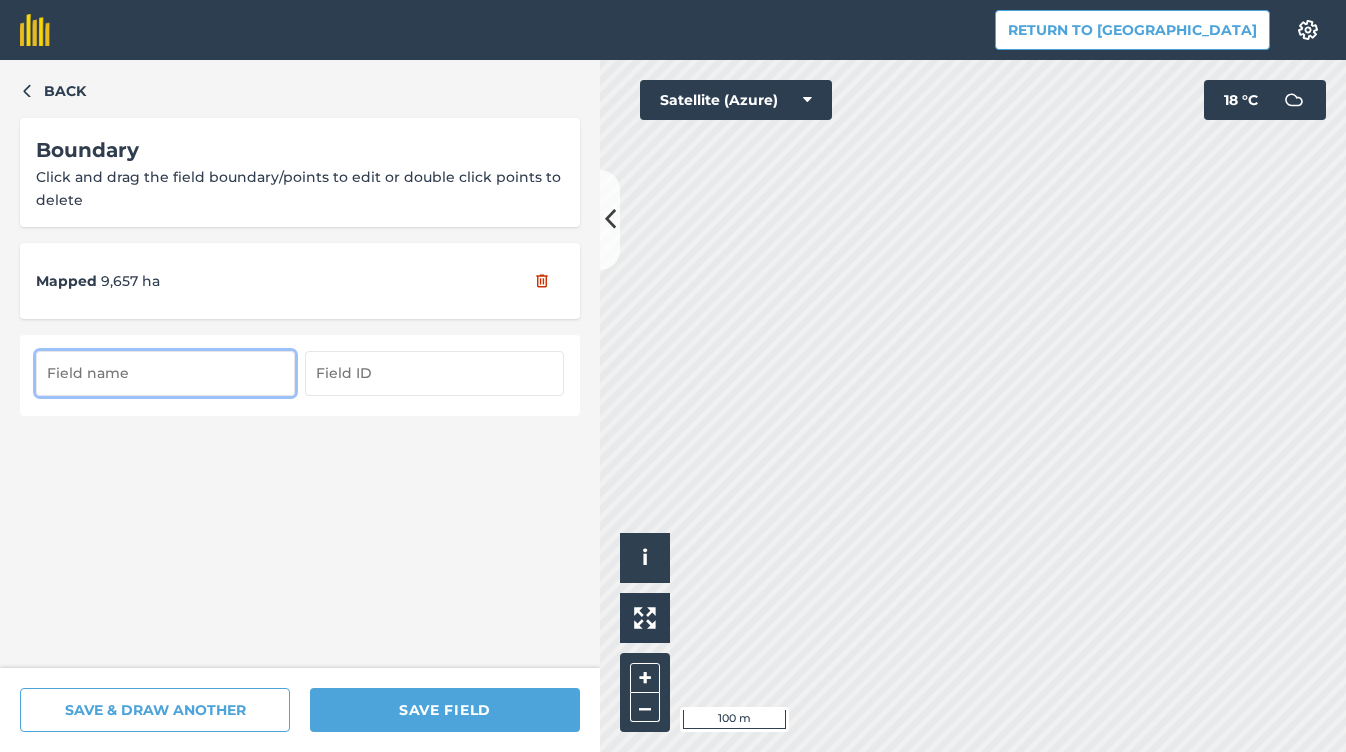 click at bounding box center [165, 373] 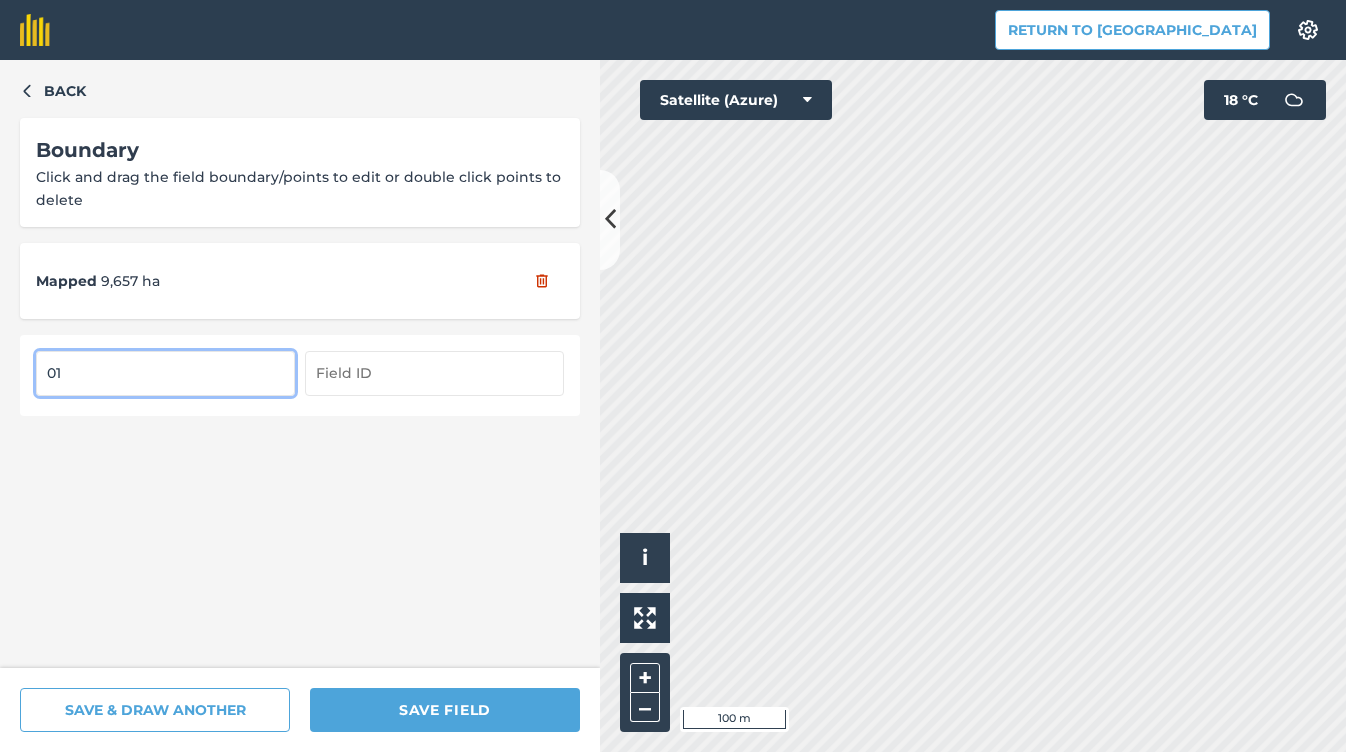 type on "0" 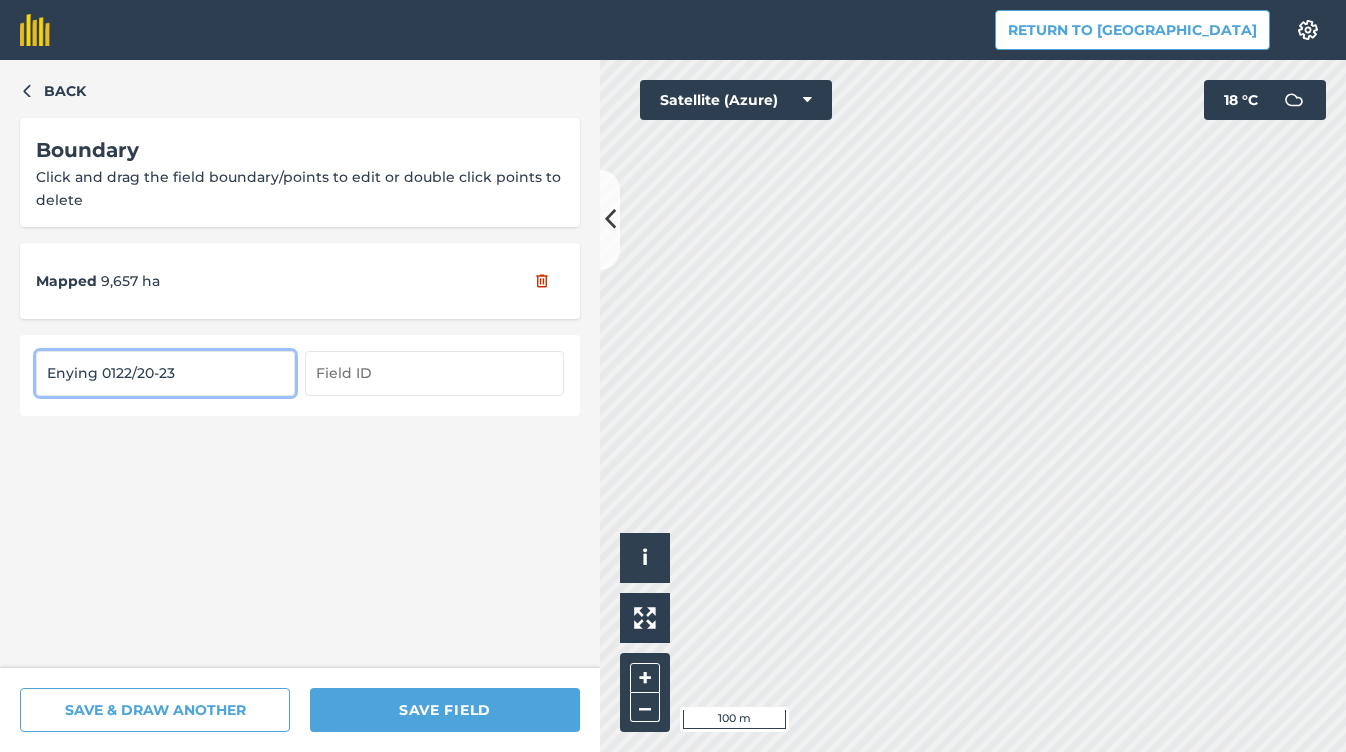 type on "Enying 0122/20-23" 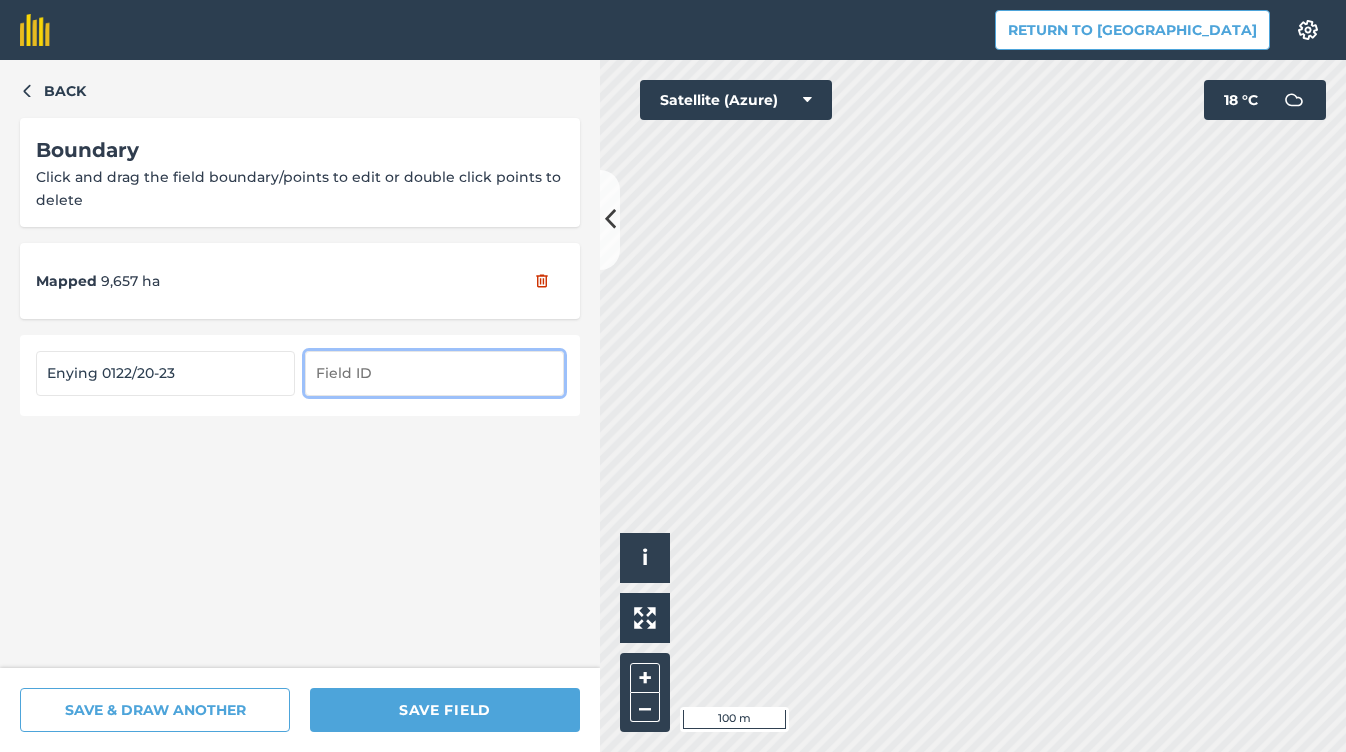 scroll, scrollTop: 0, scrollLeft: 0, axis: both 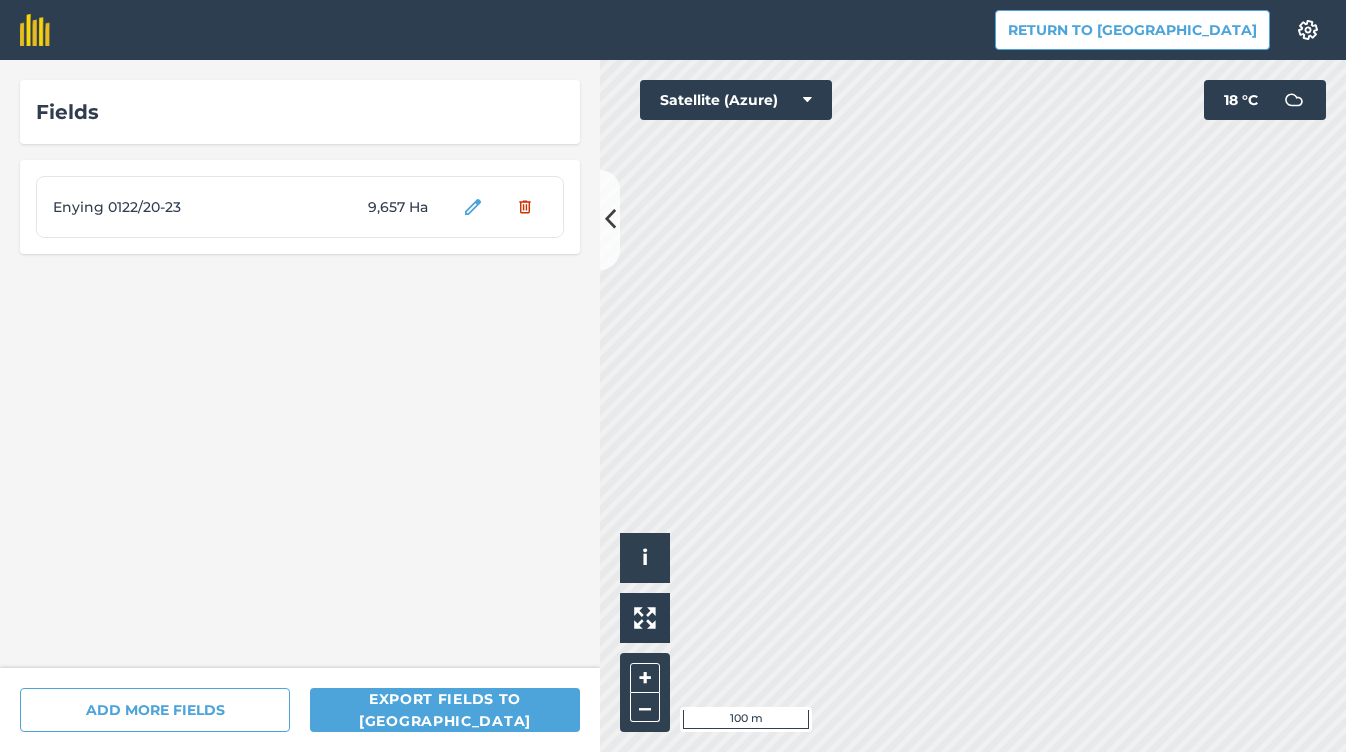 click at bounding box center (35, 30) 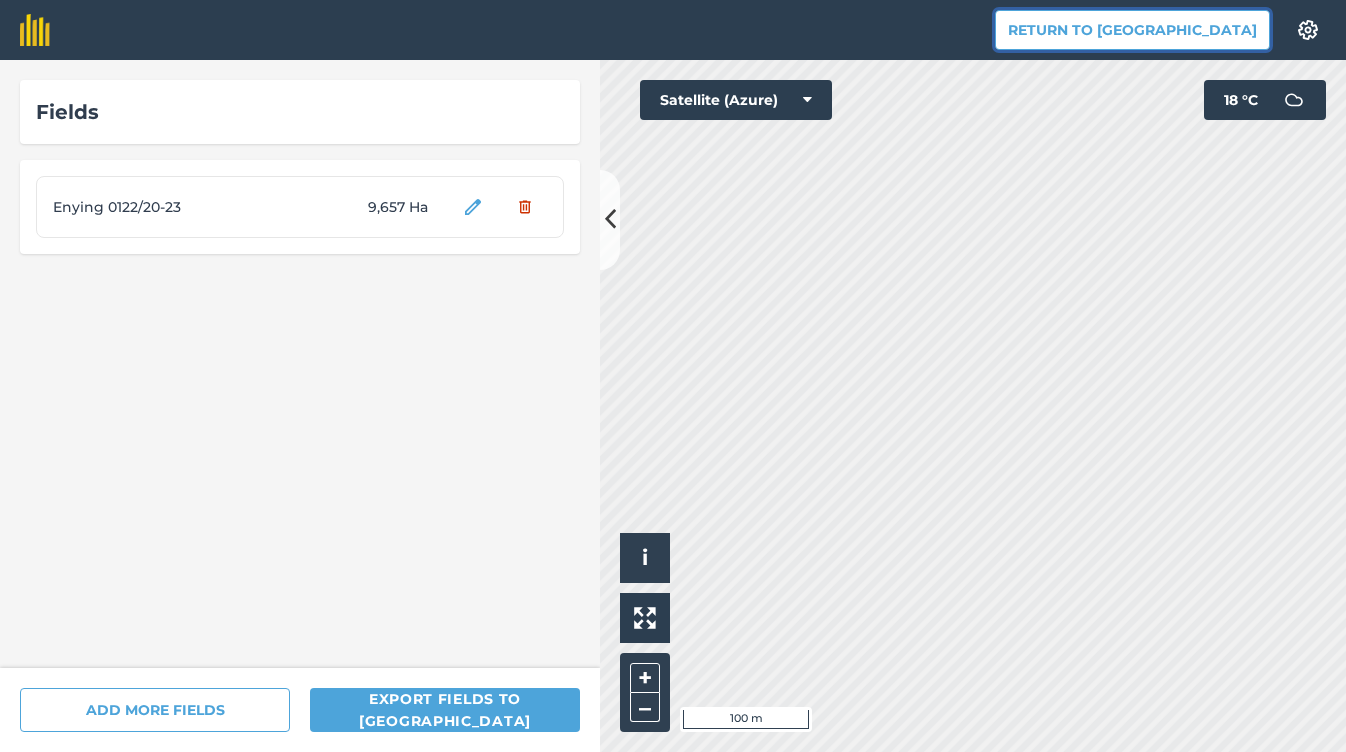 click on "Return to [GEOGRAPHIC_DATA]" at bounding box center (1132, 30) 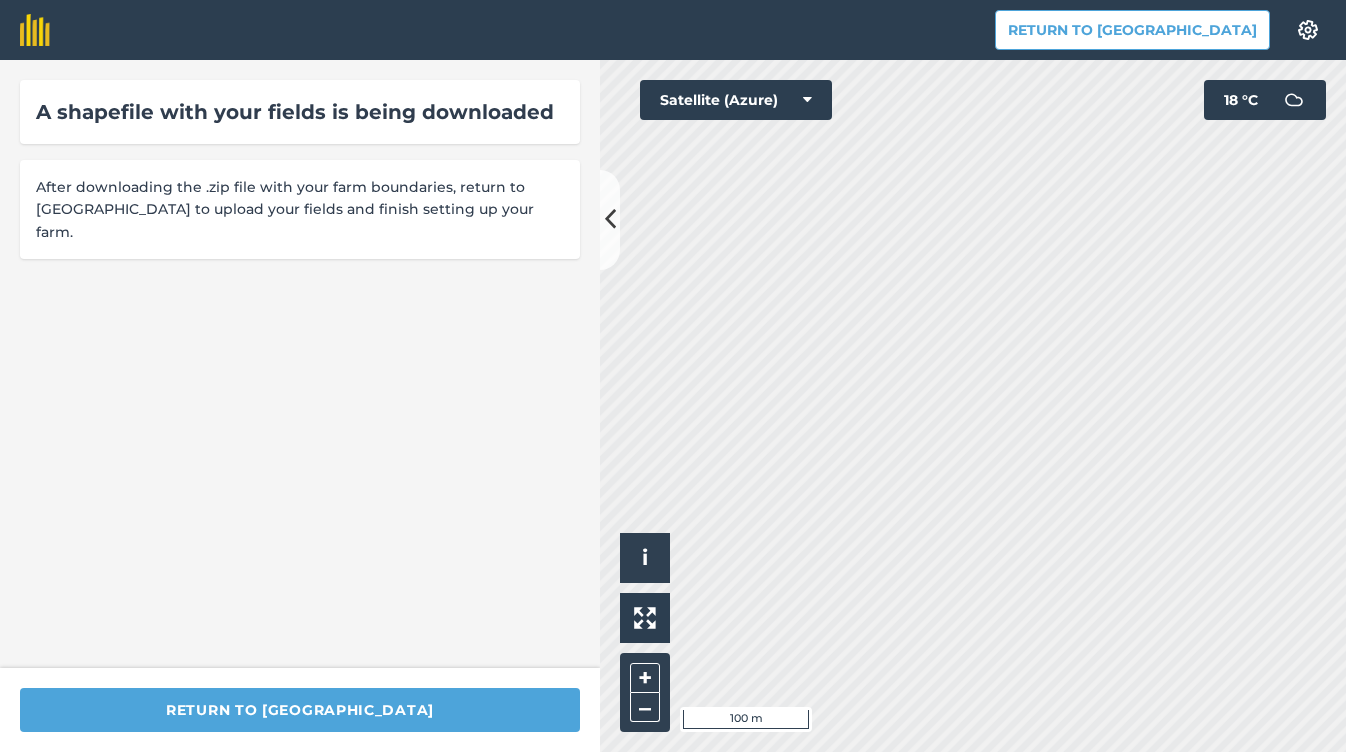 click on "After downloading the .zip file with your farm boundaries, return to Agreena to upload your fields and finish setting up your farm." at bounding box center [300, 209] 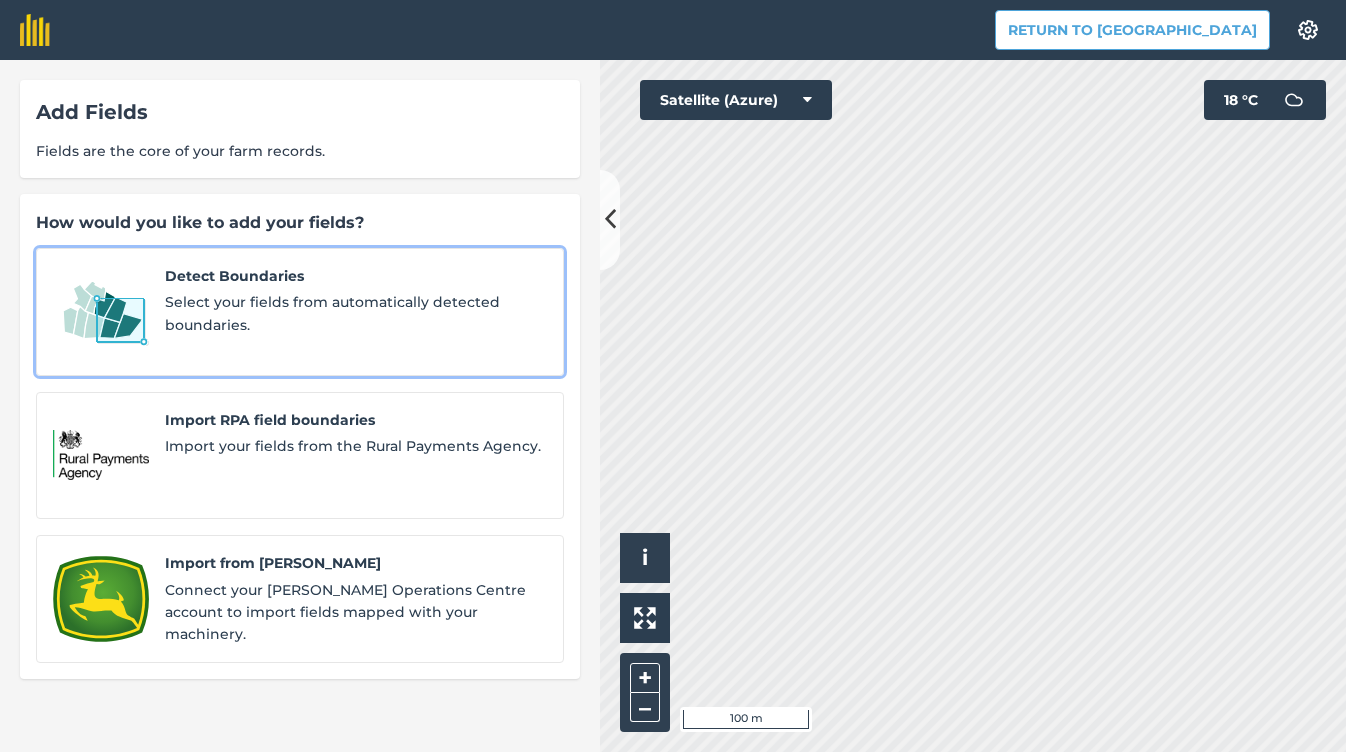click on "Detect Boundaries Select your fields from automatically detected boundaries." at bounding box center [356, 312] 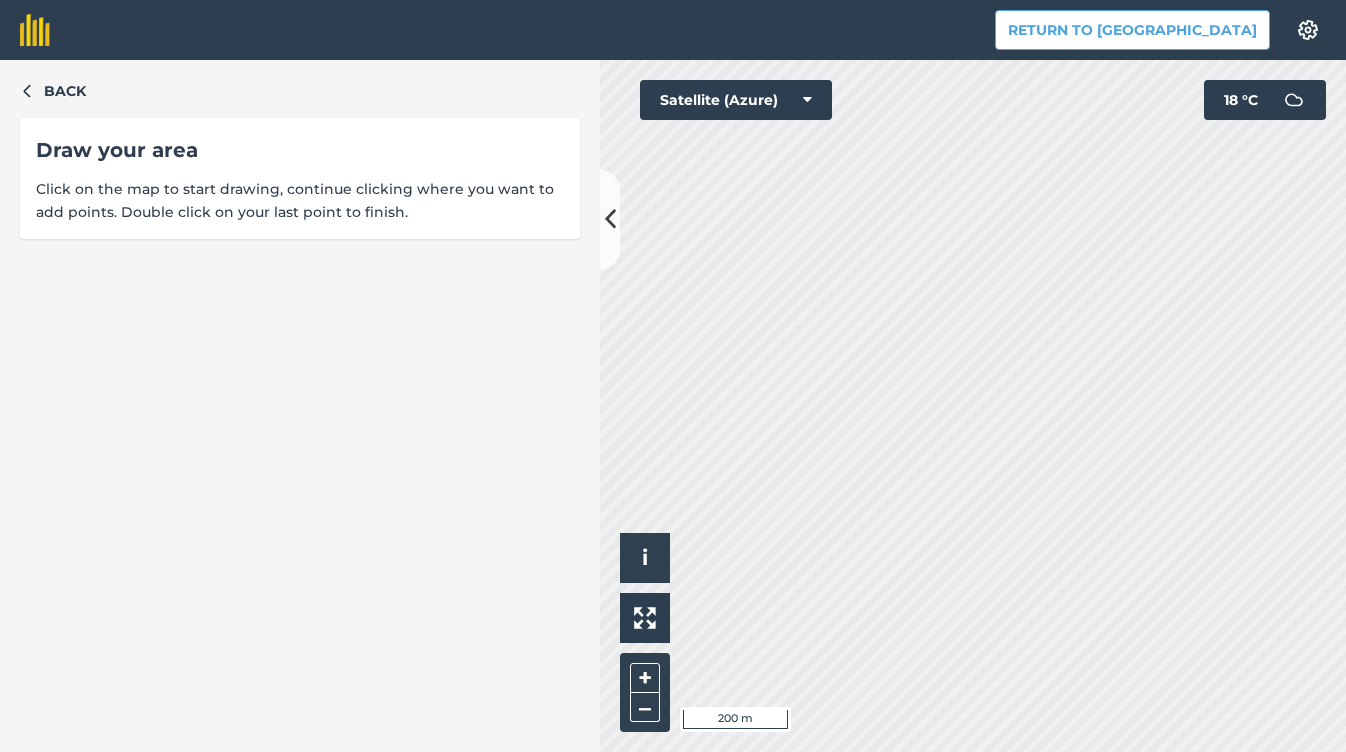 click on "Return to Agreena Settings Map printing is not available on our free plan Please upgrade to our Essentials, Plus or Pro plan to access this feature. Back Draw your area Click on the map to start drawing, continue clicking where you want to add points. Double click on your last point to finish. Click to start drawing i © 2025 TomTom, Microsoft 200 m + – Satellite (Azure) 18   ° C" at bounding box center (673, 376) 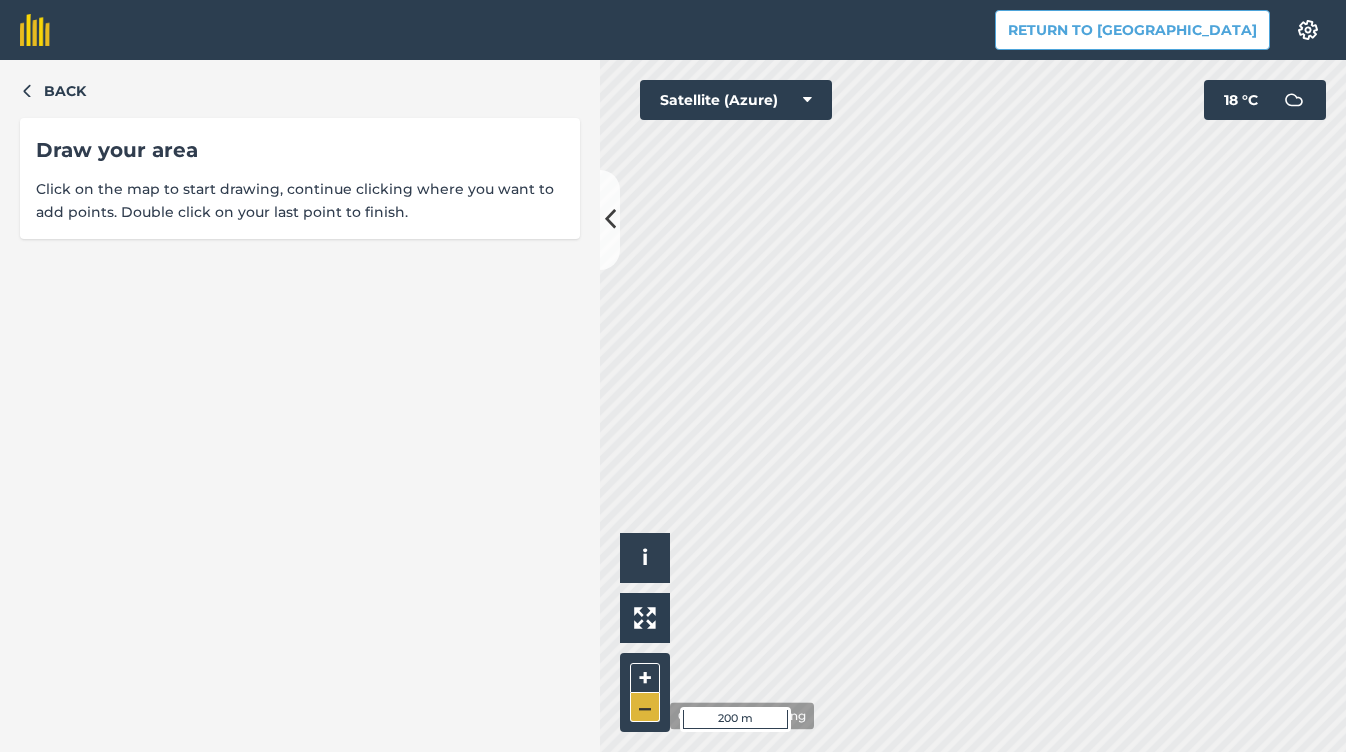 click on "–" at bounding box center [645, 707] 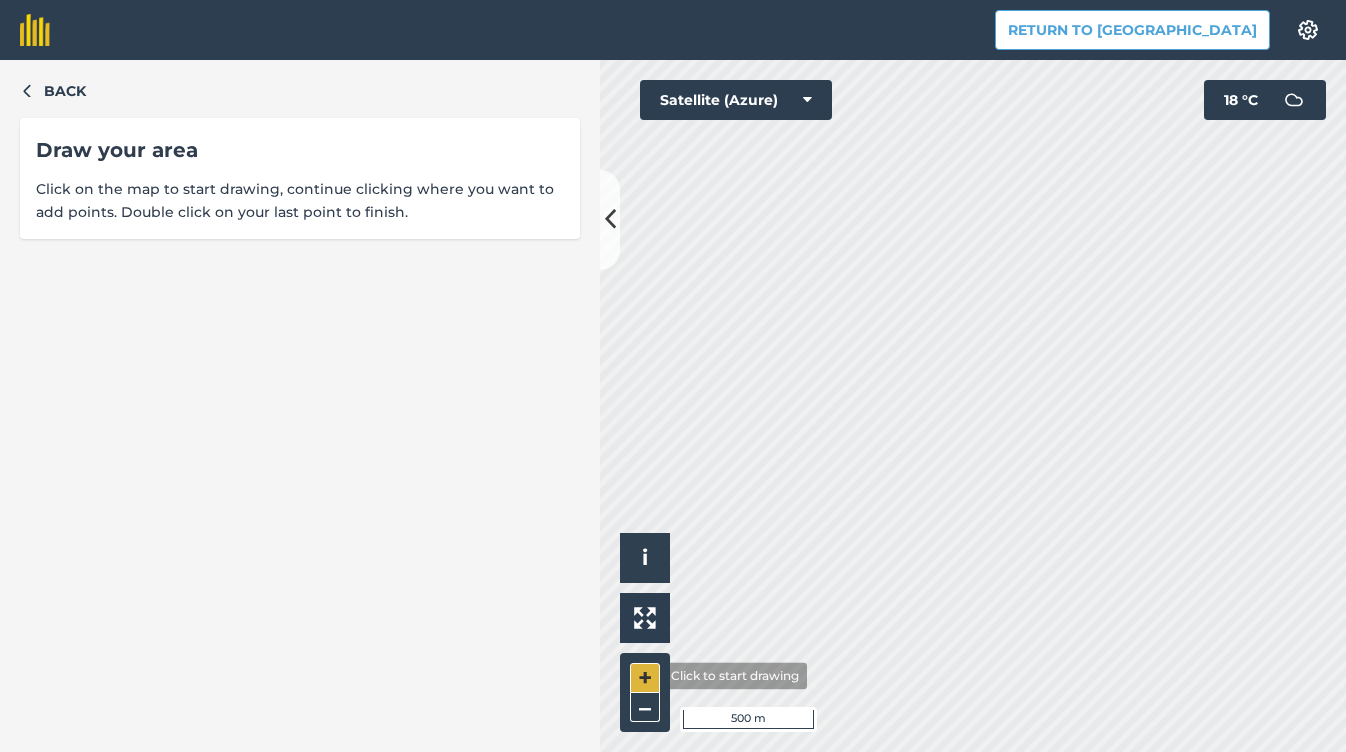 click on "+" at bounding box center [645, 678] 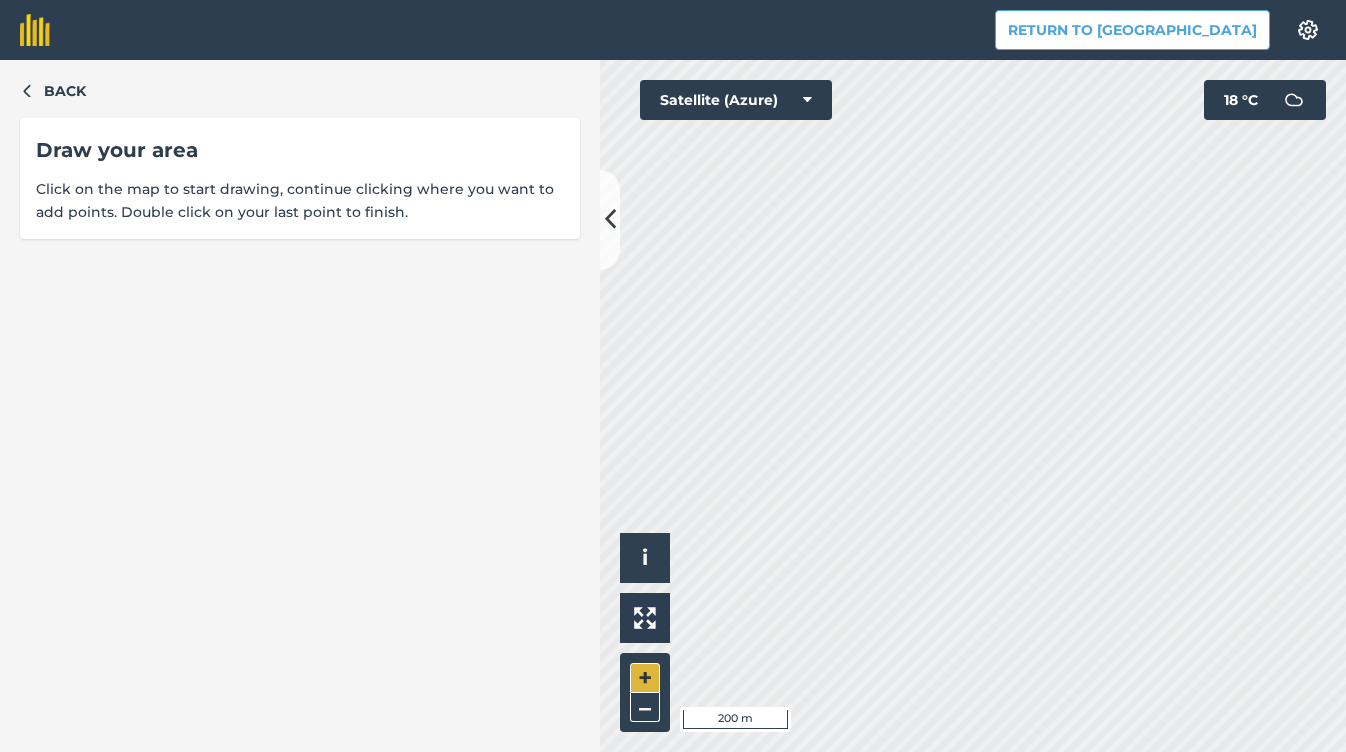 click on "+" at bounding box center (645, 678) 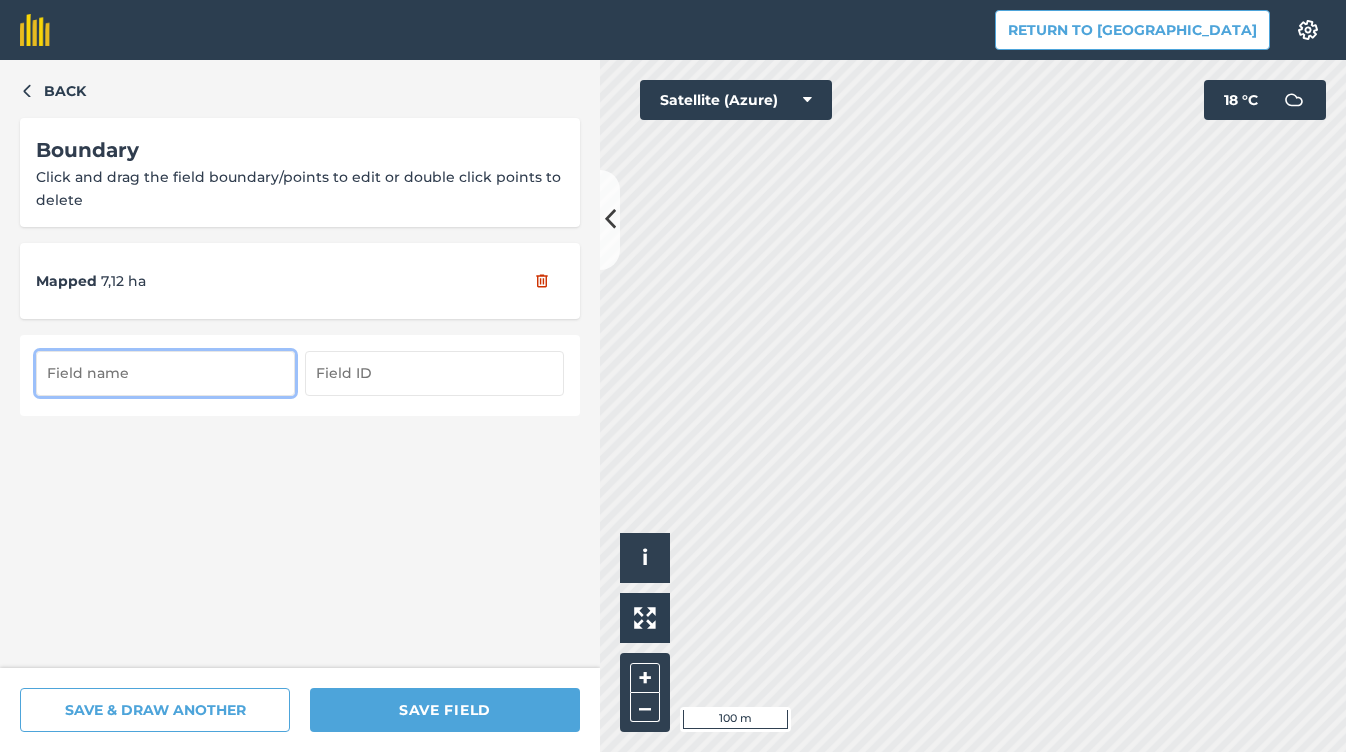 click at bounding box center [165, 373] 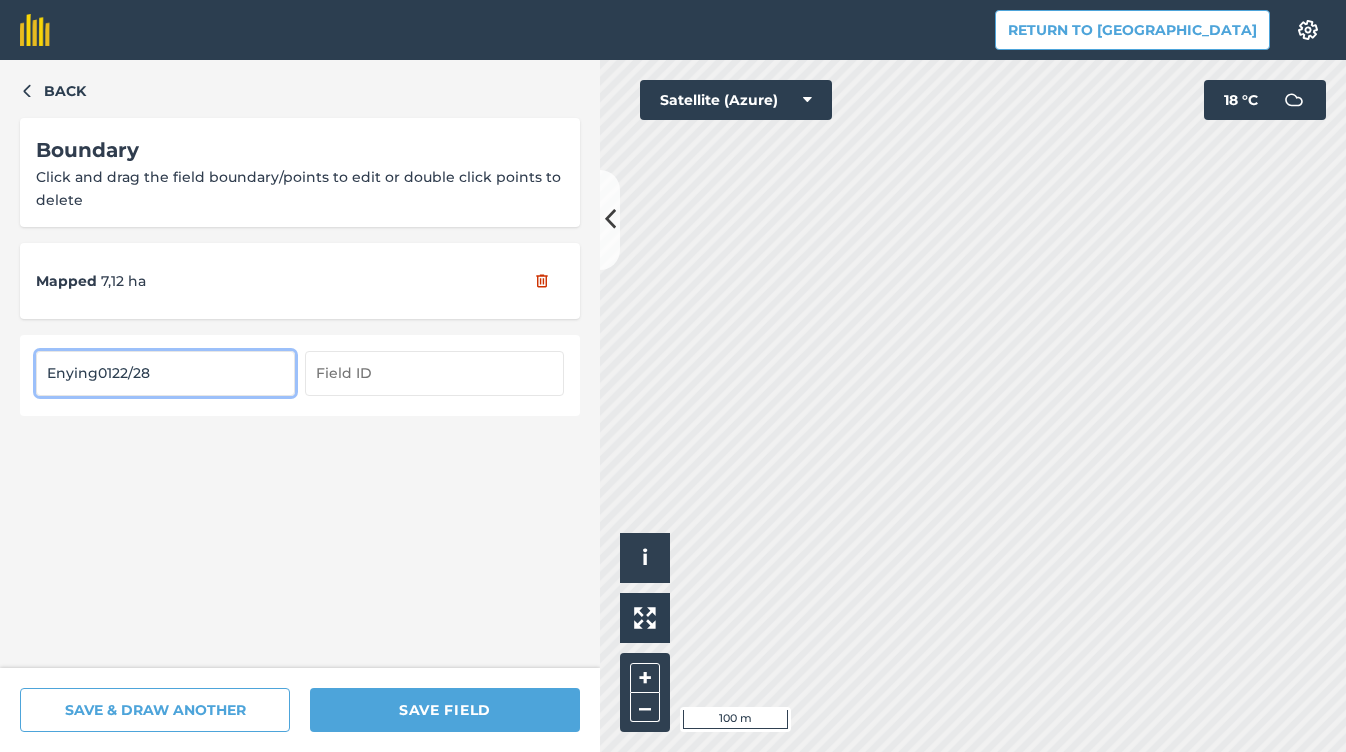type on "Enying0122/28" 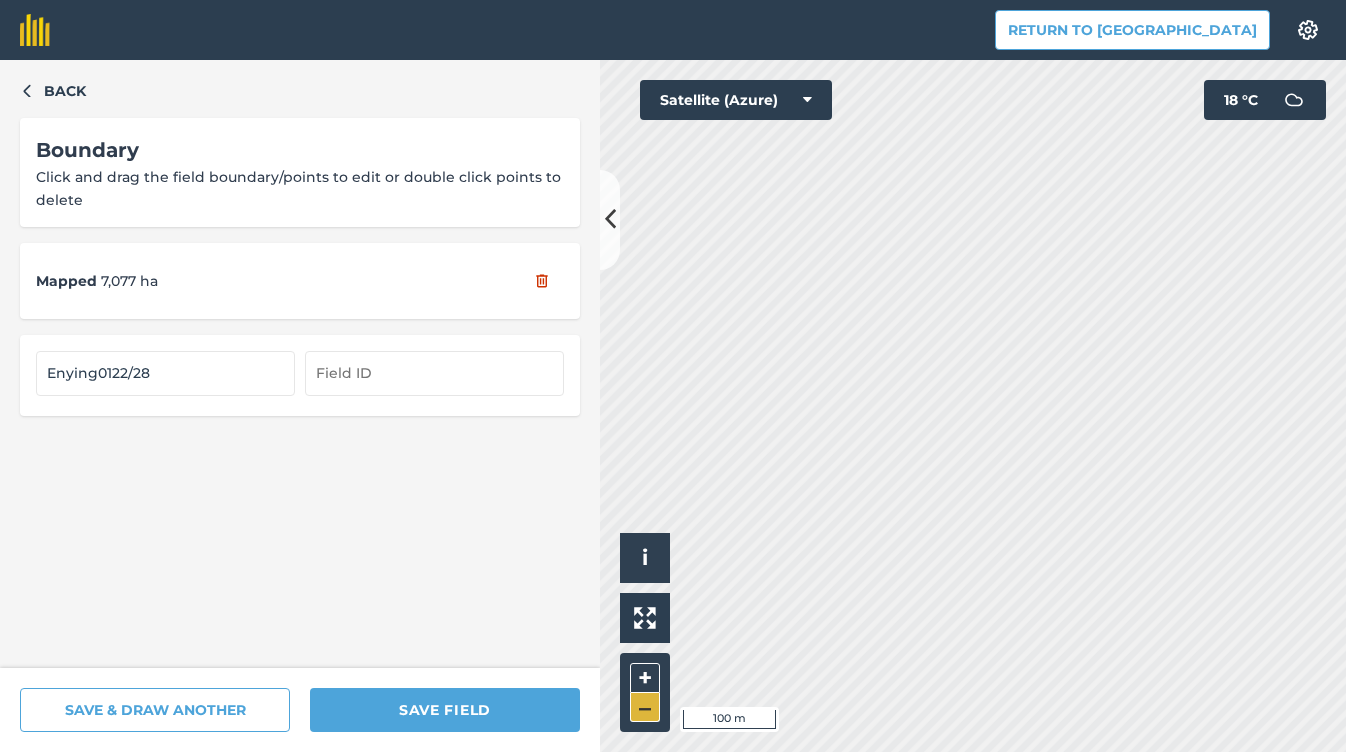 click on "–" at bounding box center [645, 707] 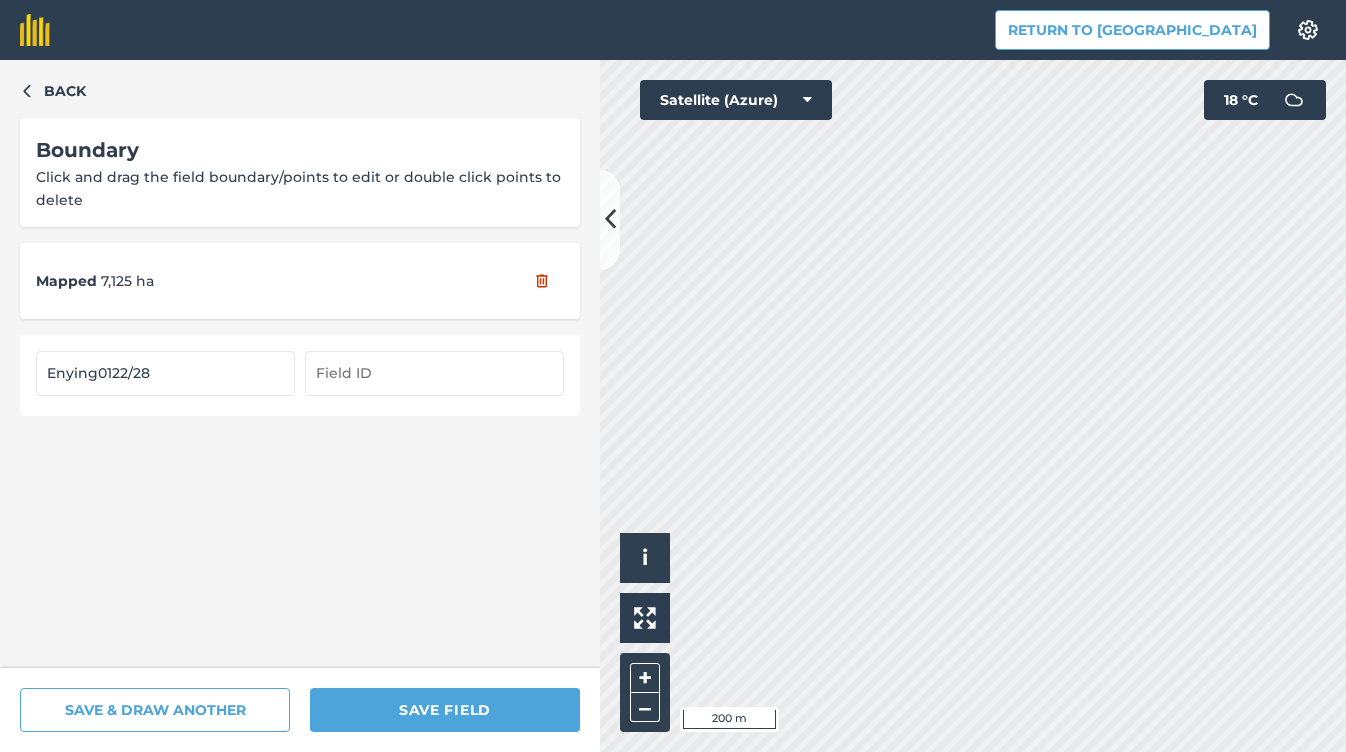 click at bounding box center (434, 373) 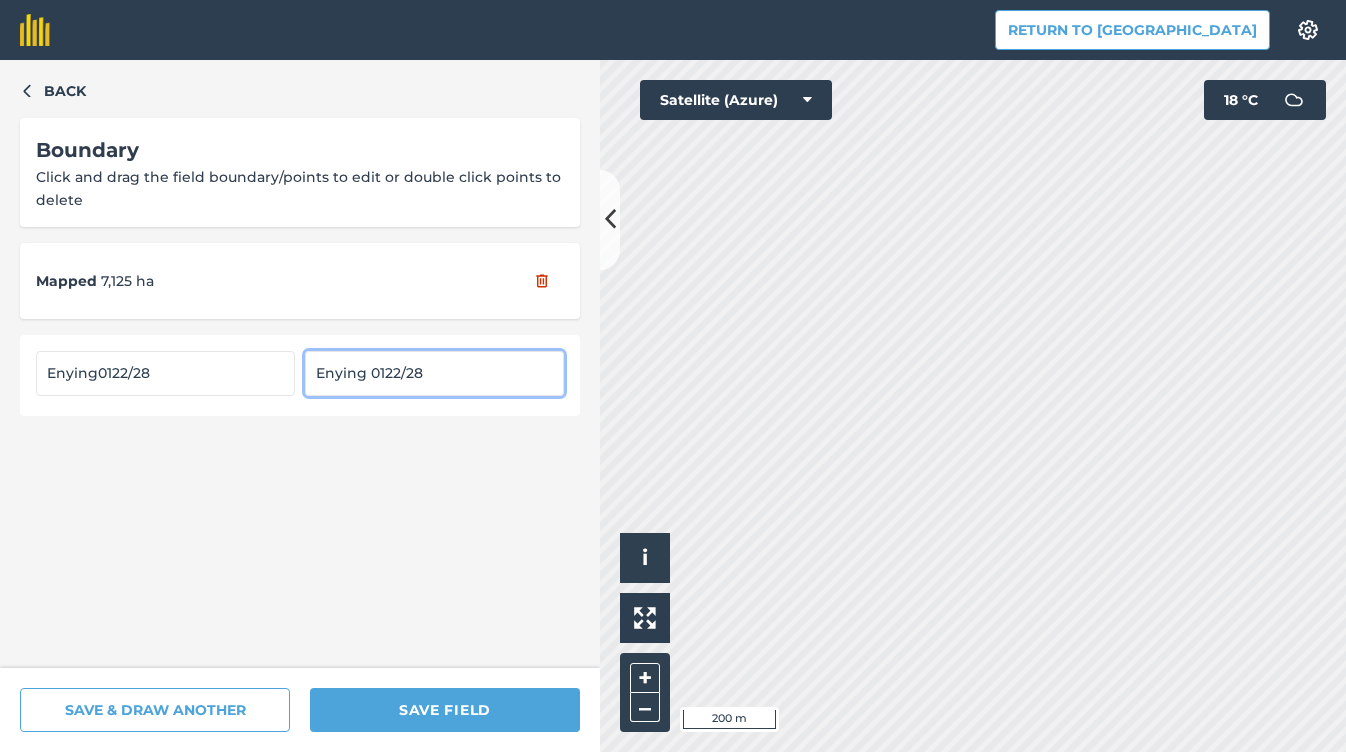 type on "Enying 0122/28" 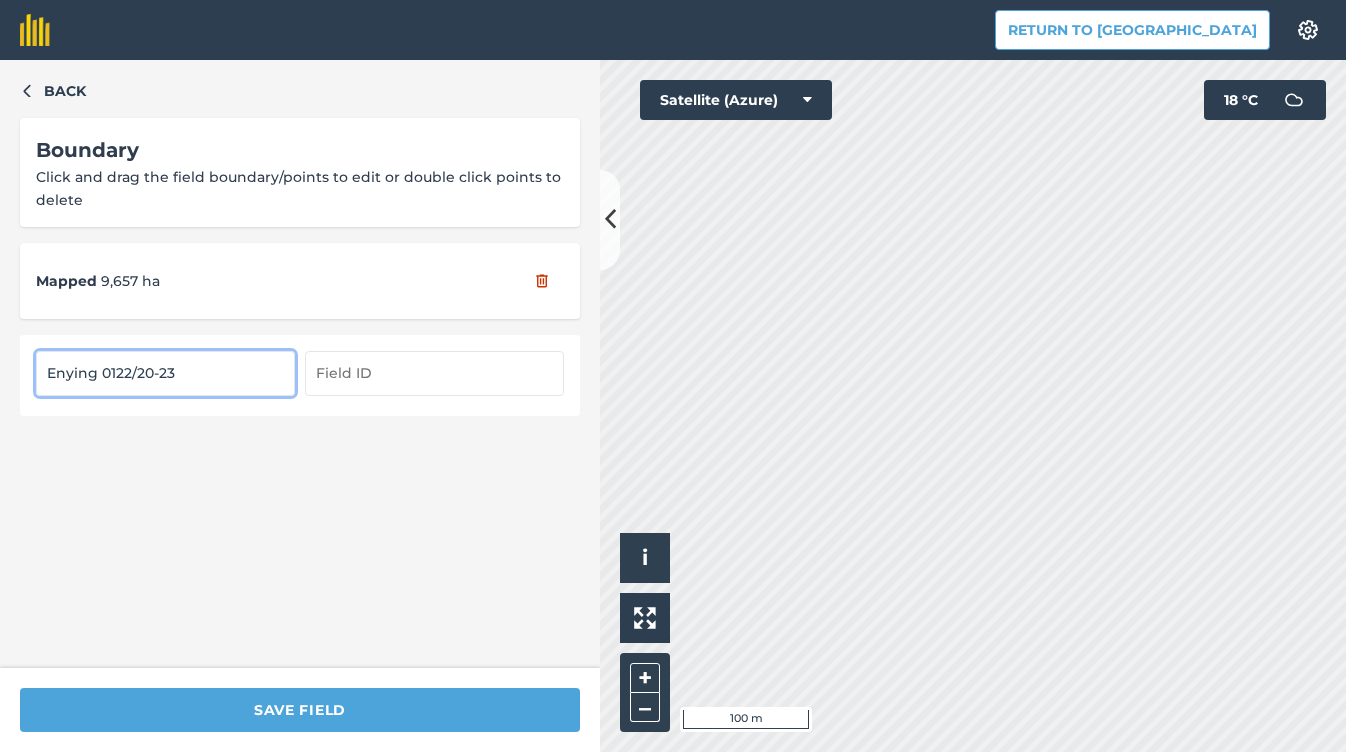 click at bounding box center (434, 373) 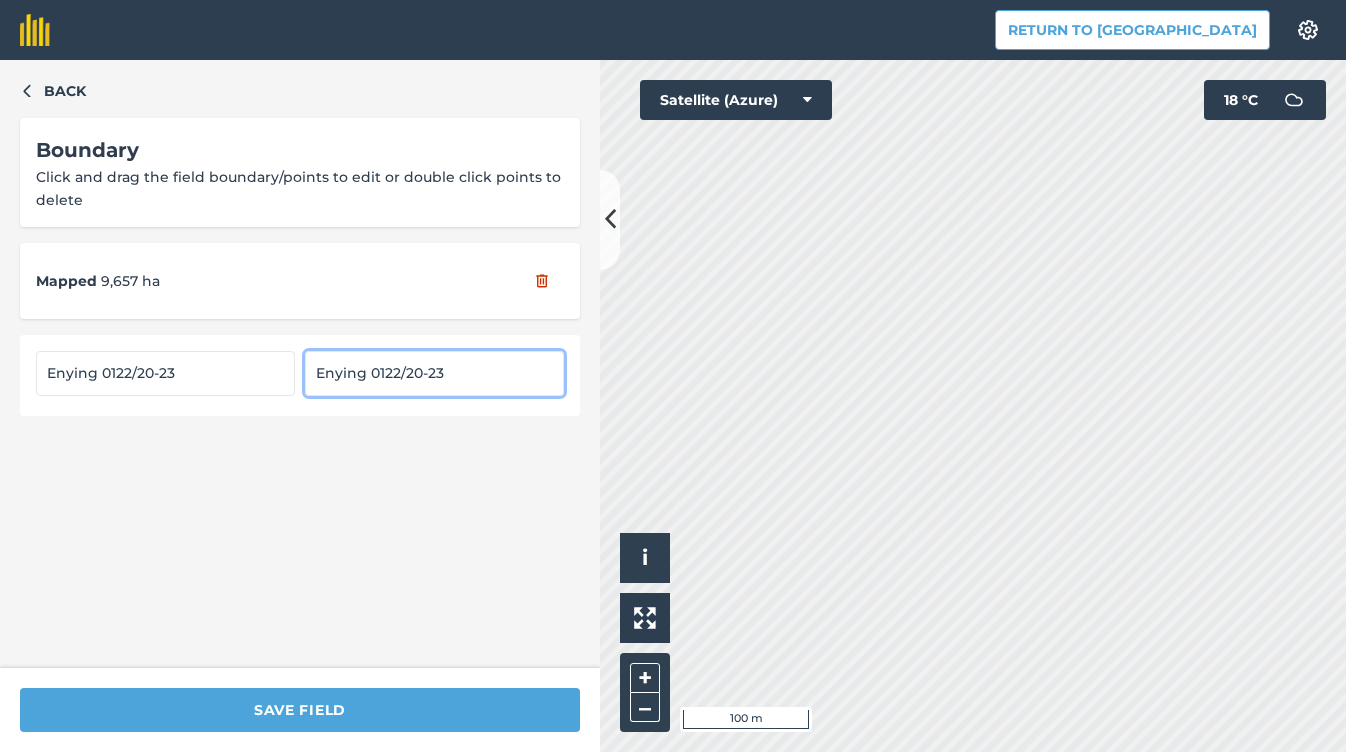 type on "Enying 0122/20-23" 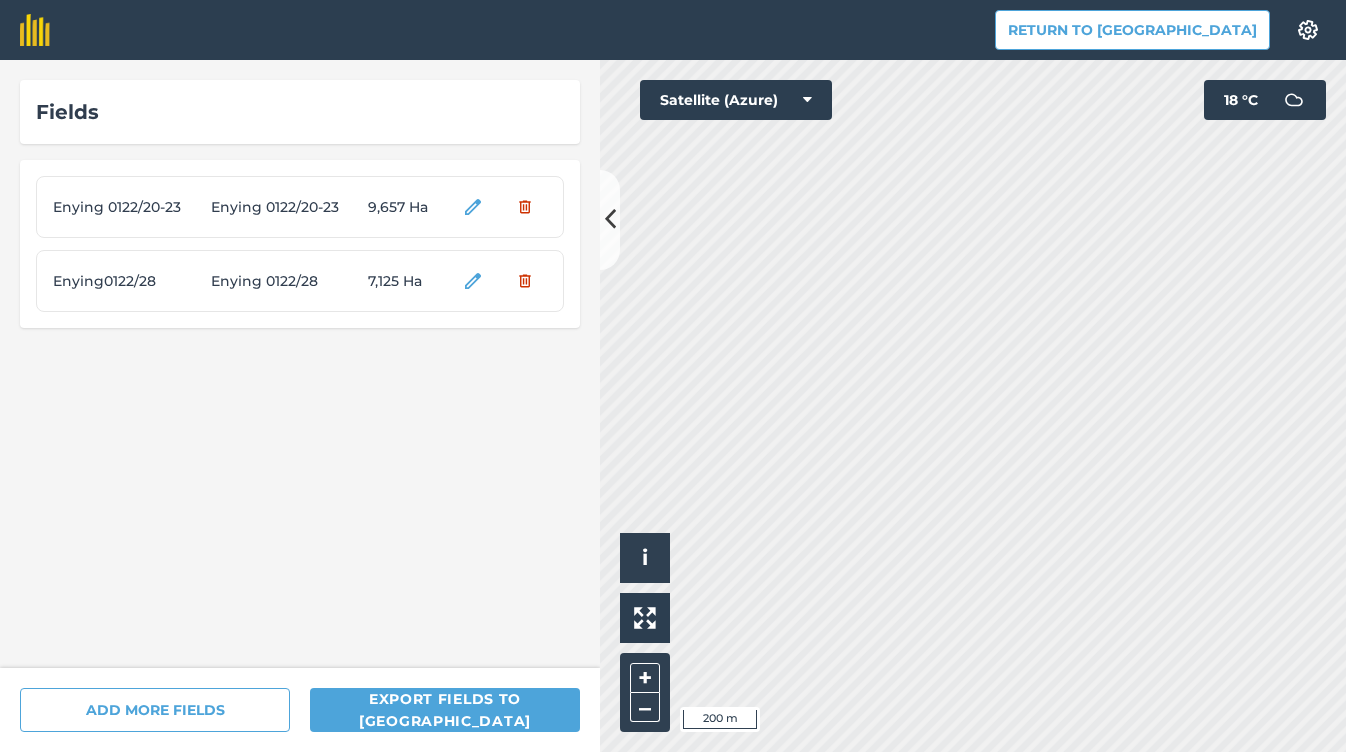 click on "Return to Agreena Settings Map printing is not available on our free plan Please upgrade to our Essentials, Plus or Pro plan to access this feature. Fields Enying 0122/20-23 Enying 0122/20-23 9,657   Ha Enying0122/28 Enying 0122/28 7,125   Ha ADD MORE FIELDS Export fields to Agreena Click to start drawing i © 2025 TomTom, Microsoft 200 m + – Satellite (Azure) 18   ° C" at bounding box center [673, 376] 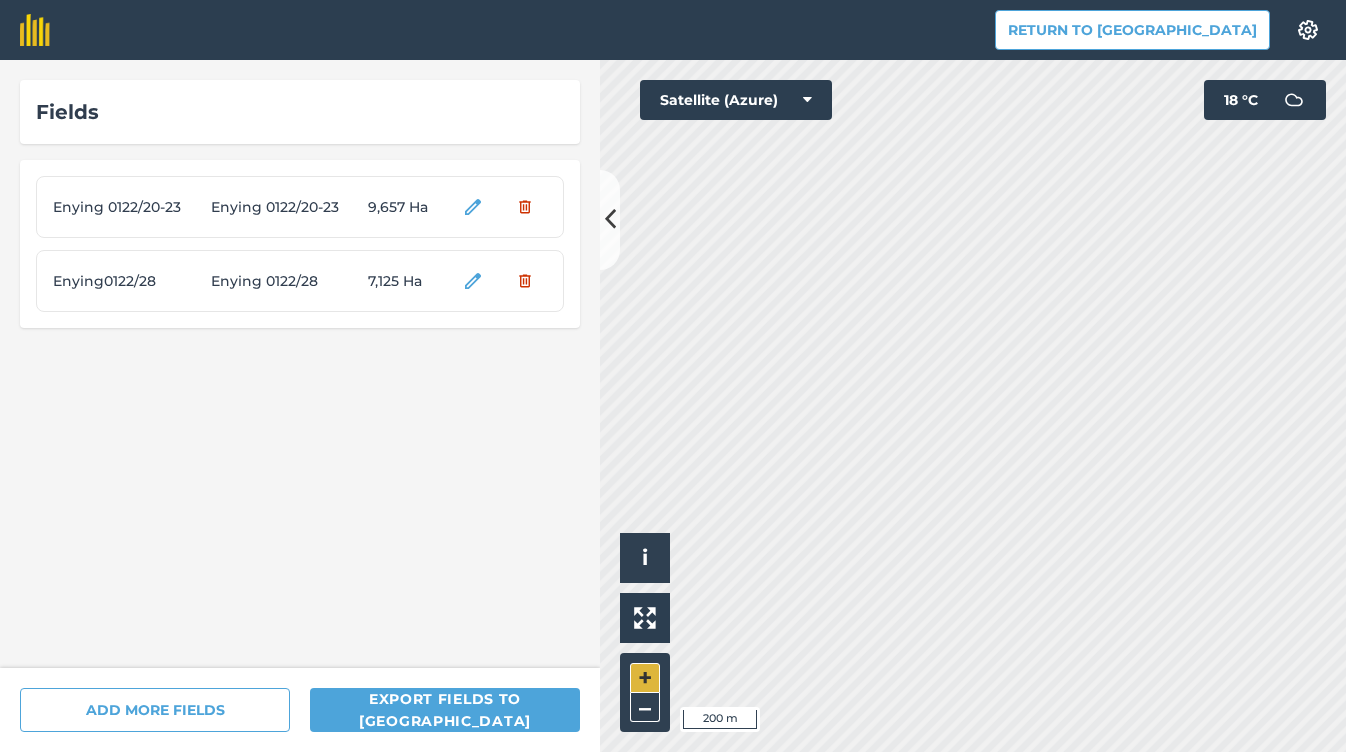 click on "+" at bounding box center (645, 678) 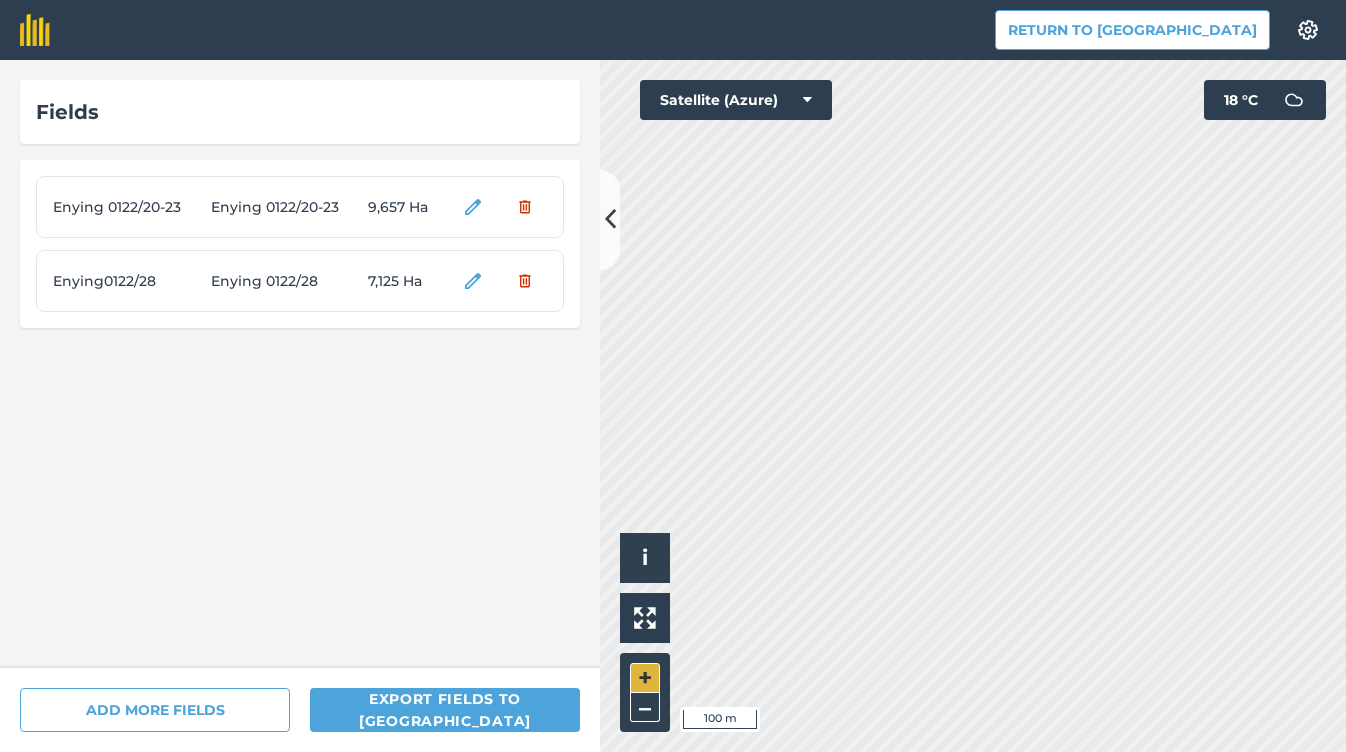 click on "+" at bounding box center [645, 678] 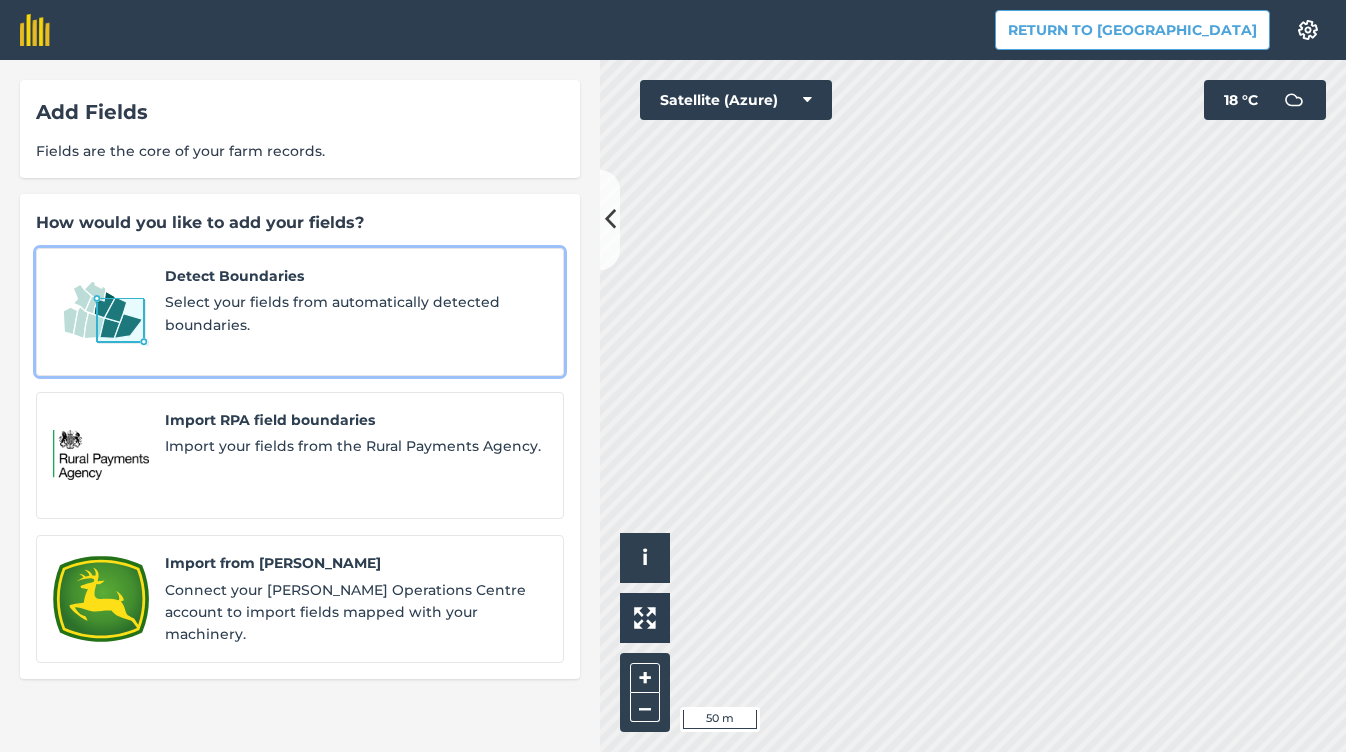 click on "Select your fields from automatically detected boundaries." at bounding box center (356, 313) 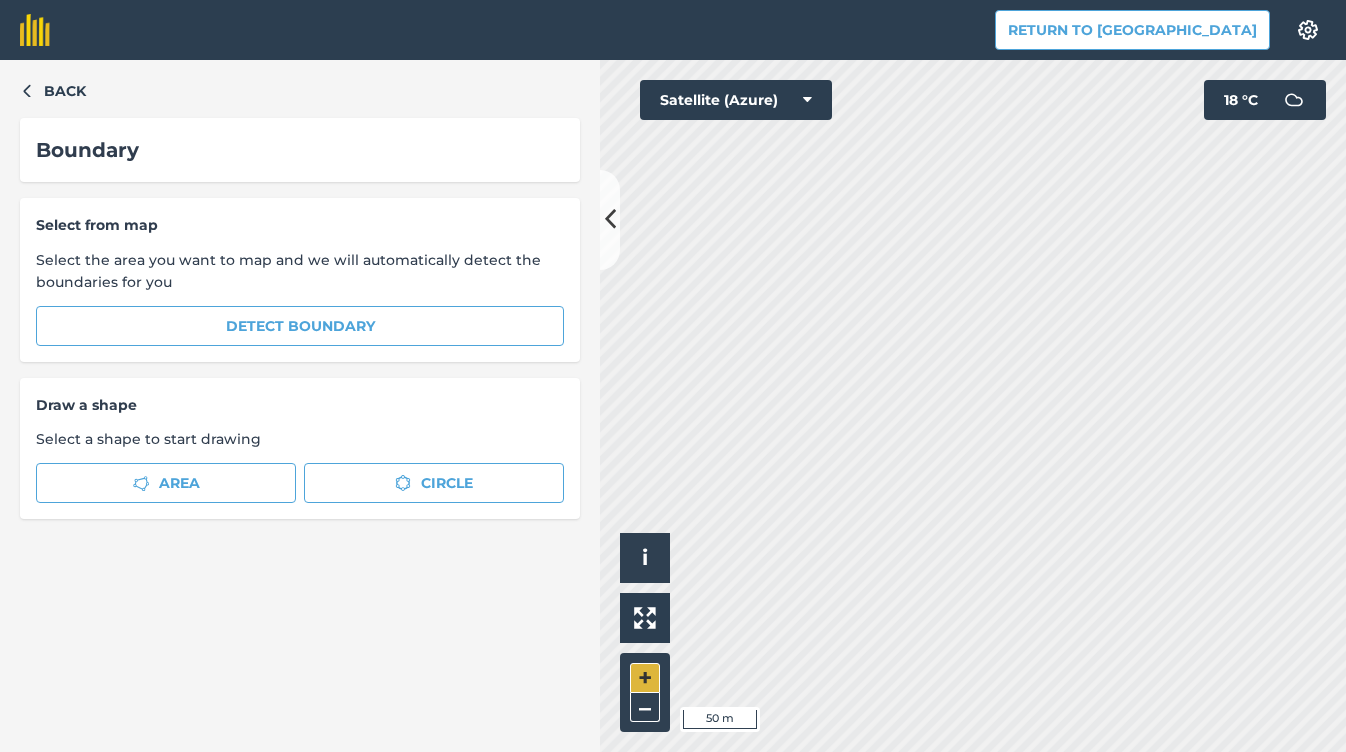 click on "+" at bounding box center (645, 678) 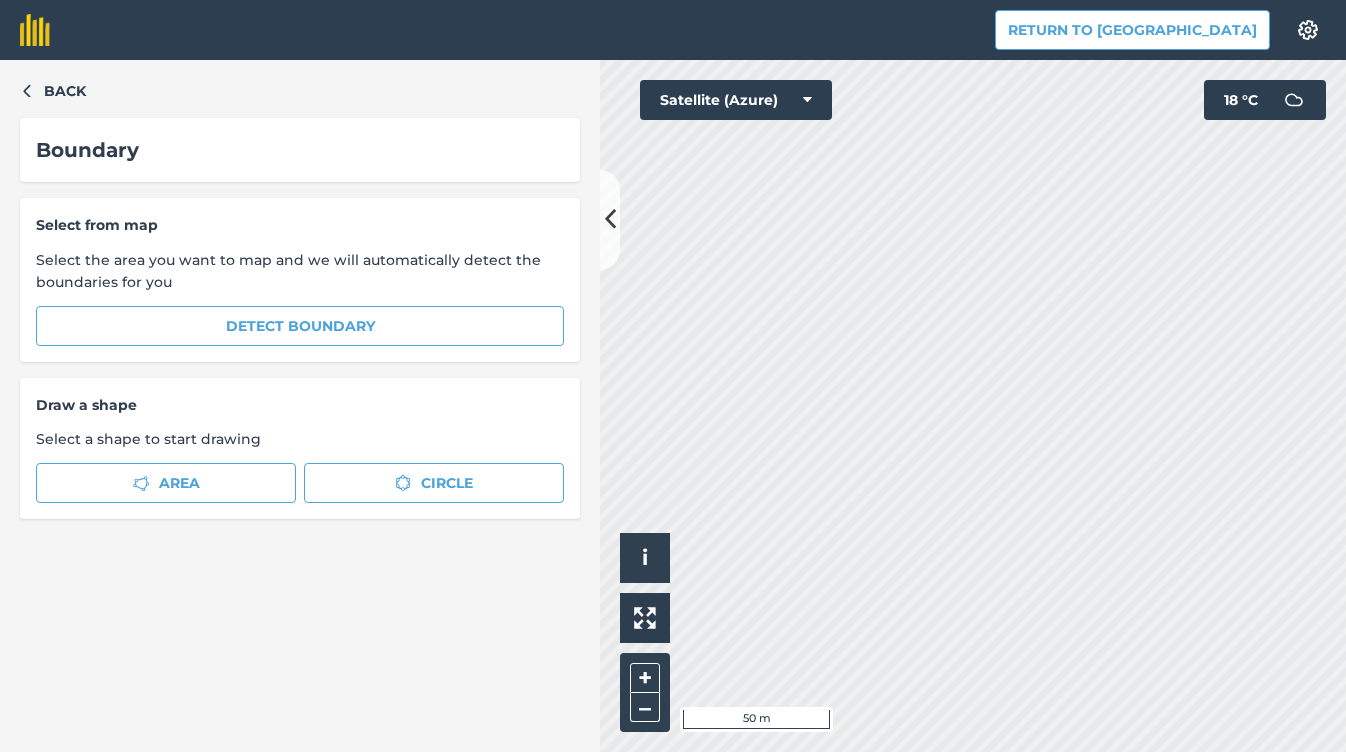 click on "Satellite (Azure)" at bounding box center [736, 100] 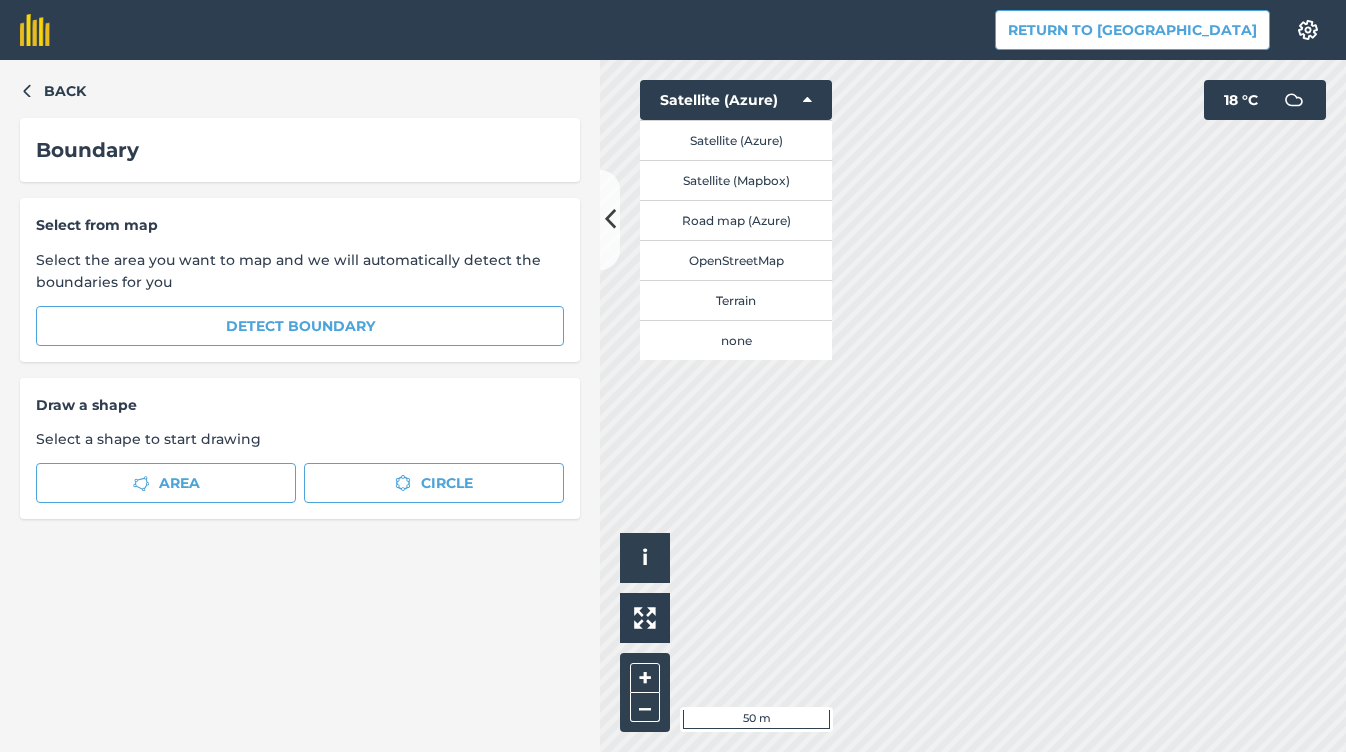 click on "Satellite (Mapbox)" at bounding box center (736, 180) 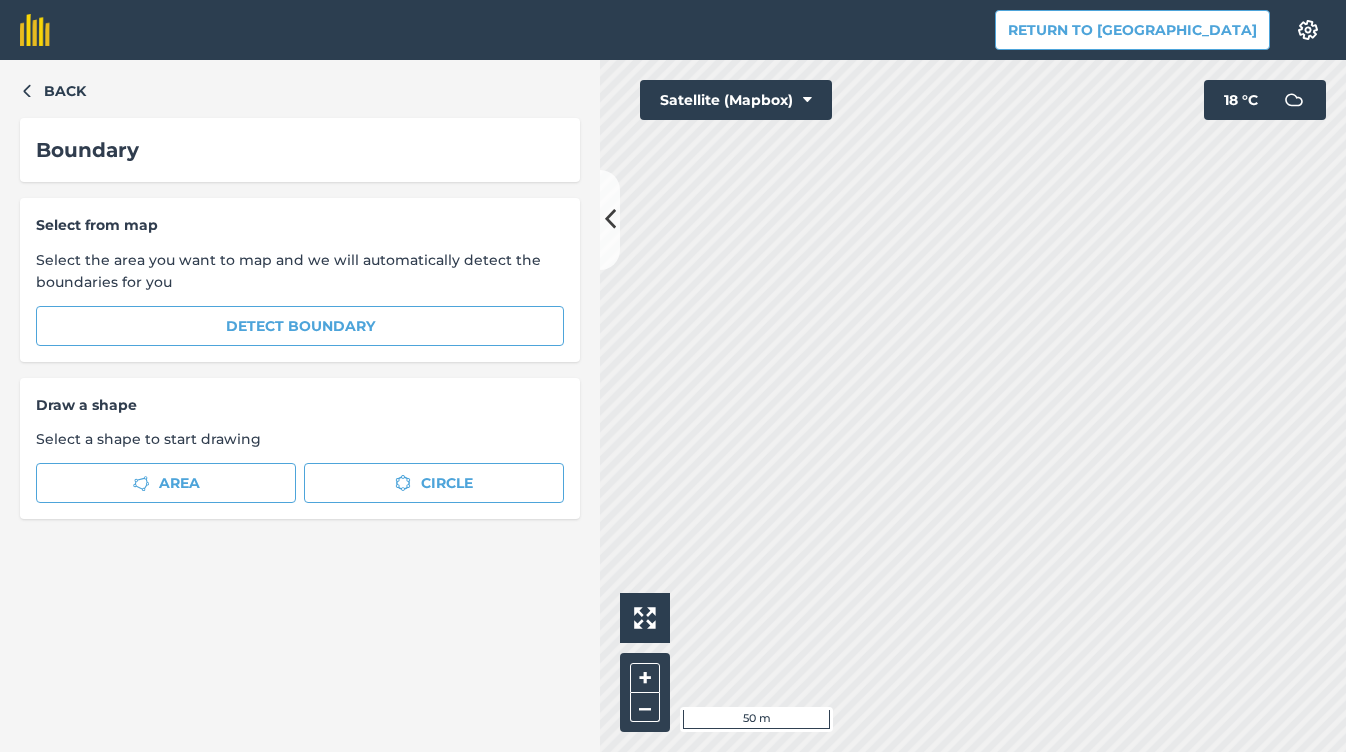 click on "Satellite (Mapbox)" at bounding box center (736, 100) 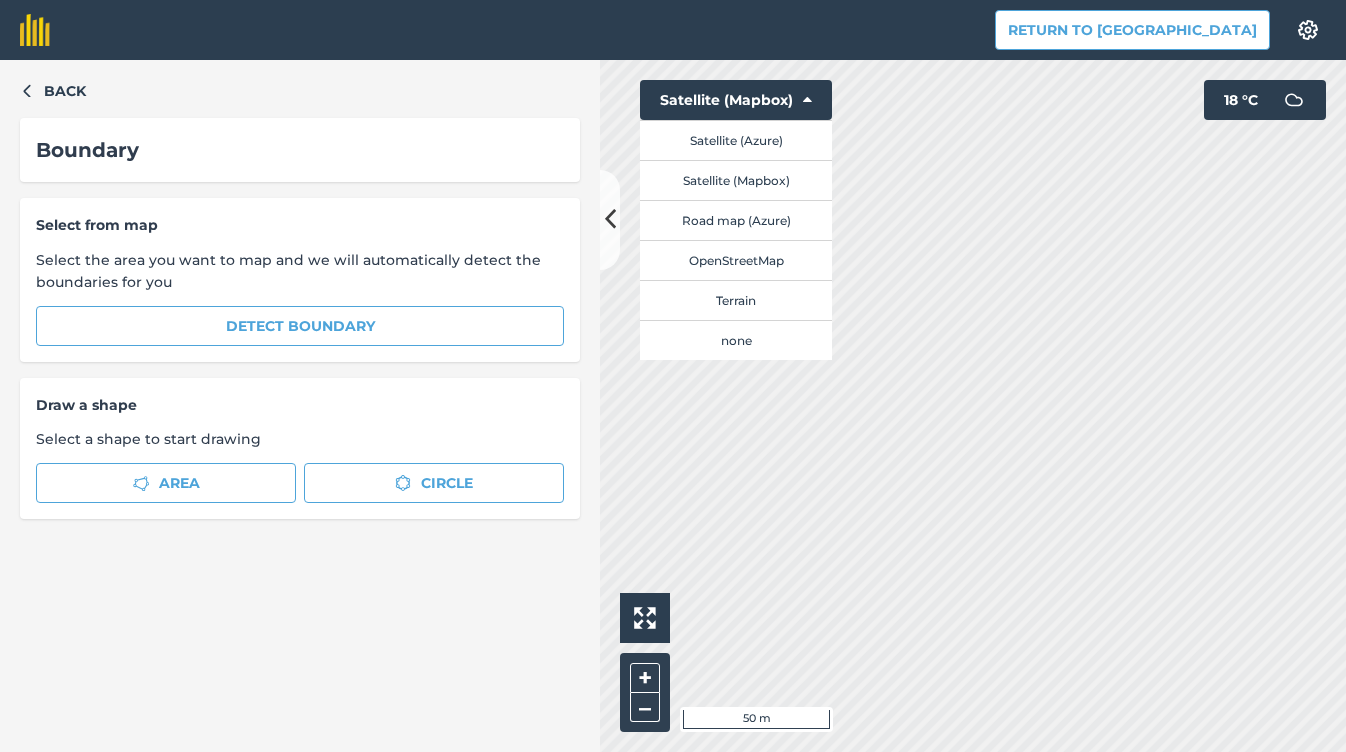 click on "Satellite (Azure)" at bounding box center (736, 140) 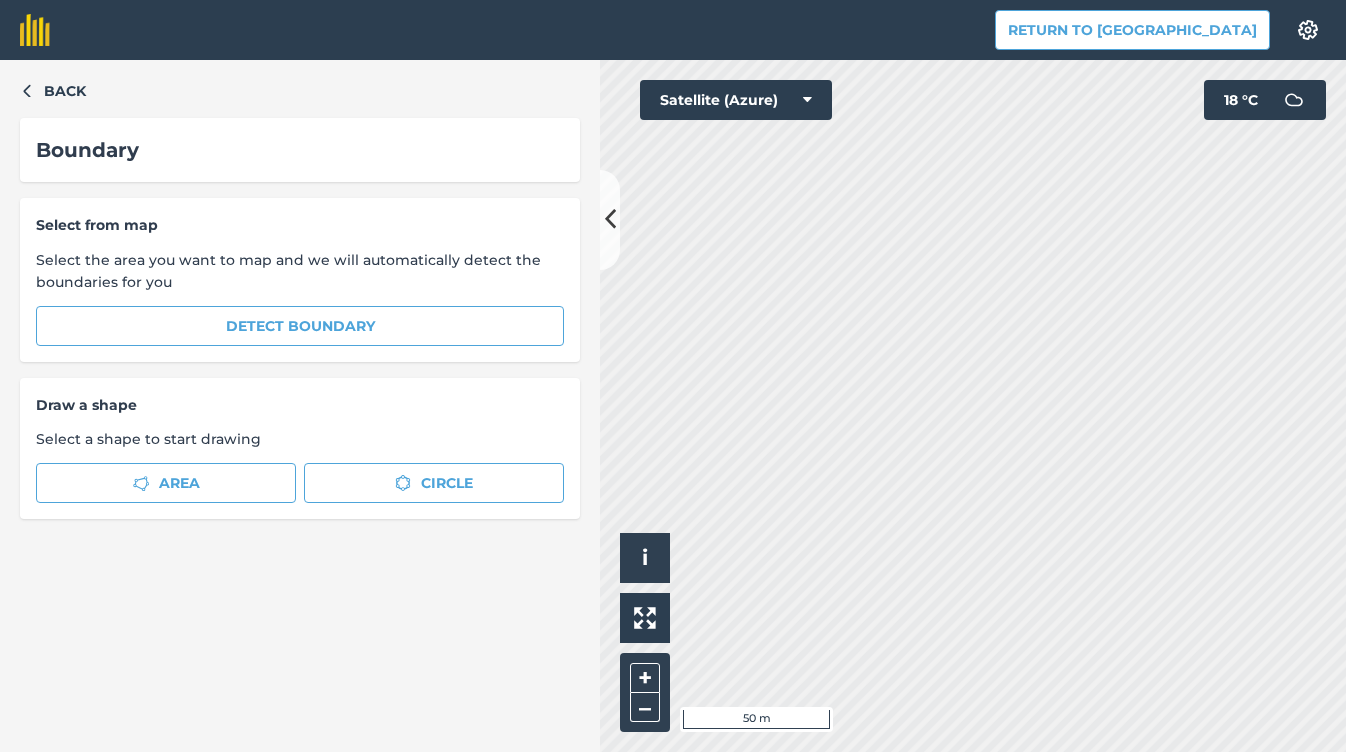 click at bounding box center [807, 100] 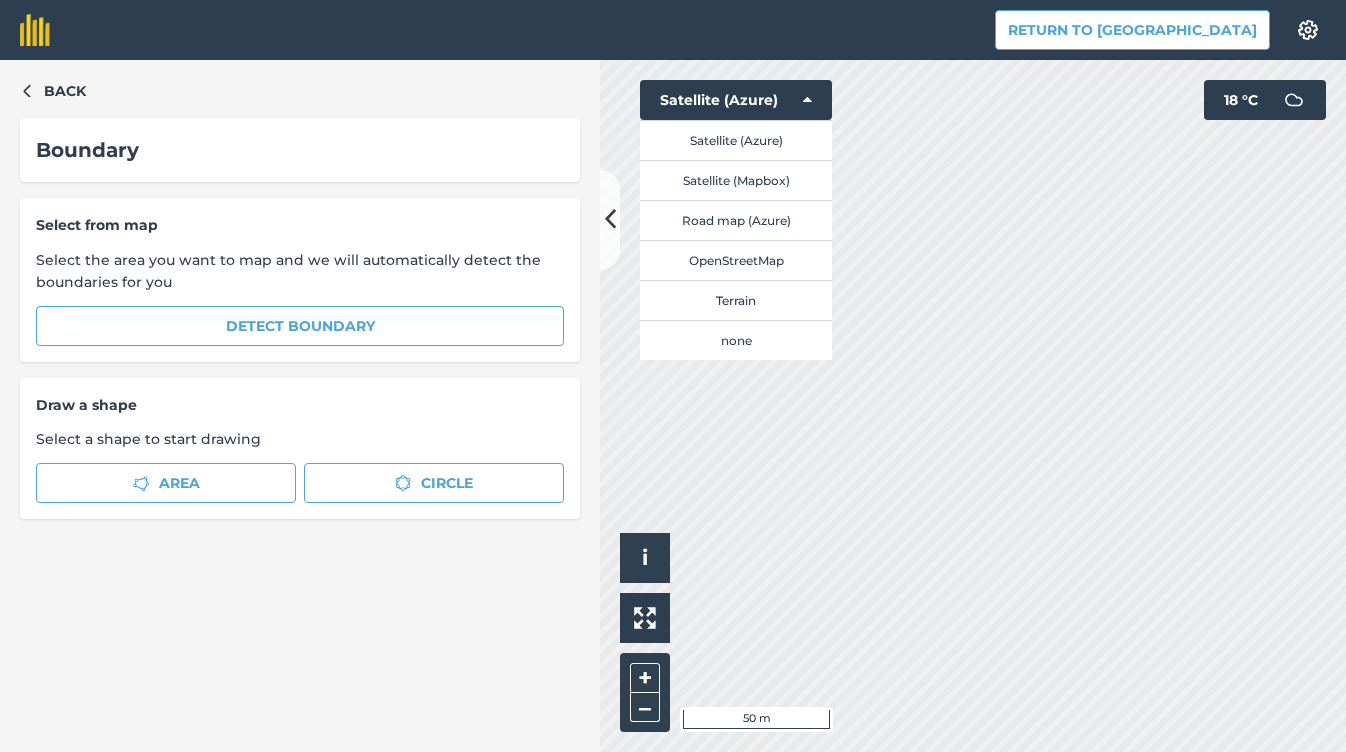 click on "Road map (Azure)" at bounding box center [736, 220] 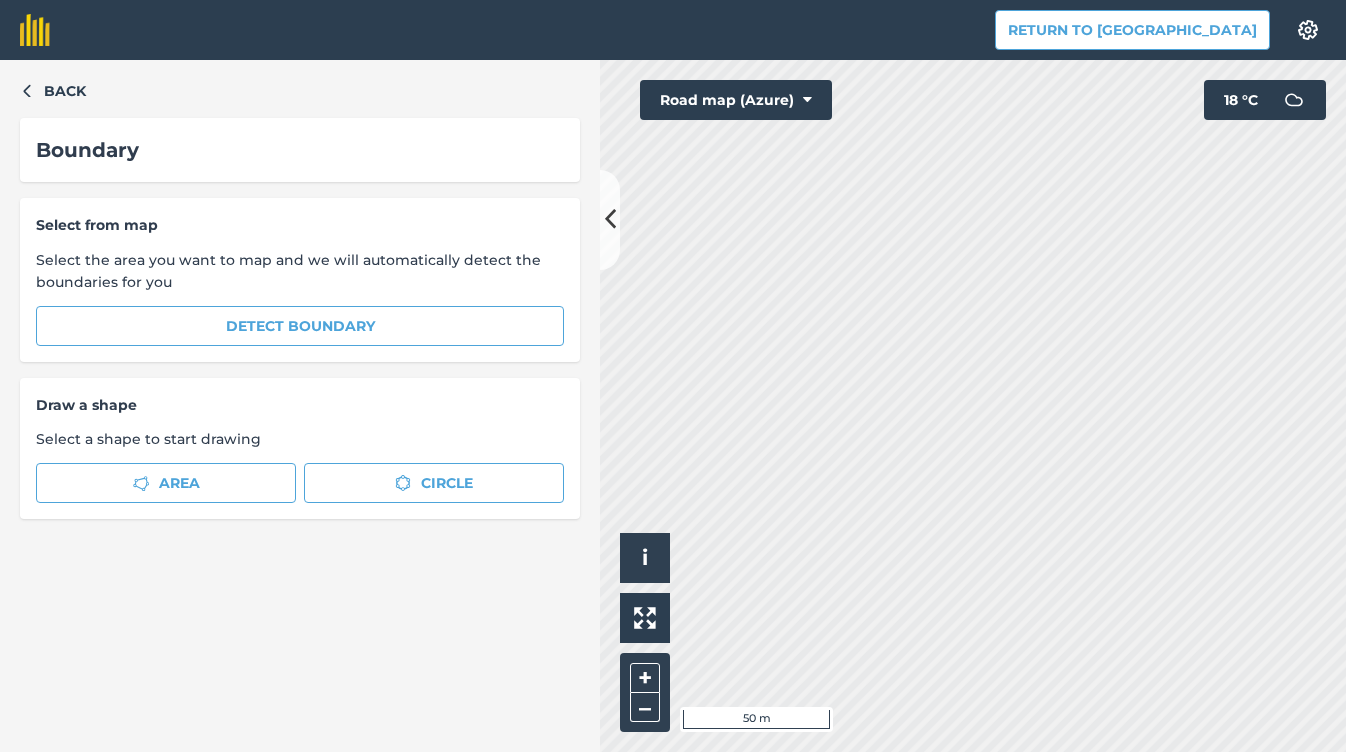click at bounding box center (807, 100) 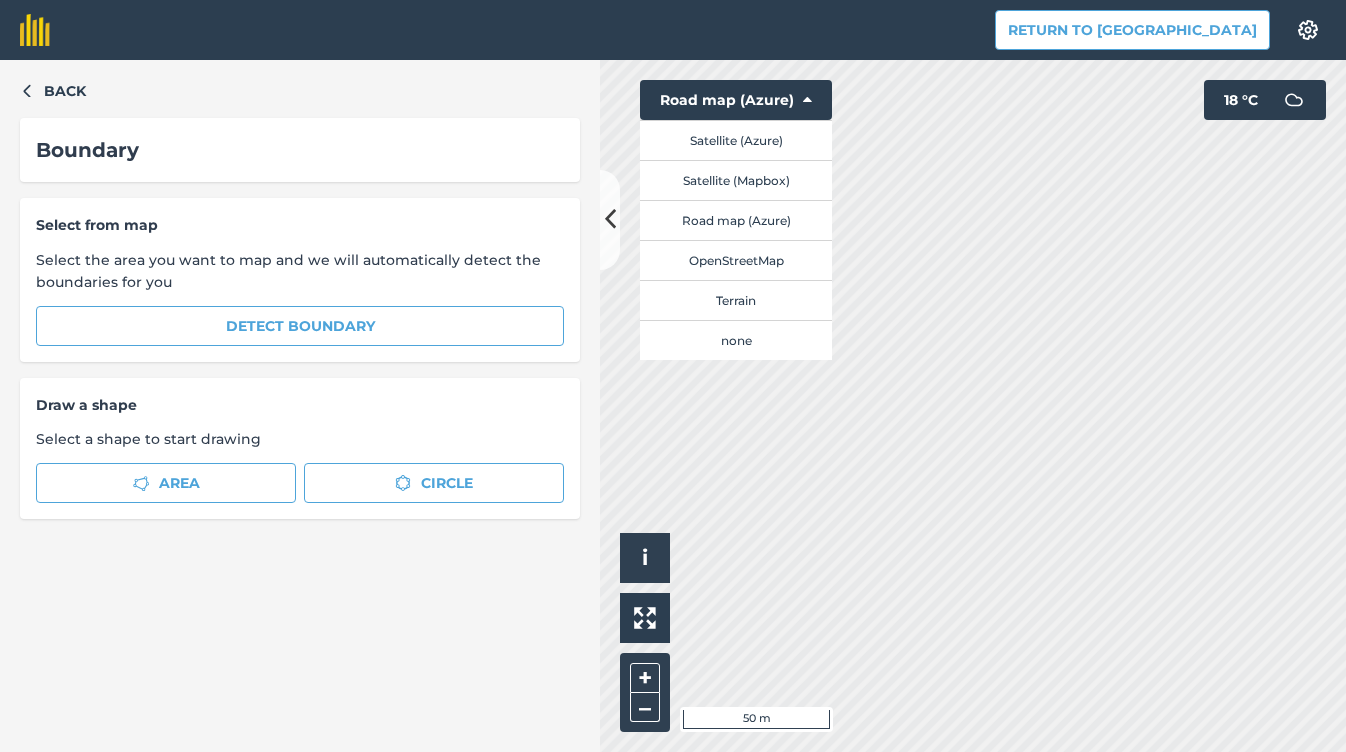 click on "Satellite (Azure)" at bounding box center [736, 140] 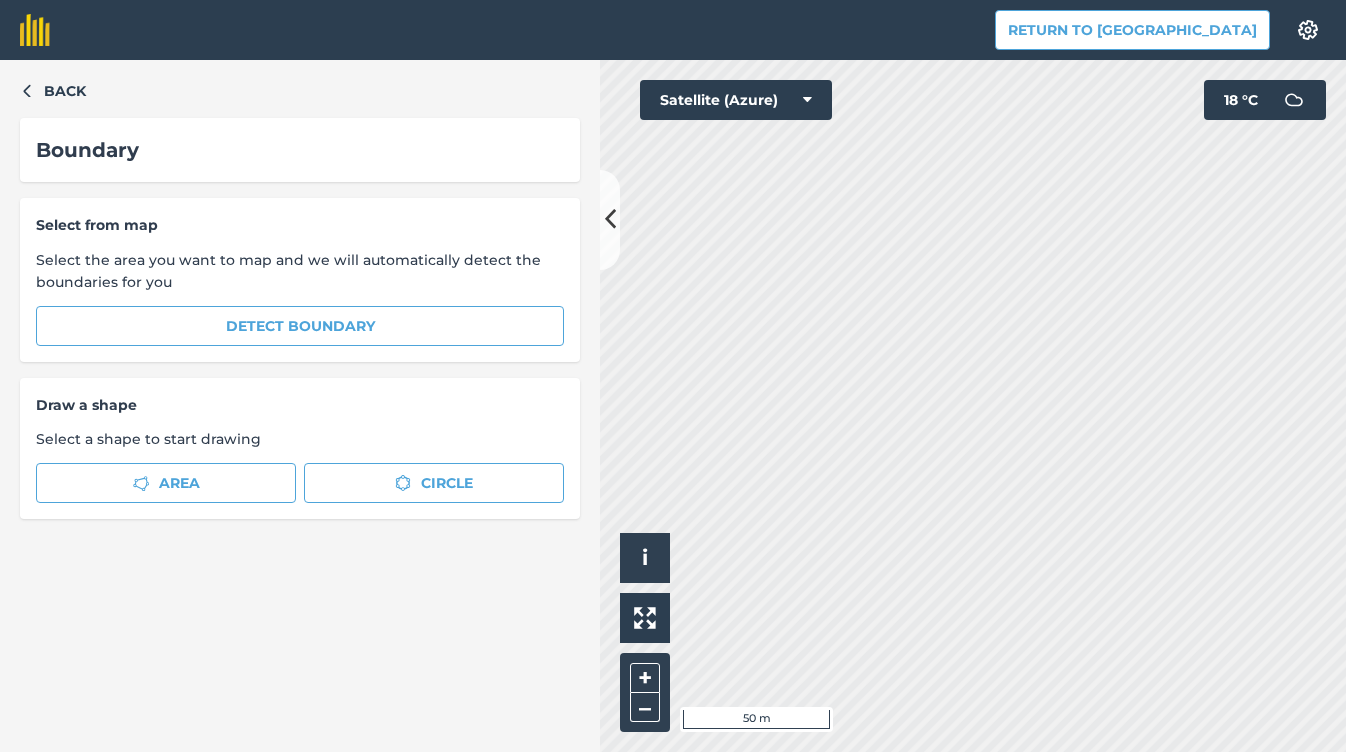 click on "Return to Agreena Settings Map printing is not available on our free plan Please upgrade to our Essentials, Plus or Pro plan to access this feature. Back Boundary Select from map Select the area you want to map and we will automatically detect the boundaries for you Detect boundary Draw a shape Select a shape to start drawing Area Circle Click to start drawing i © 2025 TomTom, Microsoft 50 m + – Satellite (Azure) 18   ° C" at bounding box center (673, 376) 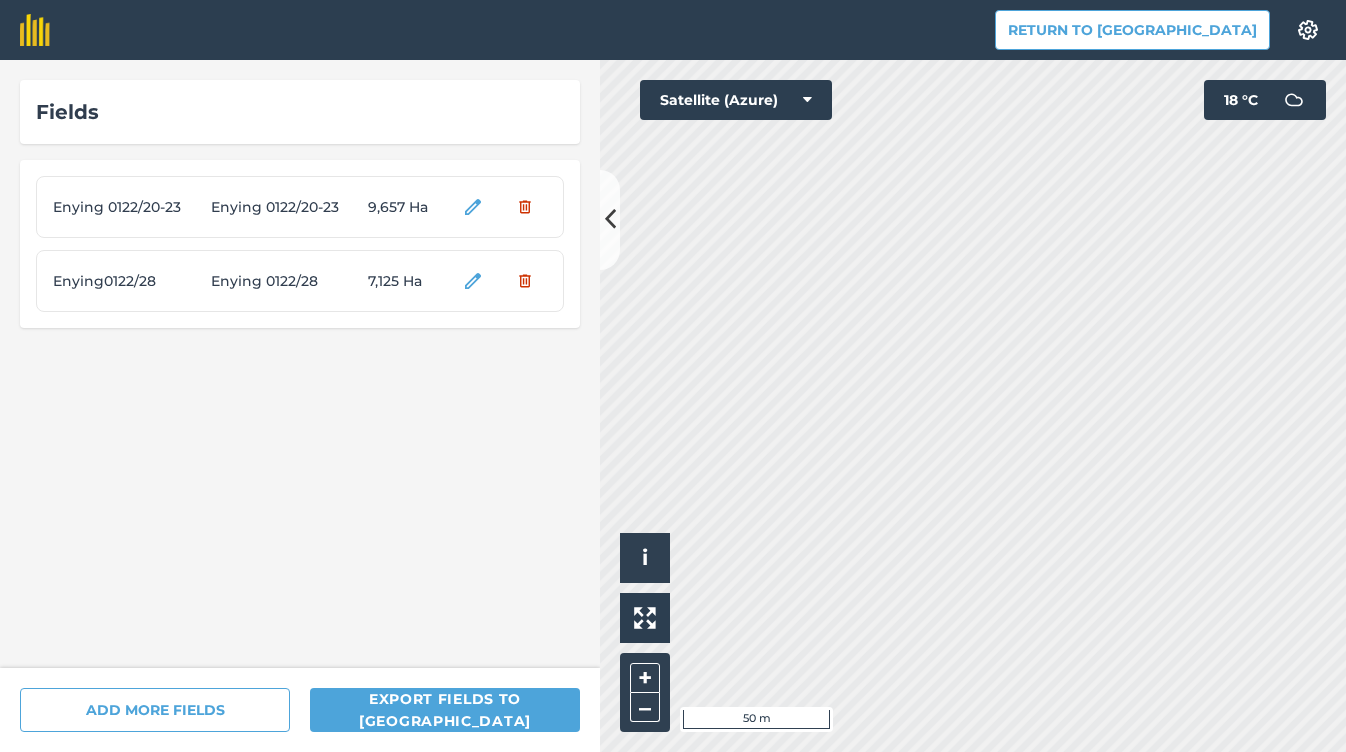 click at bounding box center (610, 219) 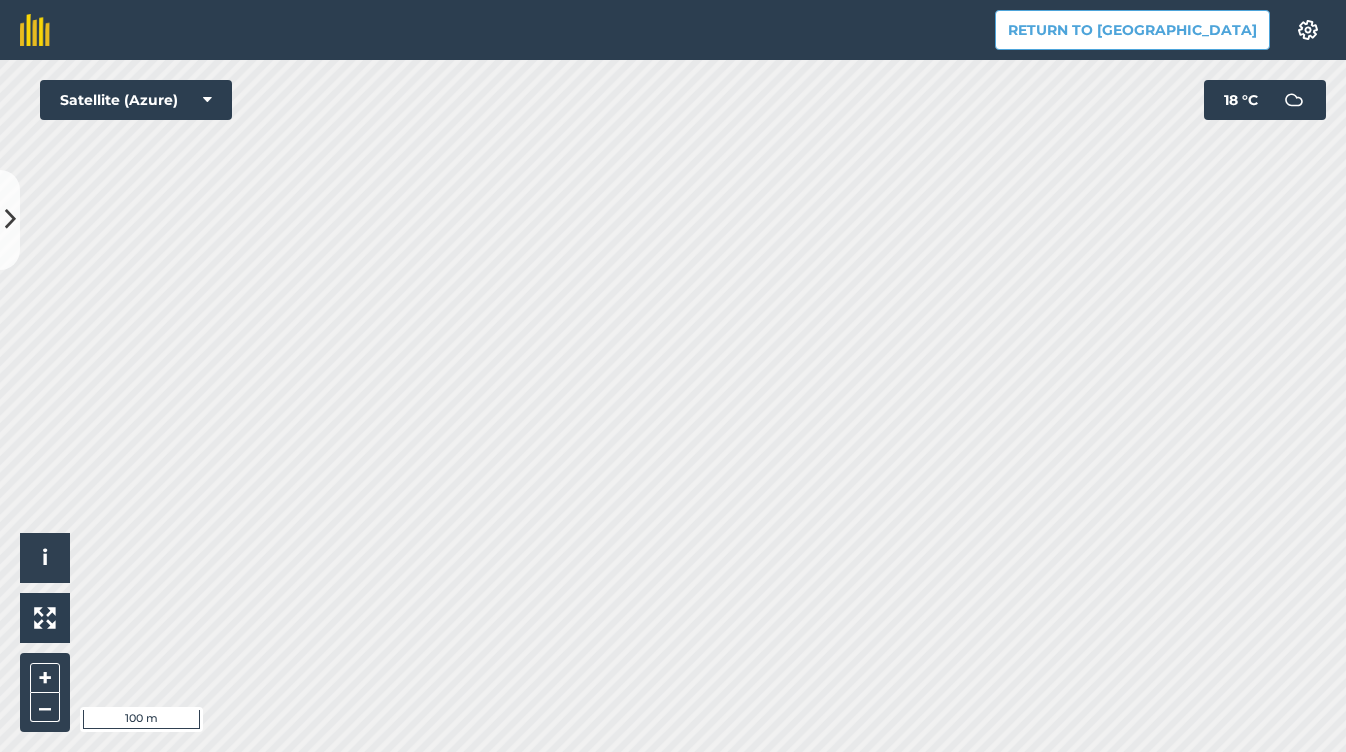 click at bounding box center [10, 219] 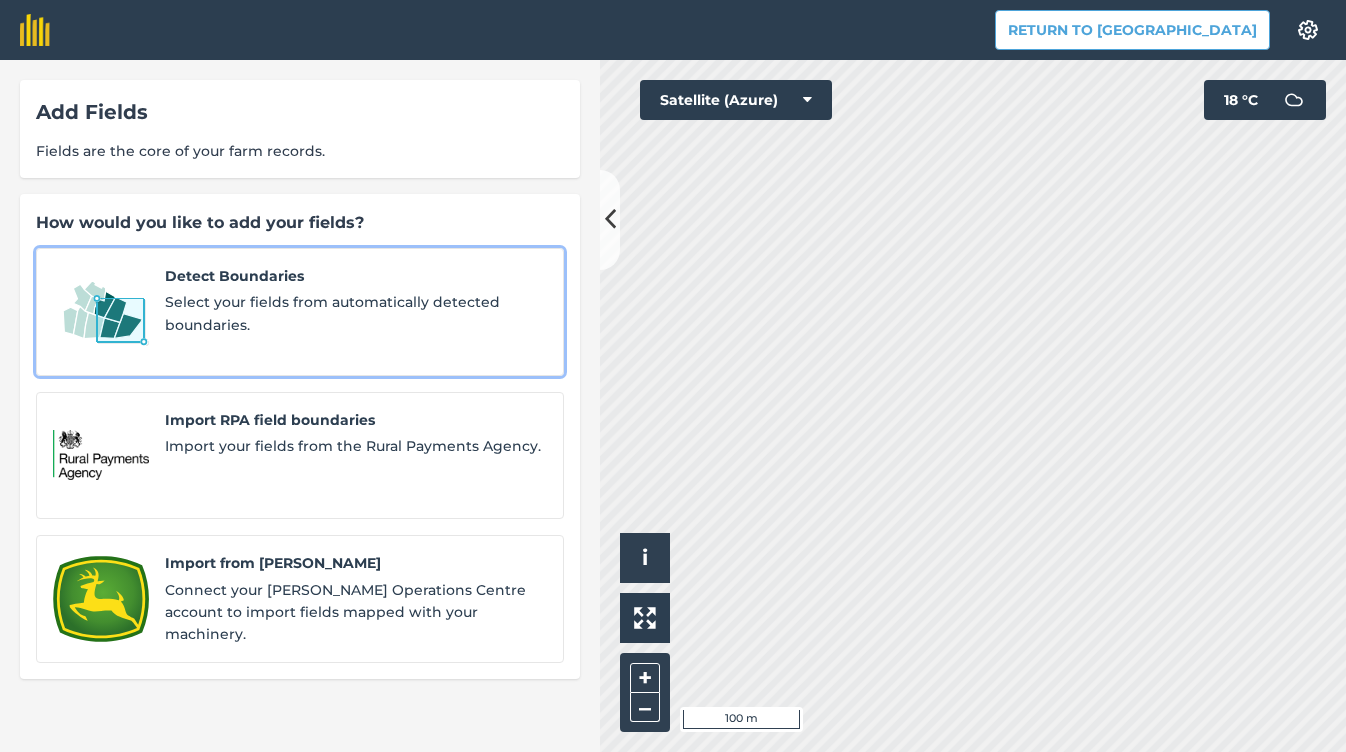 click on "Detect Boundaries Select your fields from automatically detected boundaries." at bounding box center [356, 312] 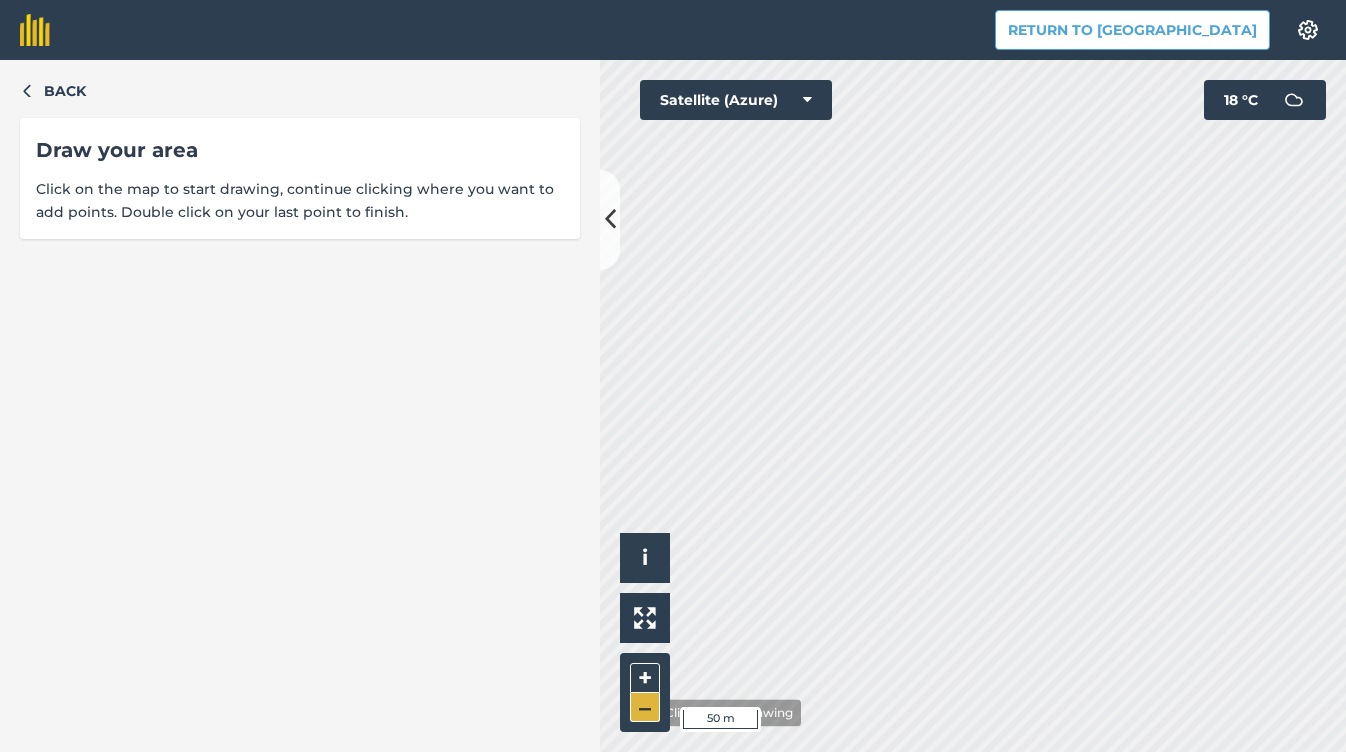 click on "–" at bounding box center [645, 707] 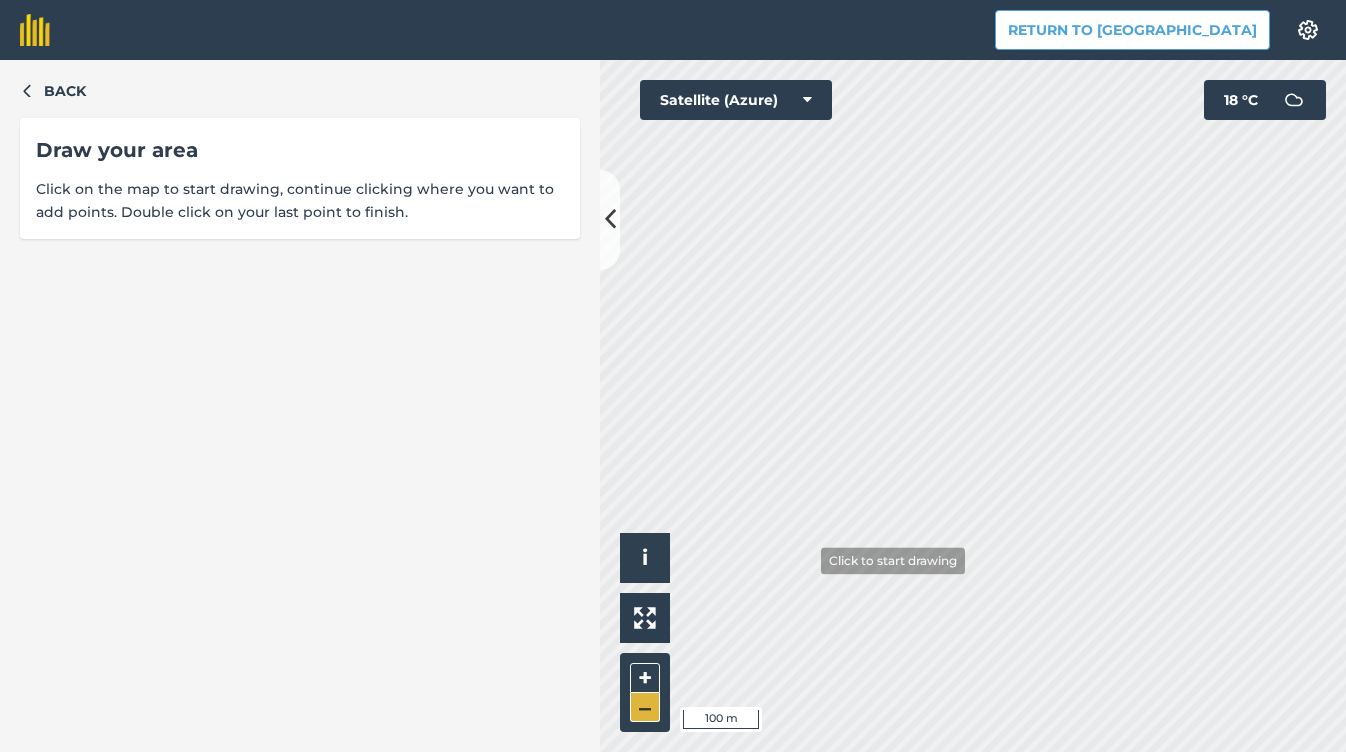 click on "–" at bounding box center [645, 707] 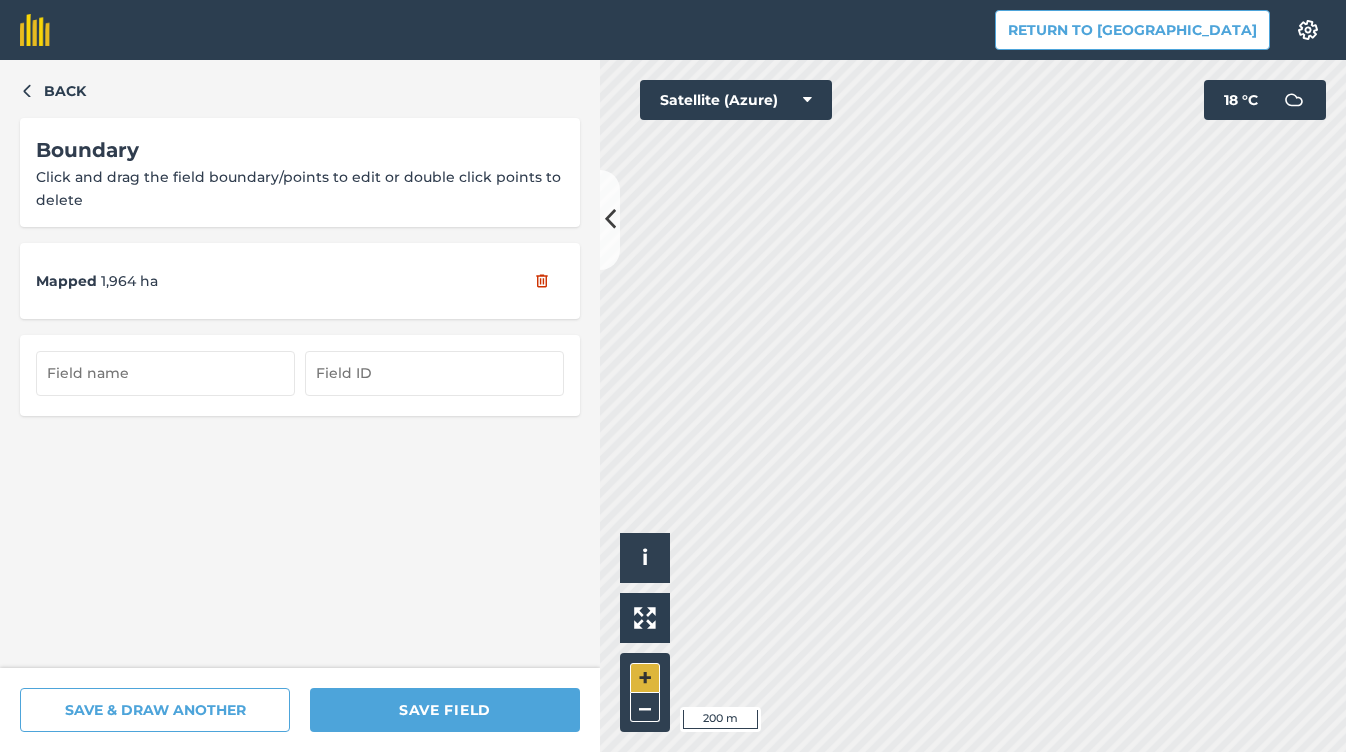 click on "+" at bounding box center (645, 678) 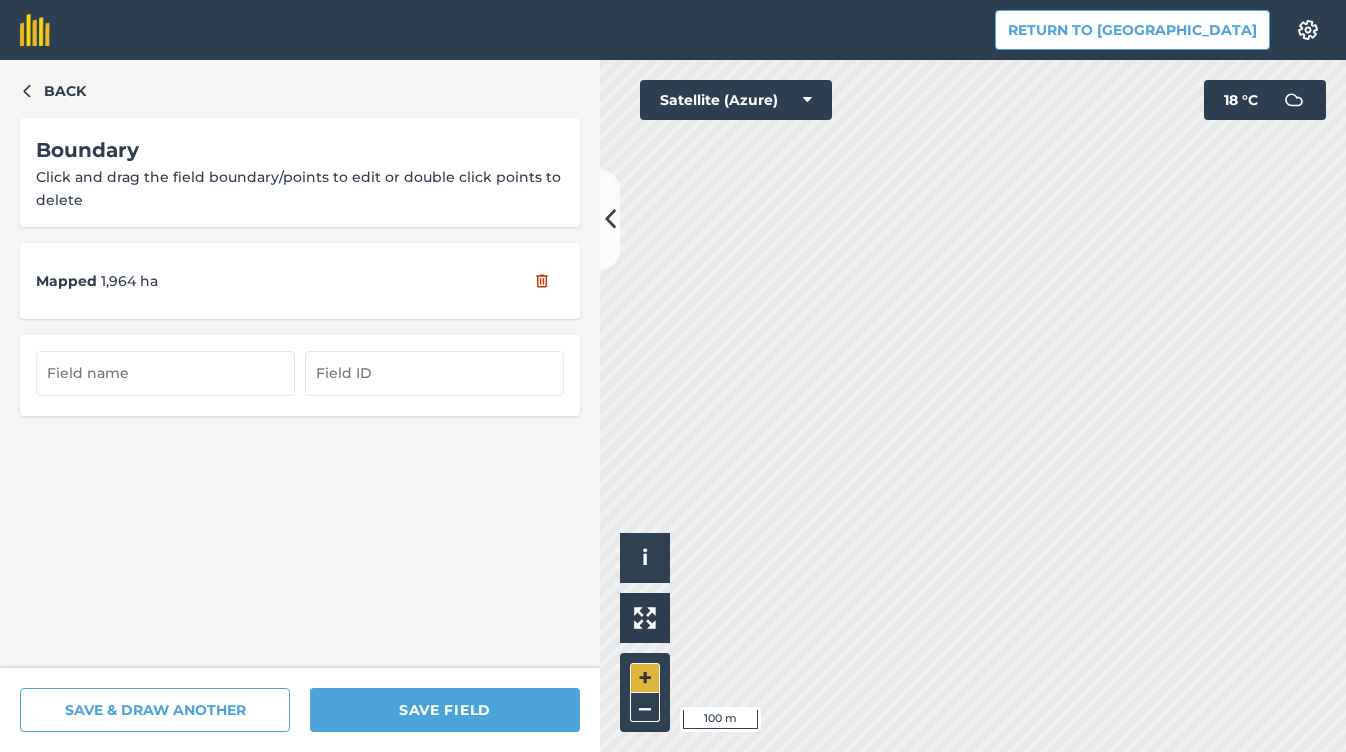 click on "+" at bounding box center (645, 678) 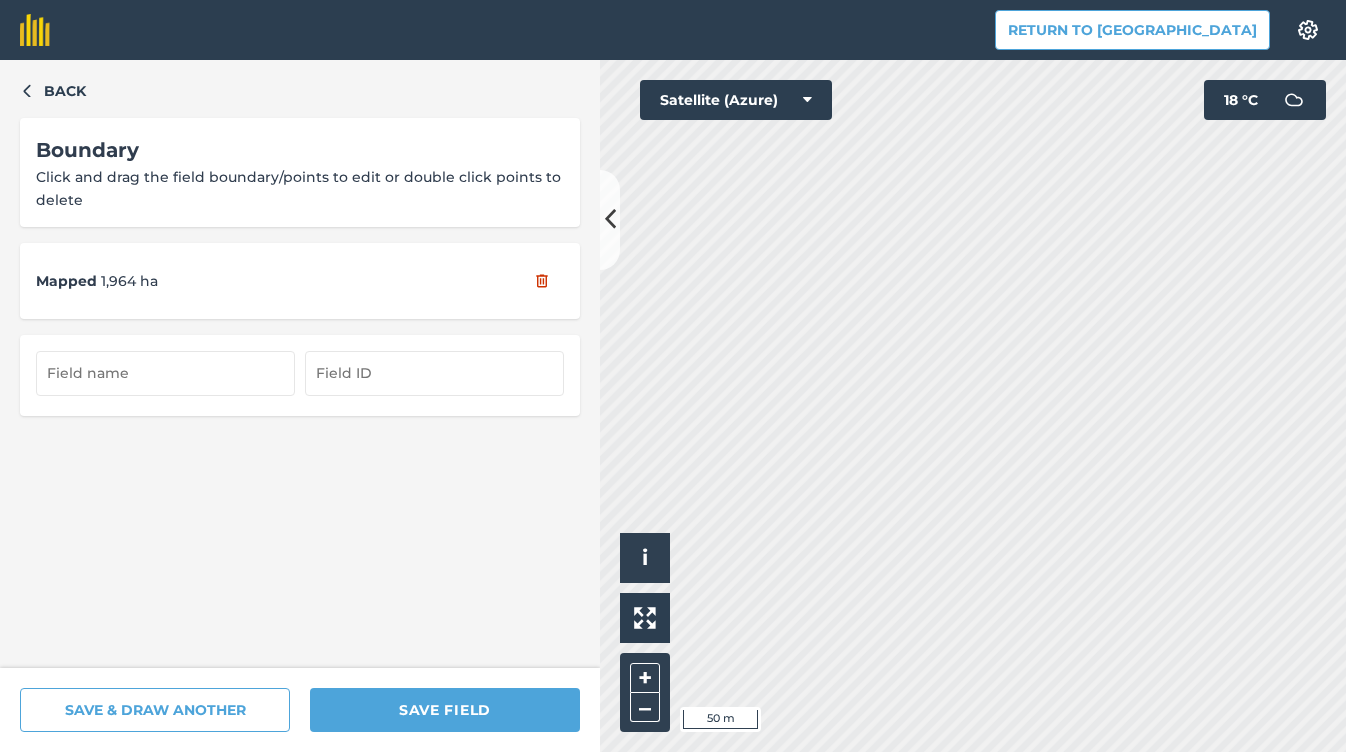 click on "Return to Agreena Settings Map printing is not available on our free plan Please upgrade to our Essentials, Plus or Pro plan to access this feature. Back Boundary Click and drag the field boundary/points to edit or double click points to delete Mapped 1,964 ha SAVE & DRAW ANOTHER SAVE FIELD Click to start drawing i © 2025 TomTom, Microsoft 50 m + – Satellite (Azure) 18   ° C" at bounding box center [673, 376] 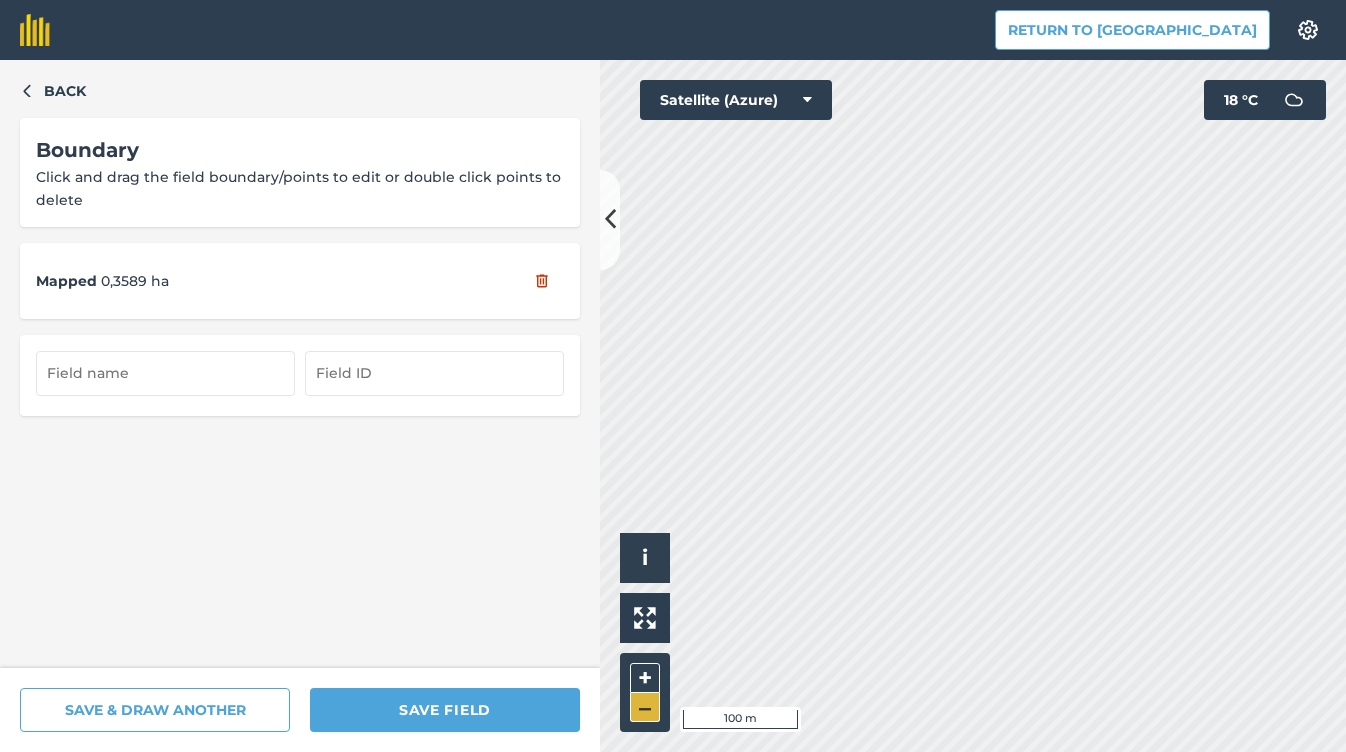 click on "–" at bounding box center [645, 707] 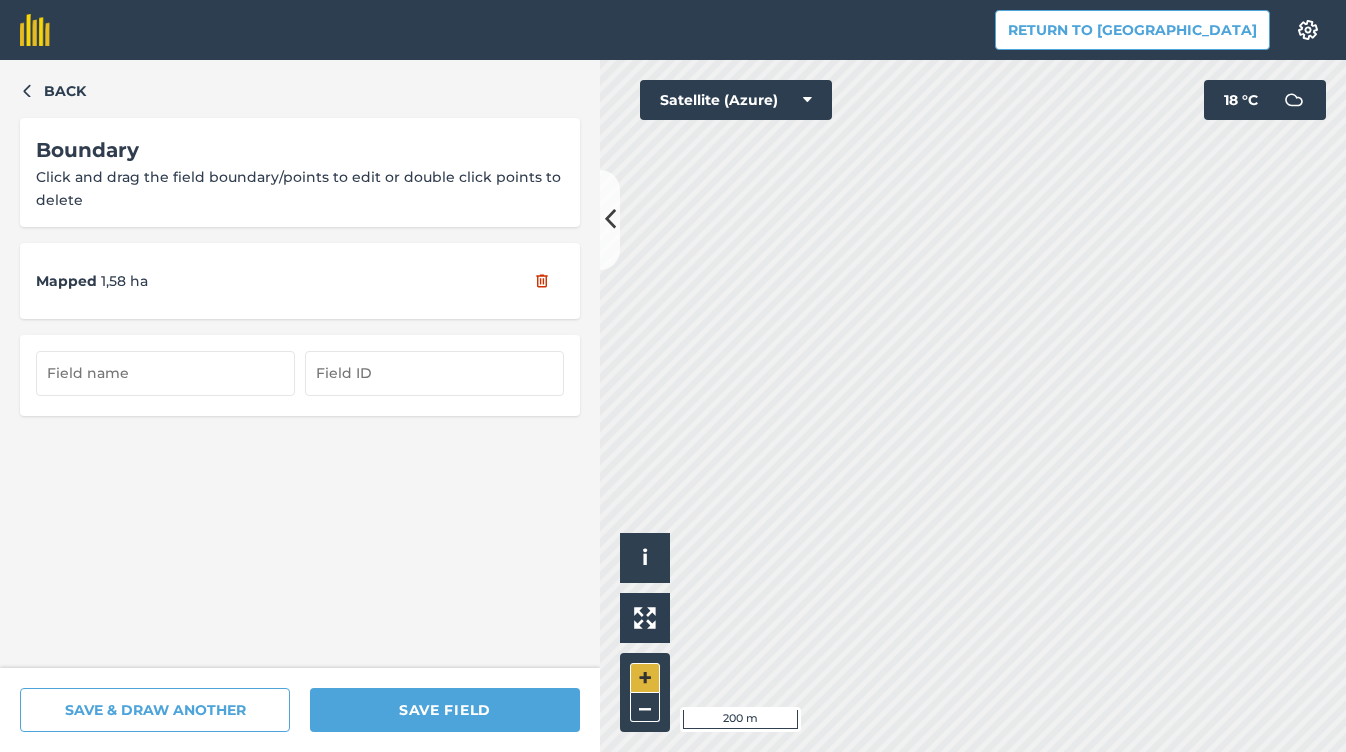 click on "+" at bounding box center (645, 678) 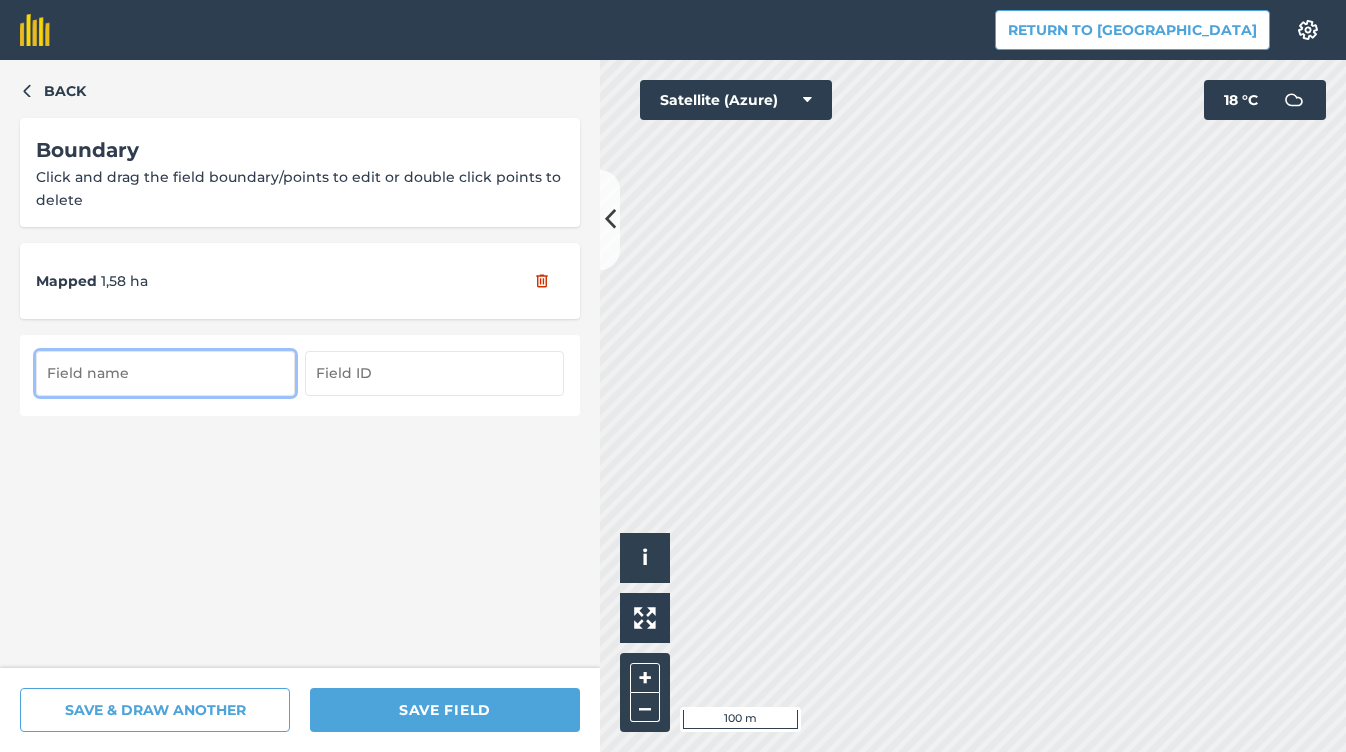 click at bounding box center (165, 373) 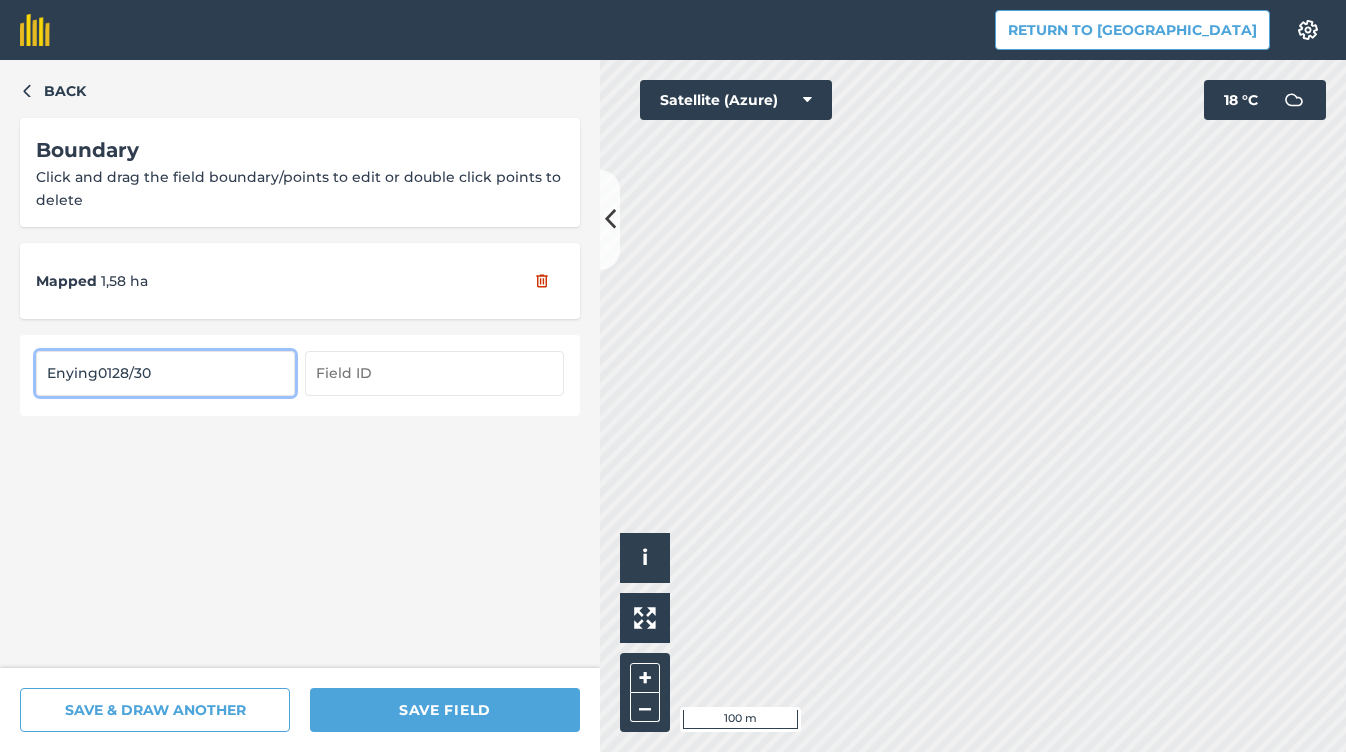 click at bounding box center (434, 373) 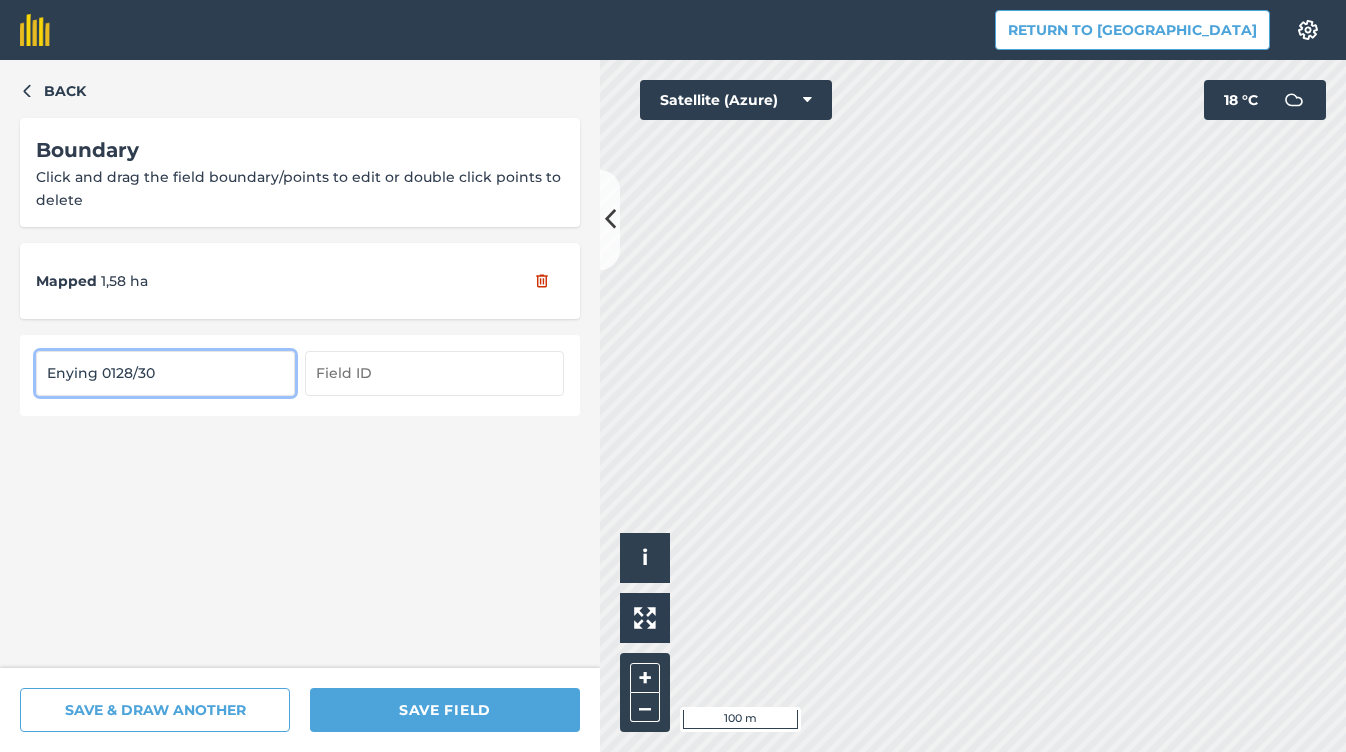 type on "Enying 0128/30" 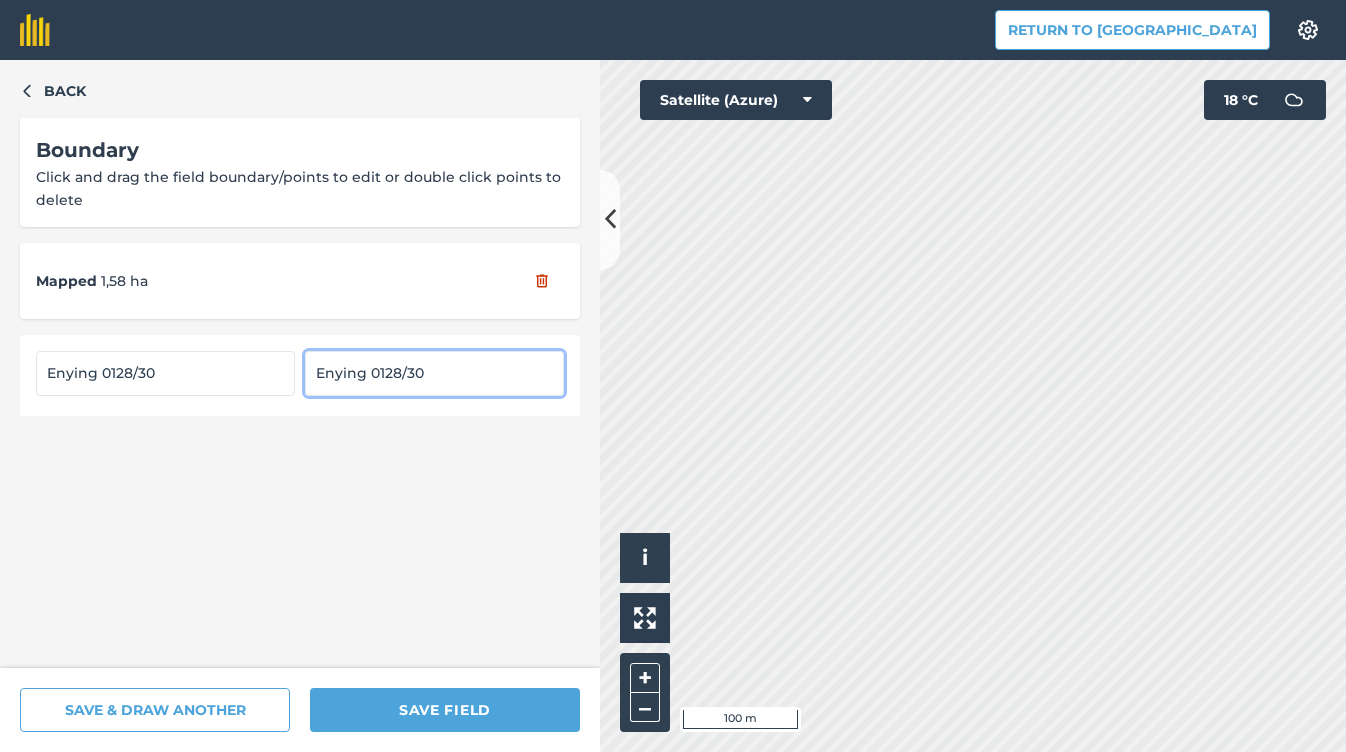 type on "Enying 0128/30" 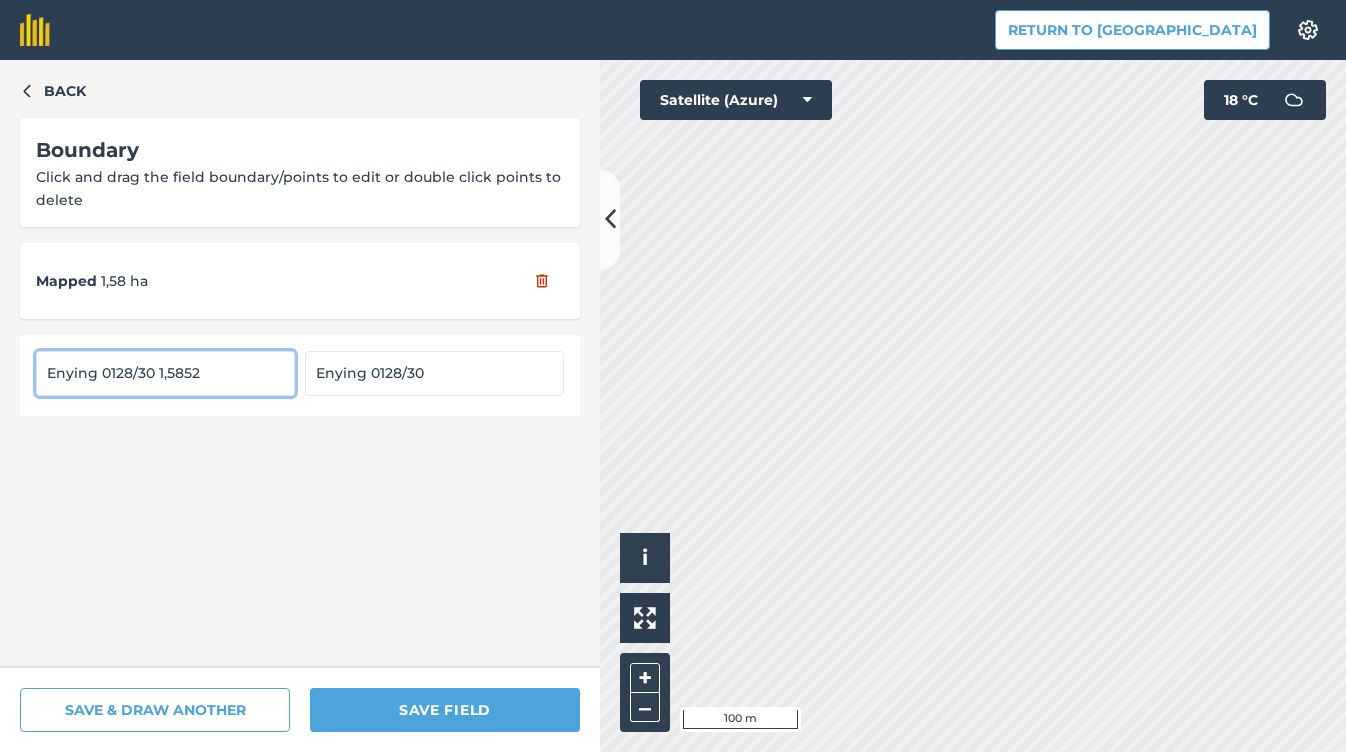 type on "Enying 0128/30 1,5852" 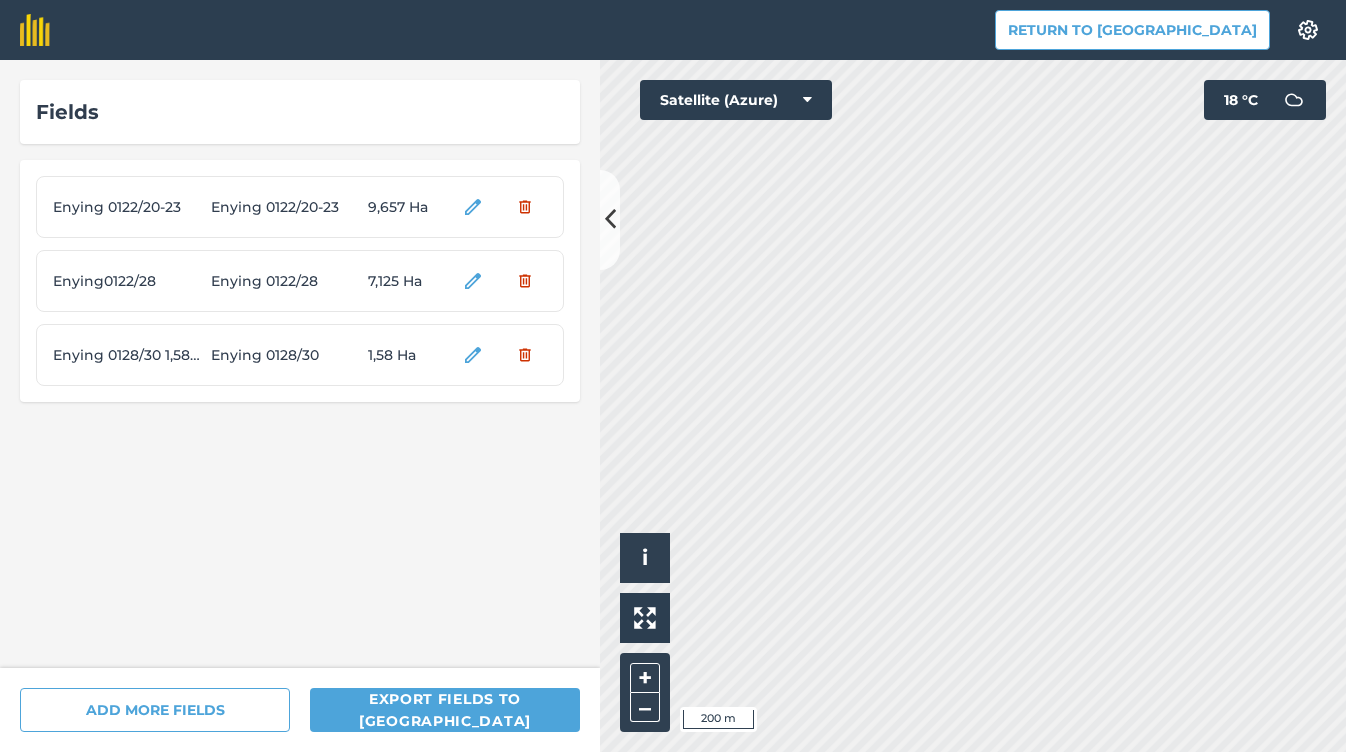 click on "Return to Agreena Settings Map printing is not available on our free plan Please upgrade to our Essentials, Plus or Pro plan to access this feature. Fields Enying 0122/20-23 Enying 0122/20-23 9,657   Ha Enying0122/28 Enying 0122/28 7,125   Ha Enying 0128/30 1,5852 Enying 0128/30 1,58   Ha ADD MORE FIELDS Export fields to Agreena Click to start drawing i © 2025 TomTom, Microsoft 200 m + – Satellite (Azure) 18   ° C" at bounding box center [673, 376] 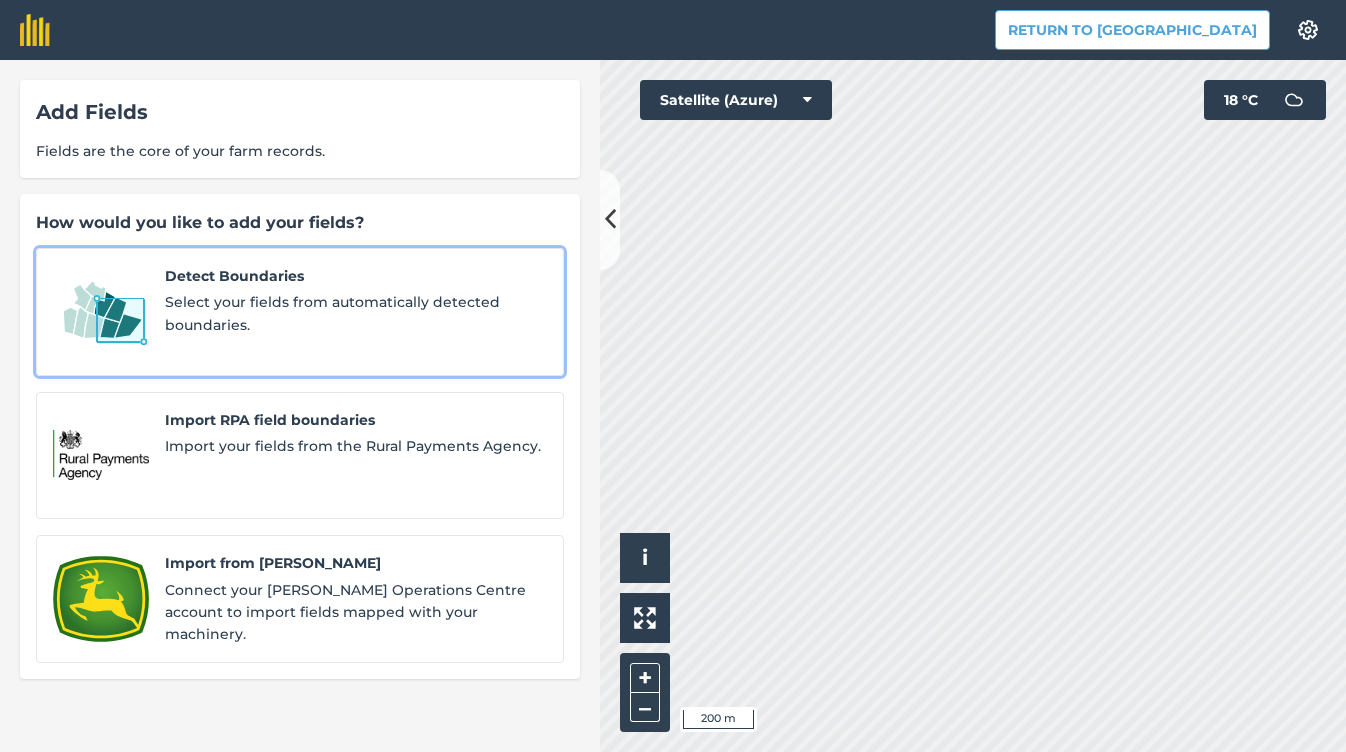click on "Select your fields from automatically detected boundaries." at bounding box center [356, 313] 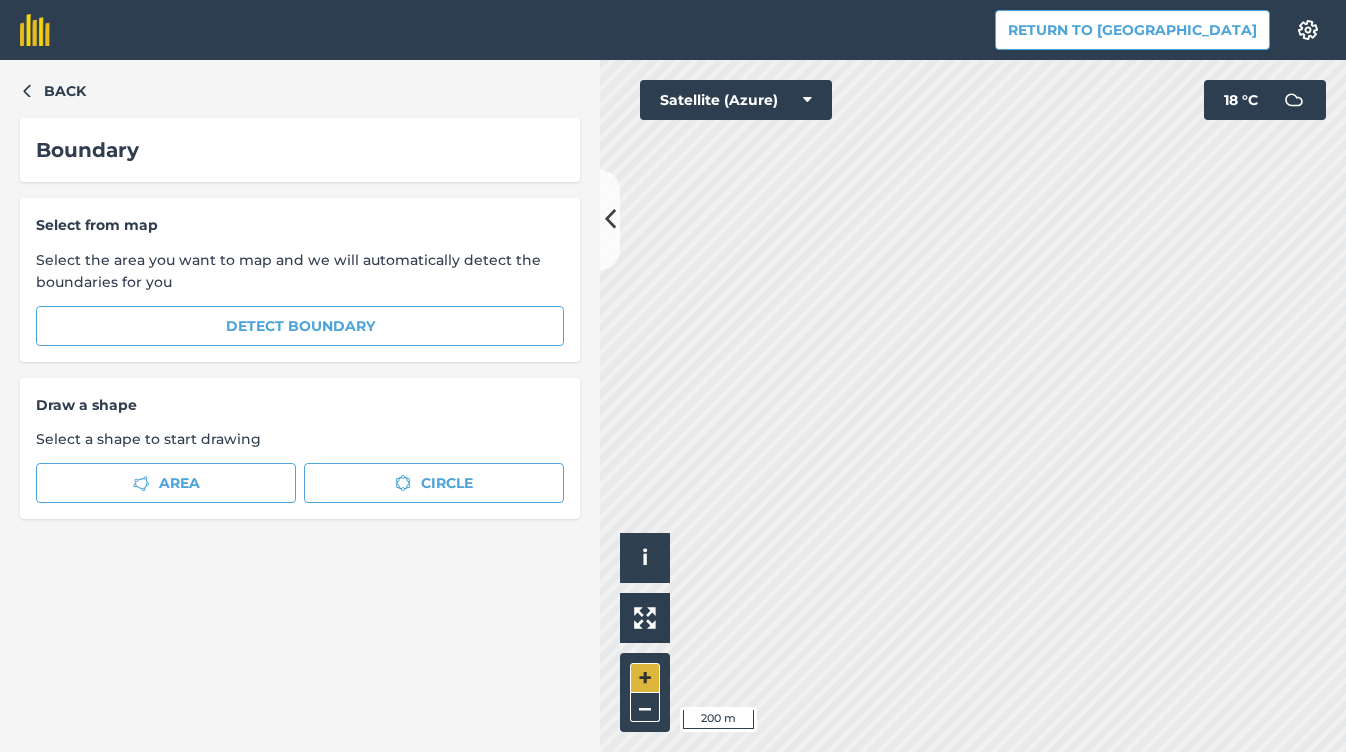 click on "+" at bounding box center [645, 678] 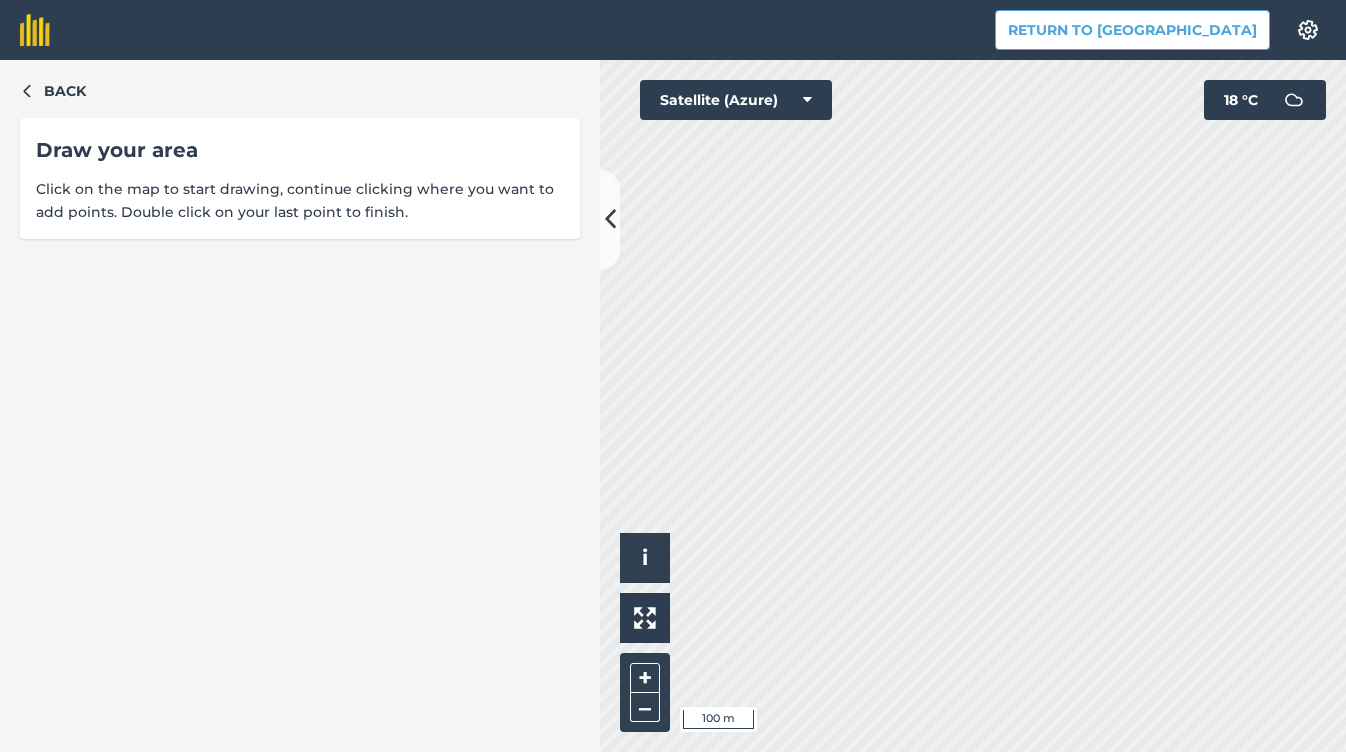 scroll, scrollTop: 0, scrollLeft: 0, axis: both 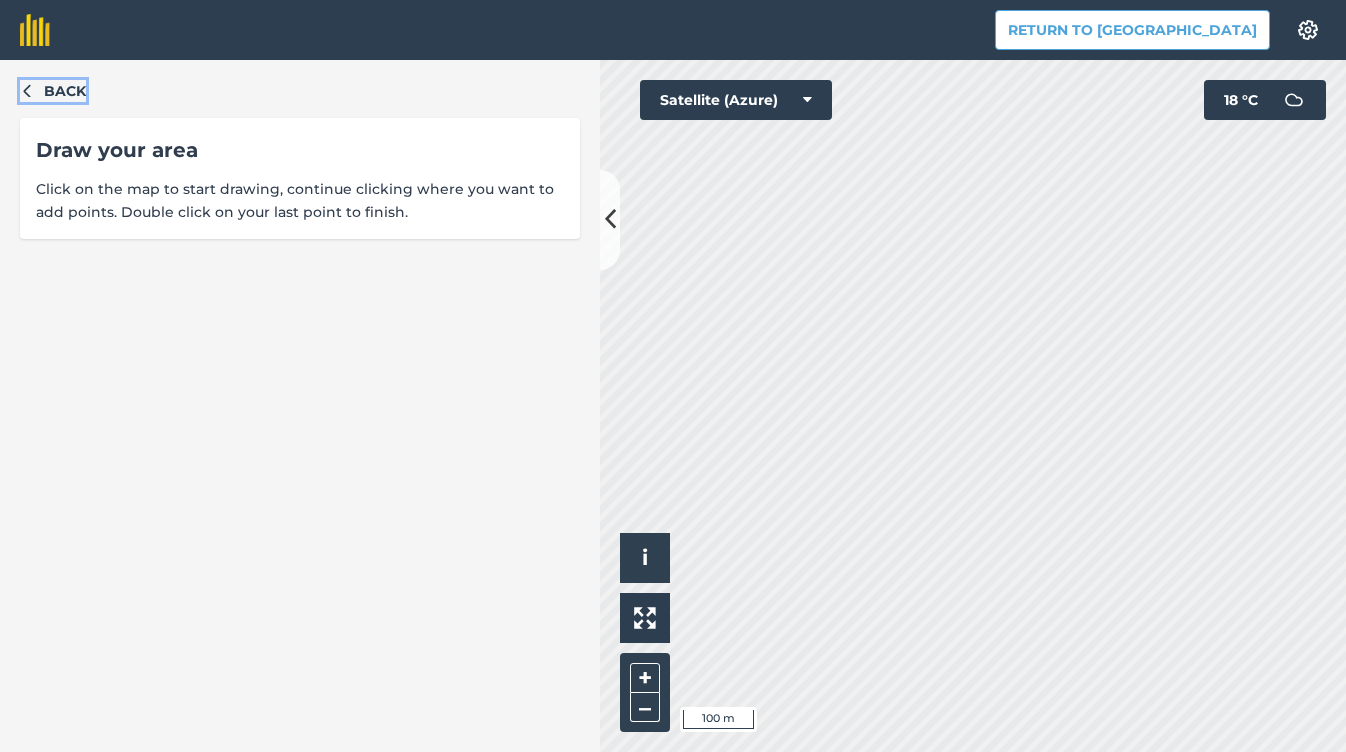 click on "Back" at bounding box center [65, 91] 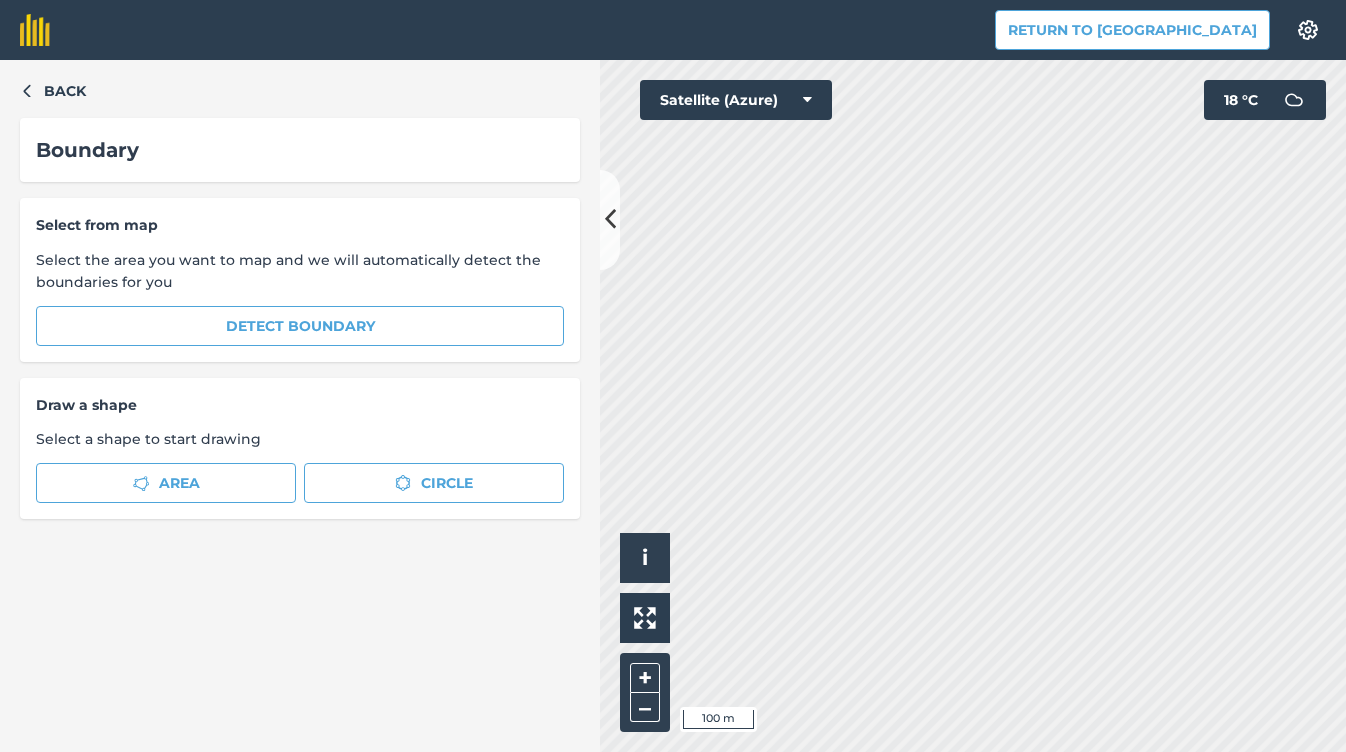 click on "Back Boundary Select from map Select the area you want to map and we will automatically detect the boundaries for you Detect boundary Draw a shape Select a shape to start drawing Area Circle" at bounding box center [300, 406] 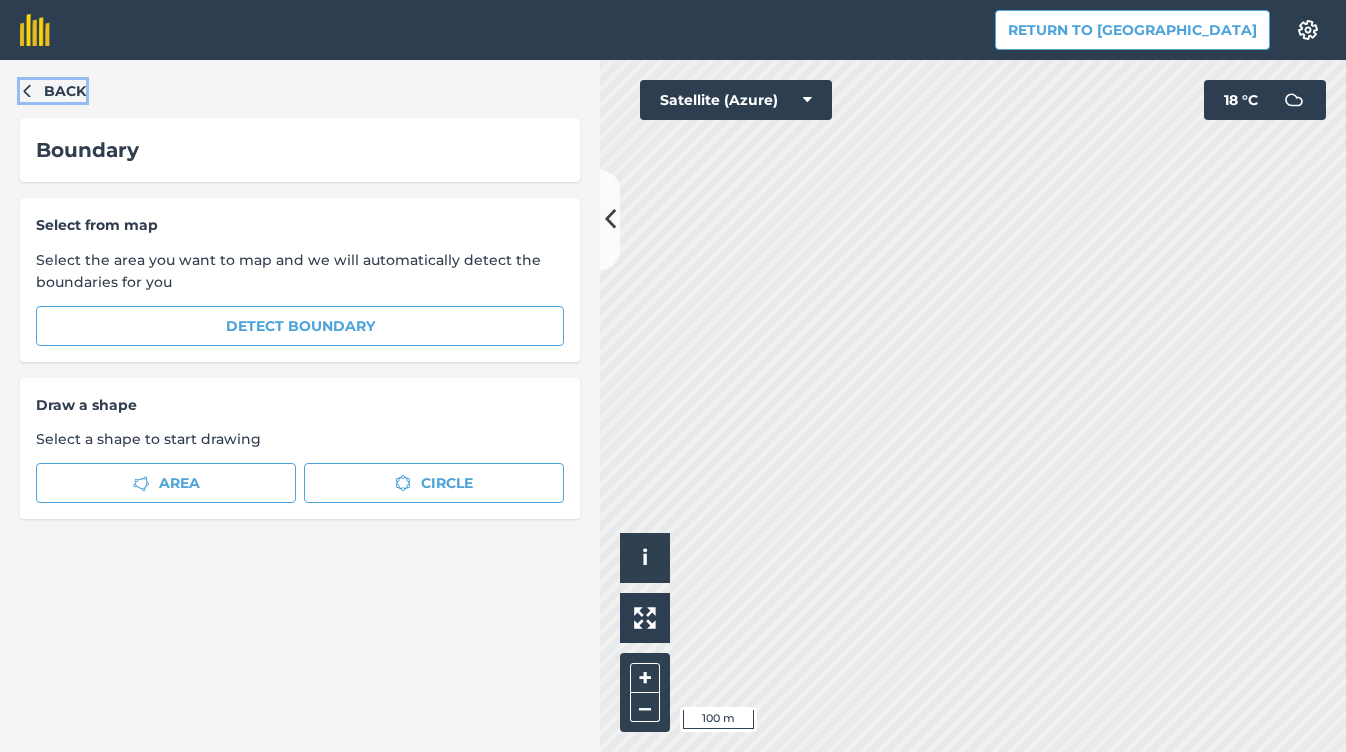 click on "Back" at bounding box center (65, 91) 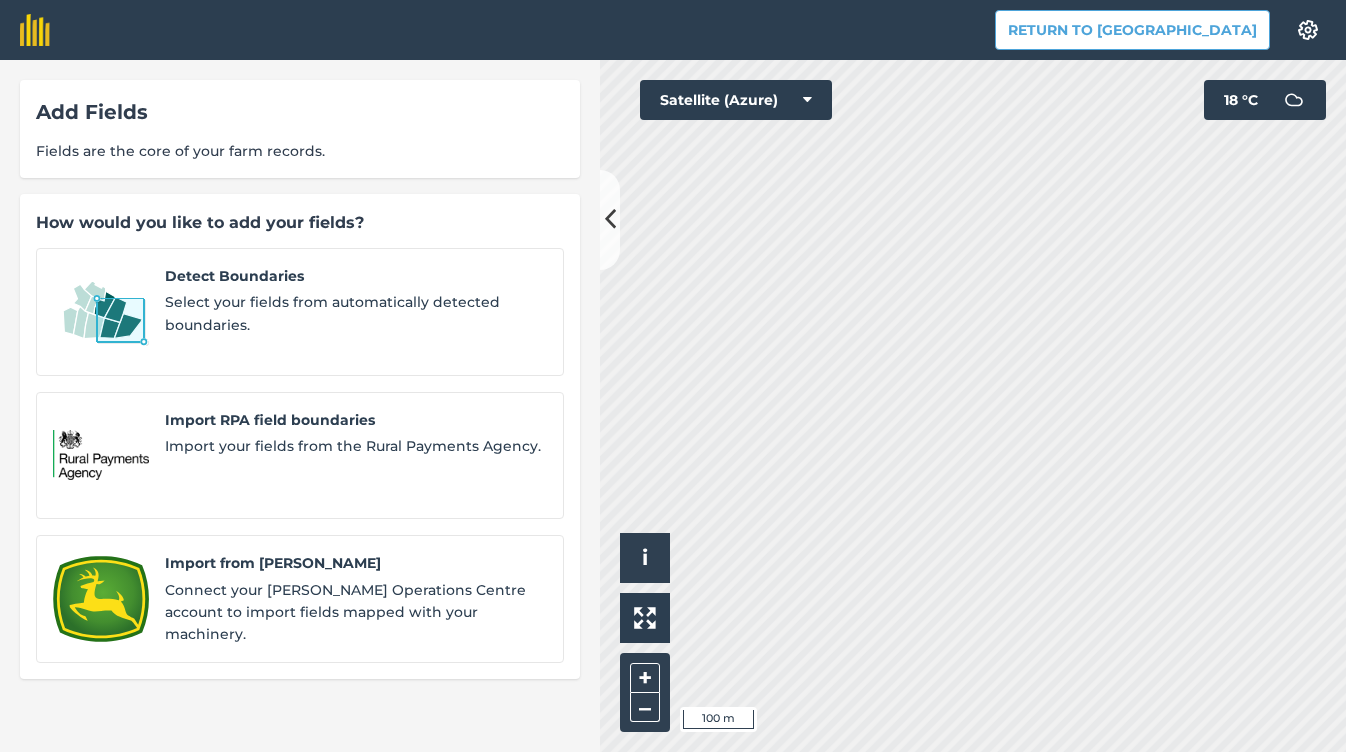 scroll, scrollTop: 0, scrollLeft: 0, axis: both 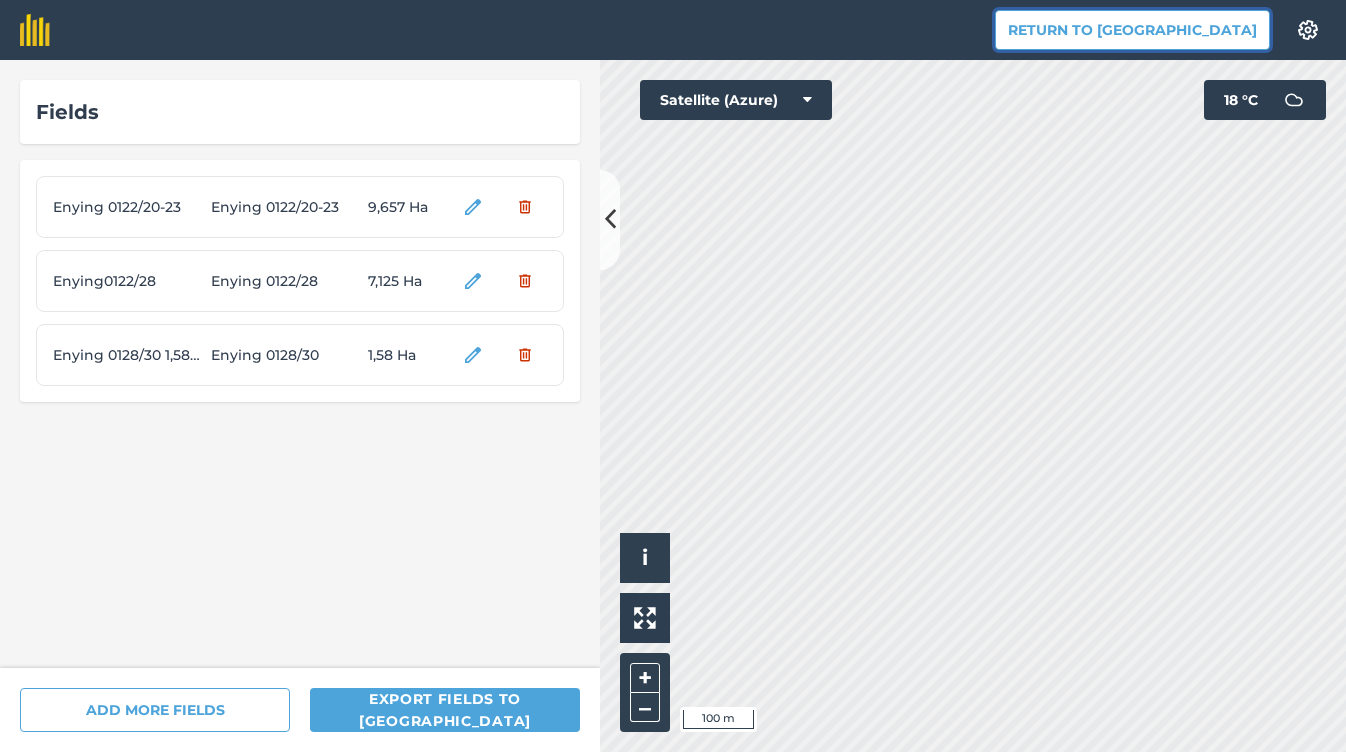 click on "Return to [GEOGRAPHIC_DATA]" at bounding box center (1132, 30) 